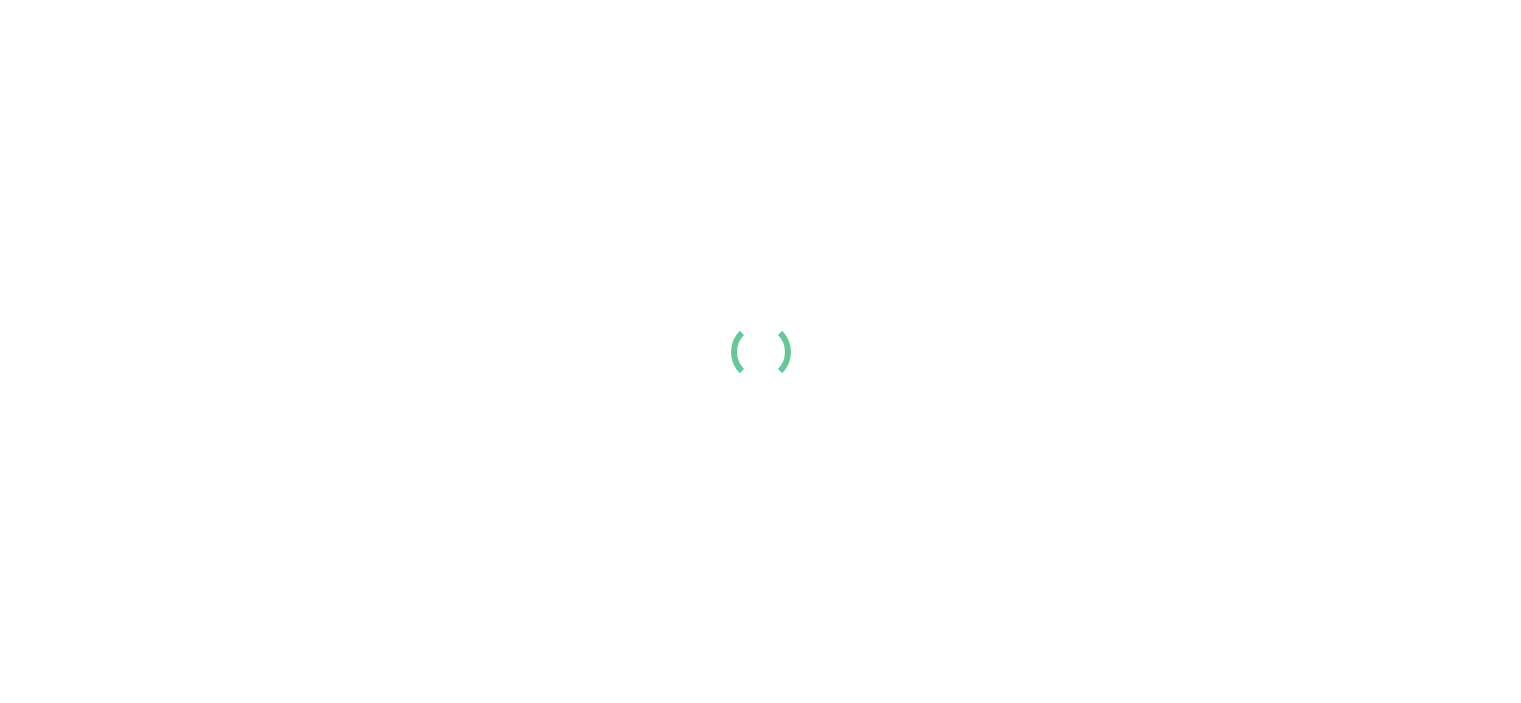 scroll, scrollTop: 0, scrollLeft: 0, axis: both 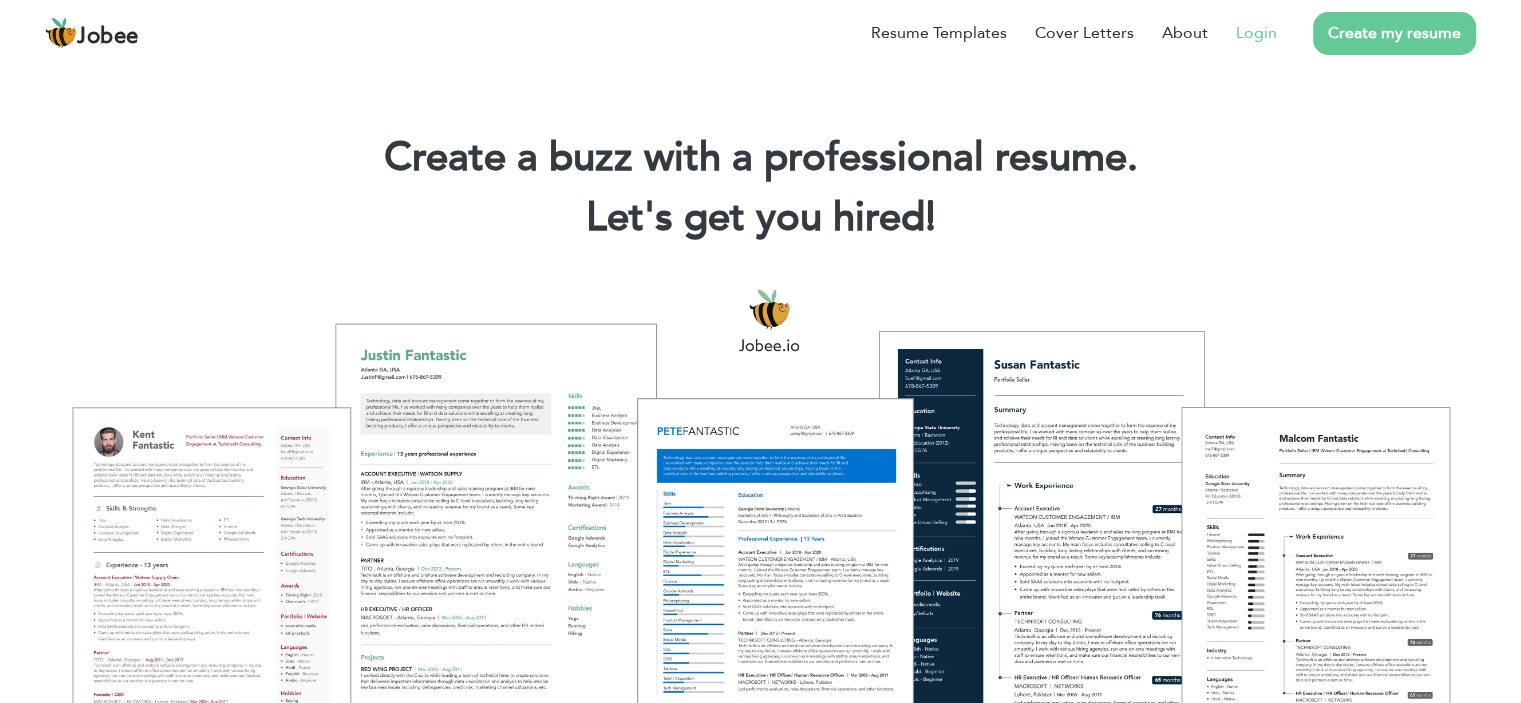 click on "Login" at bounding box center [1256, 33] 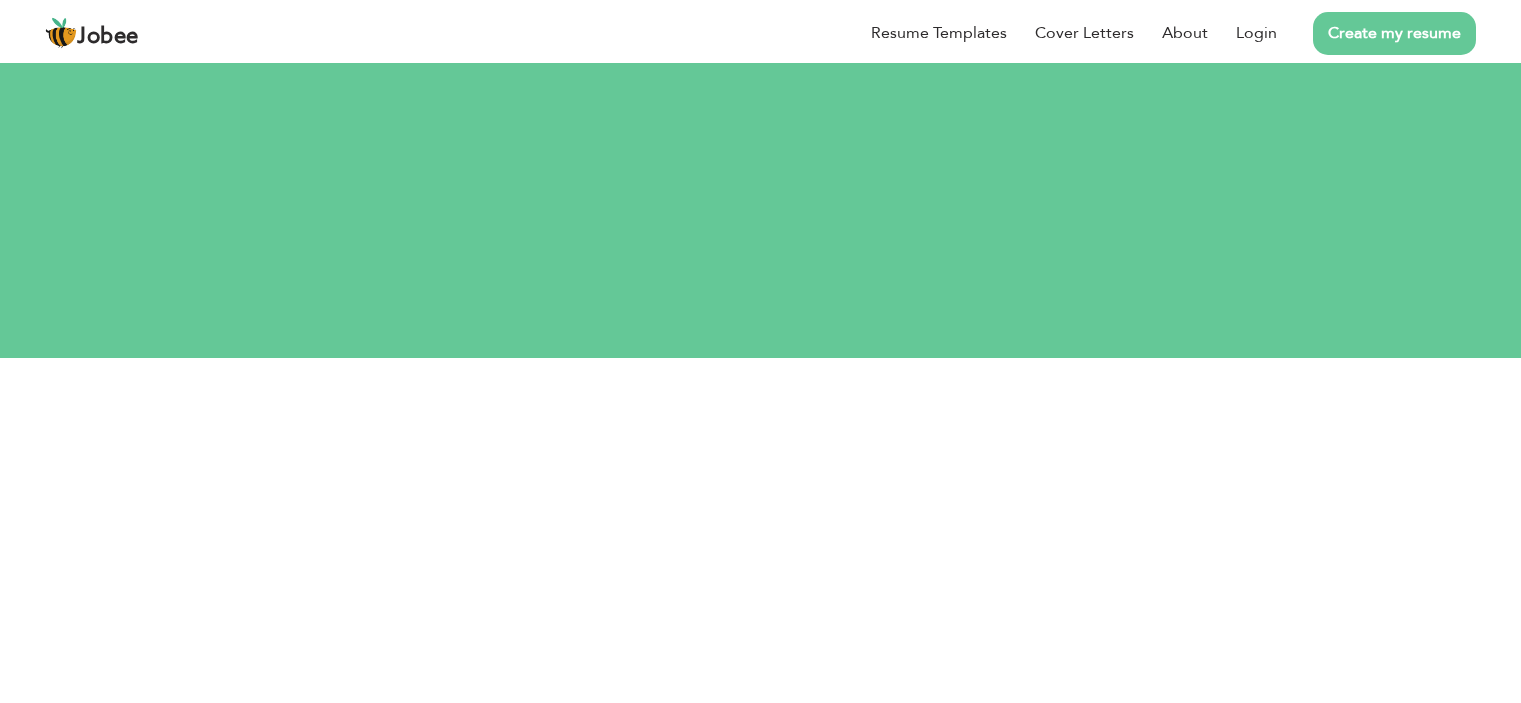 scroll, scrollTop: 0, scrollLeft: 0, axis: both 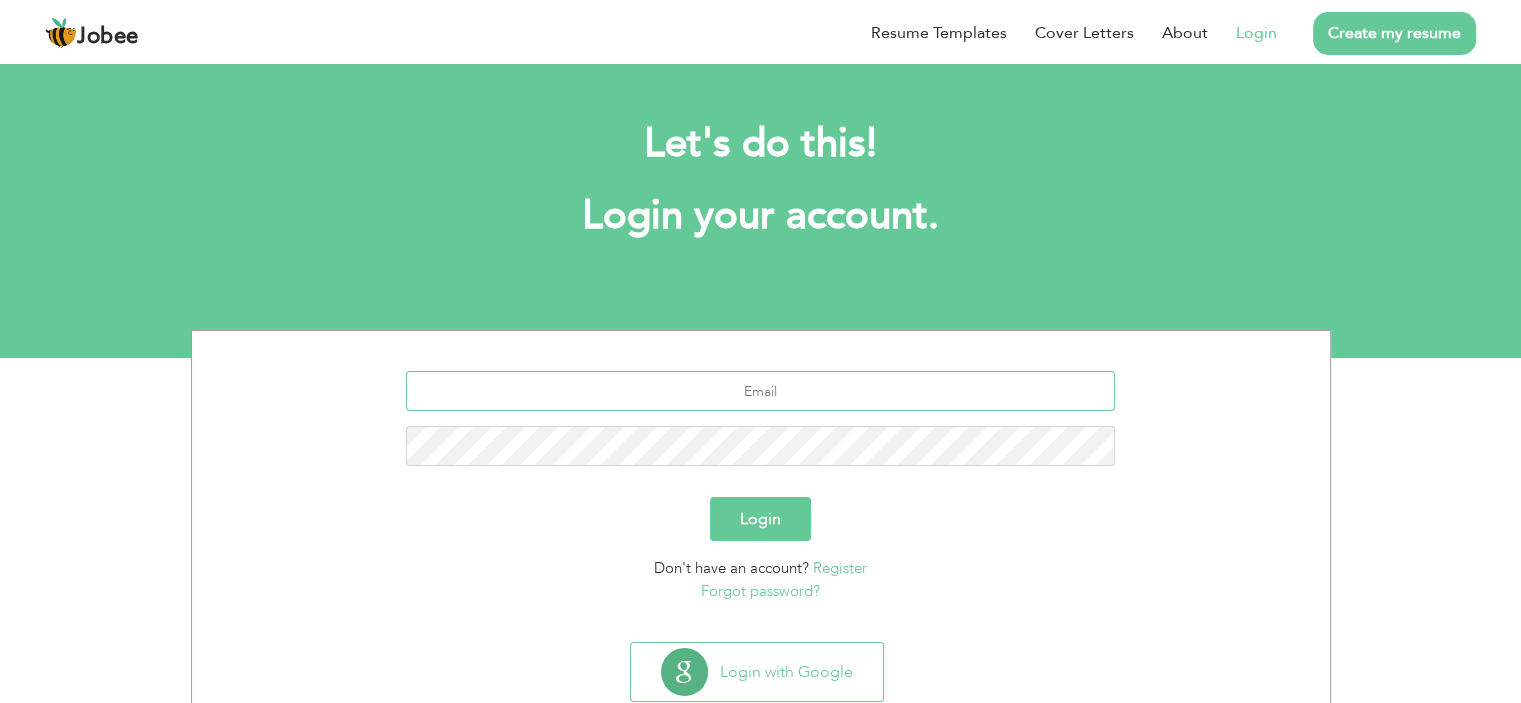 click at bounding box center (760, 391) 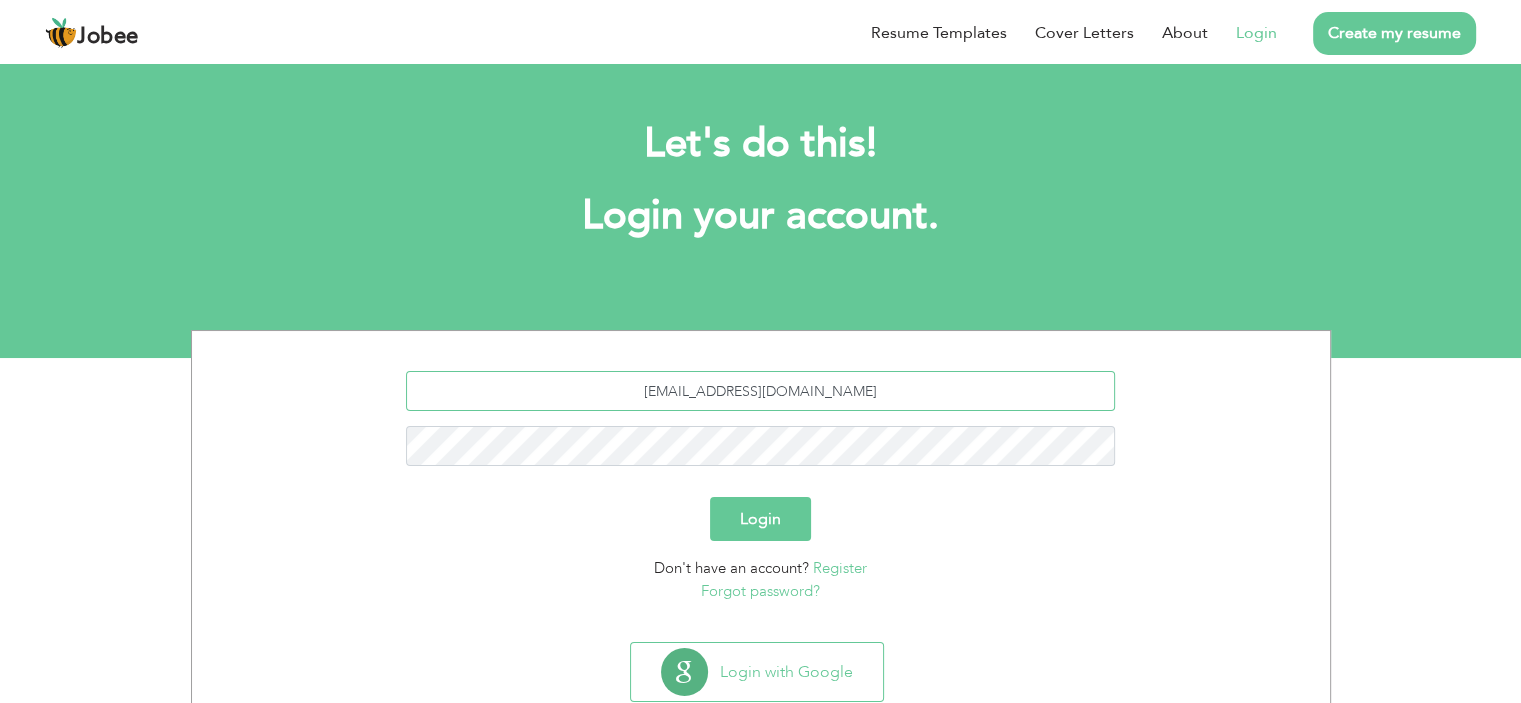 type on "ranarashidali84@gmail.com" 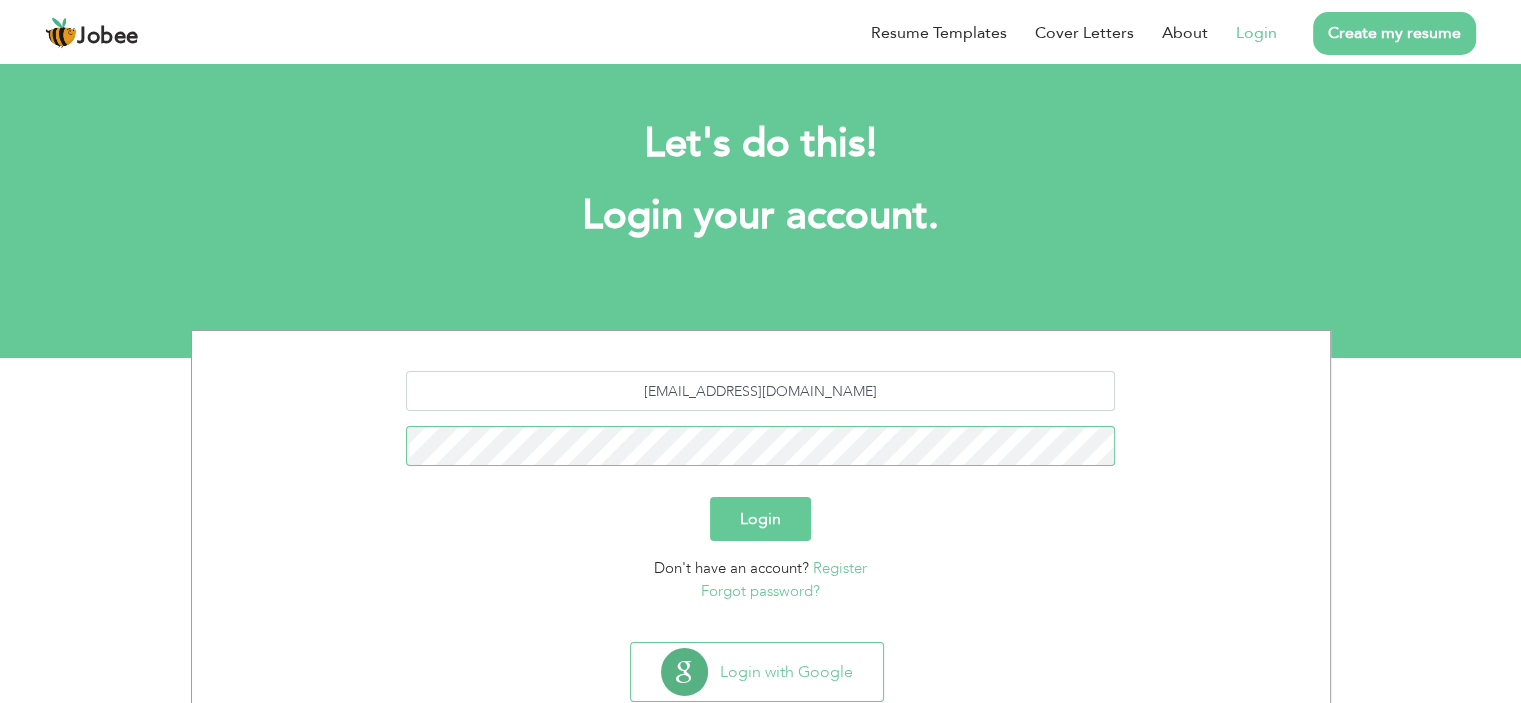 click on "Login" at bounding box center [760, 519] 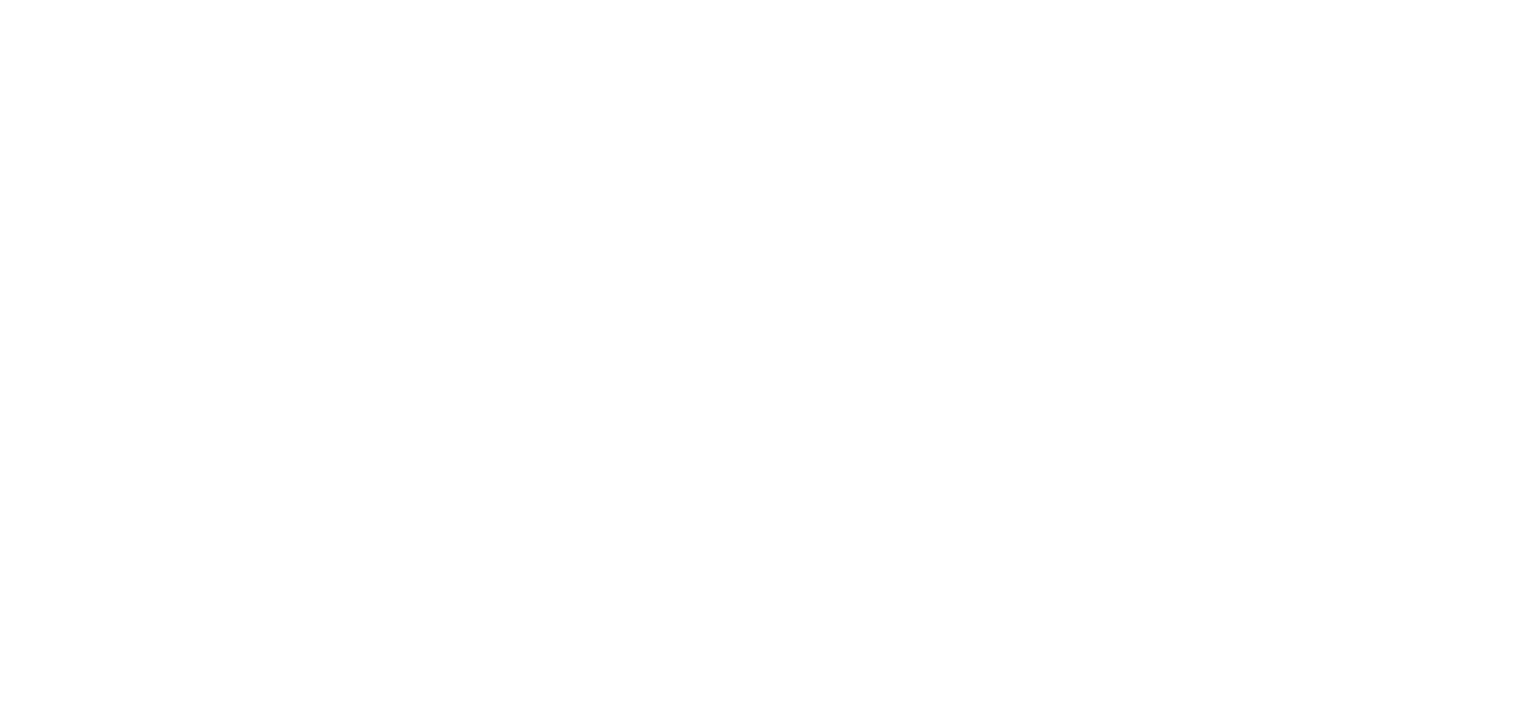 scroll, scrollTop: 0, scrollLeft: 0, axis: both 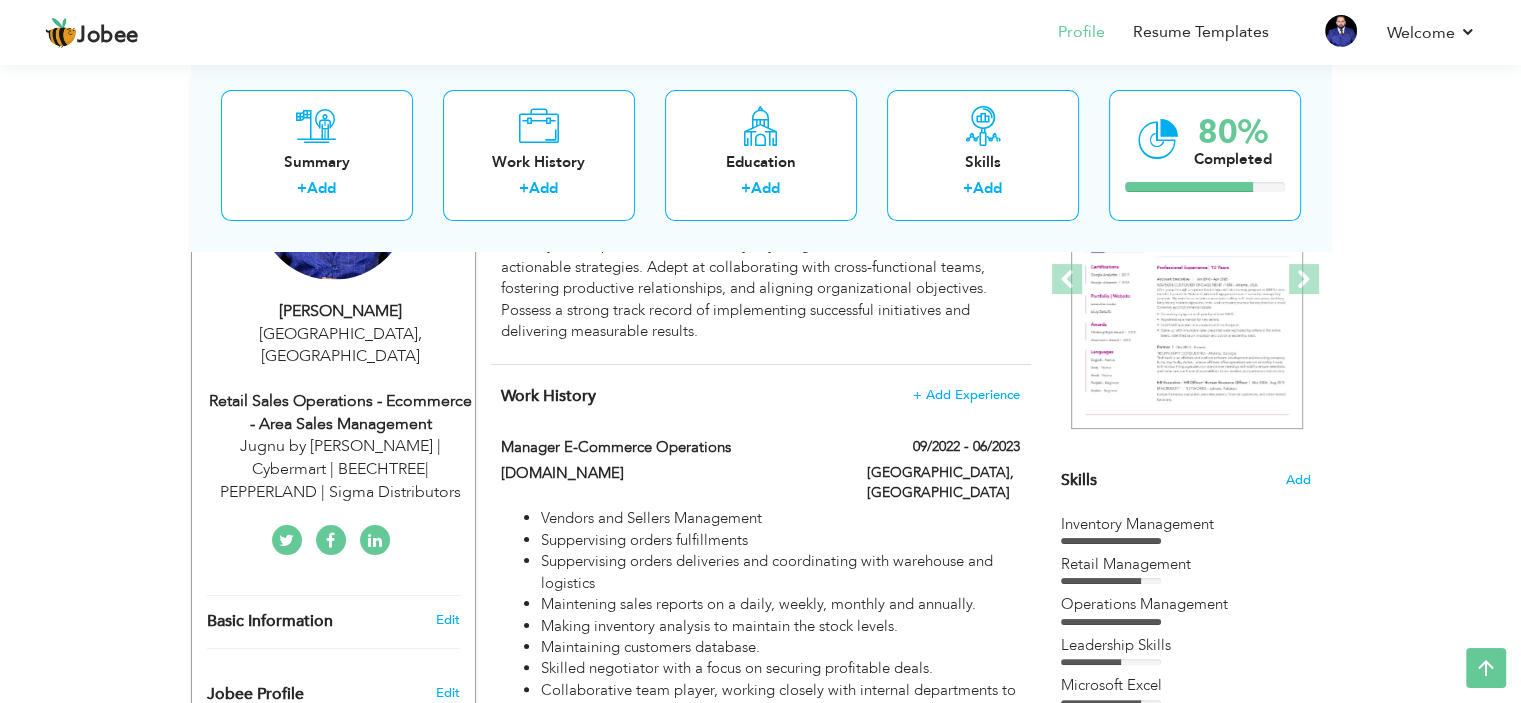 click on "Retail Sales Operations - Ecommerce - Area sales Management" at bounding box center [341, 413] 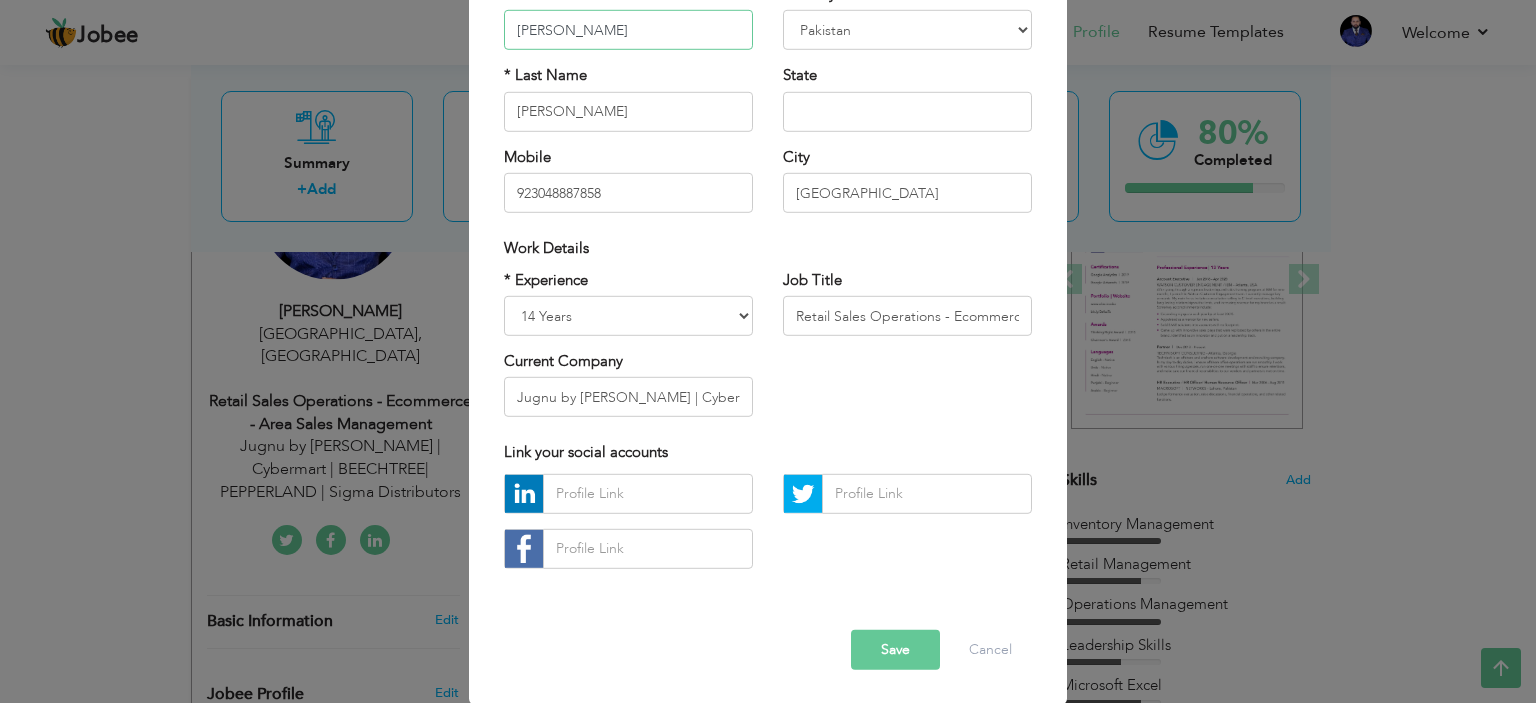 scroll, scrollTop: 205, scrollLeft: 0, axis: vertical 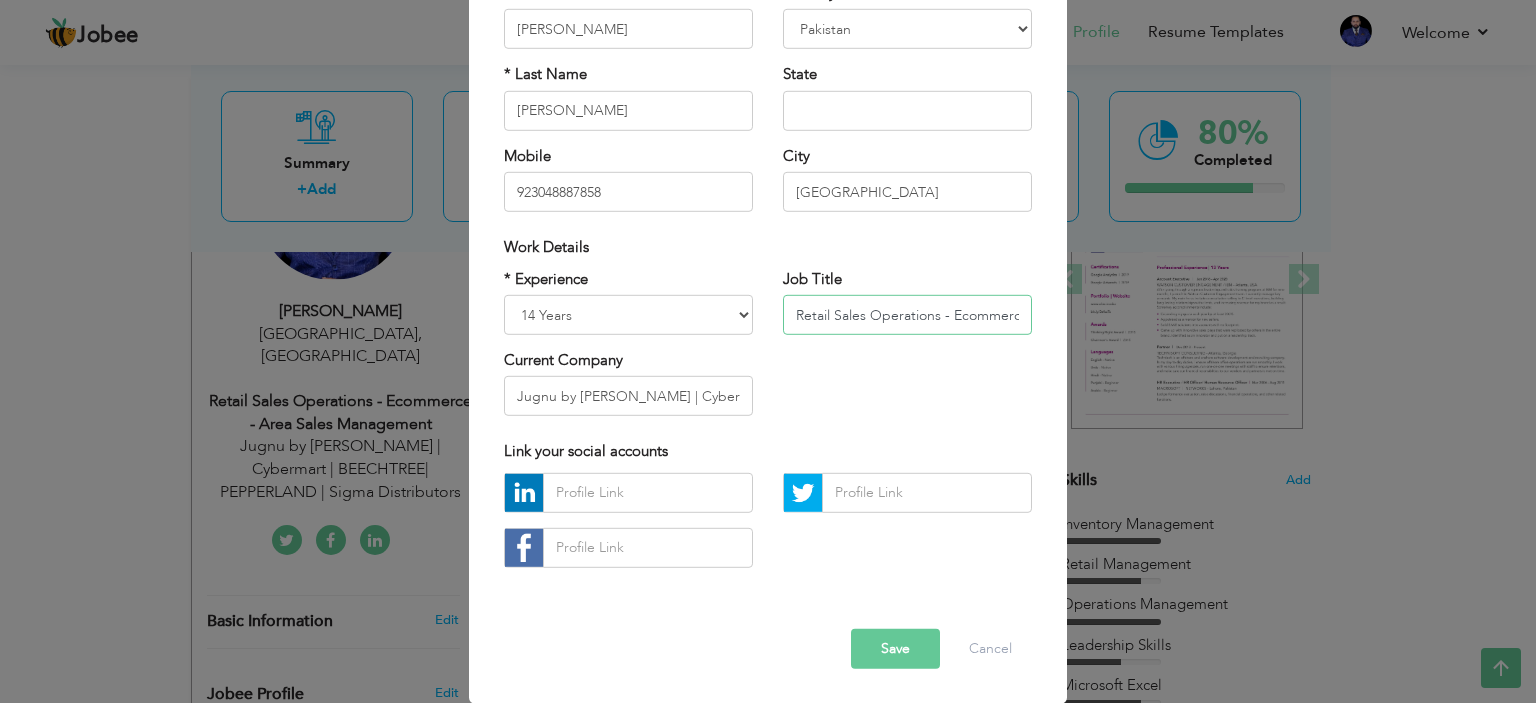 click on "Retail Sales Operations - Ecommerce - Area sales Management" at bounding box center (907, 315) 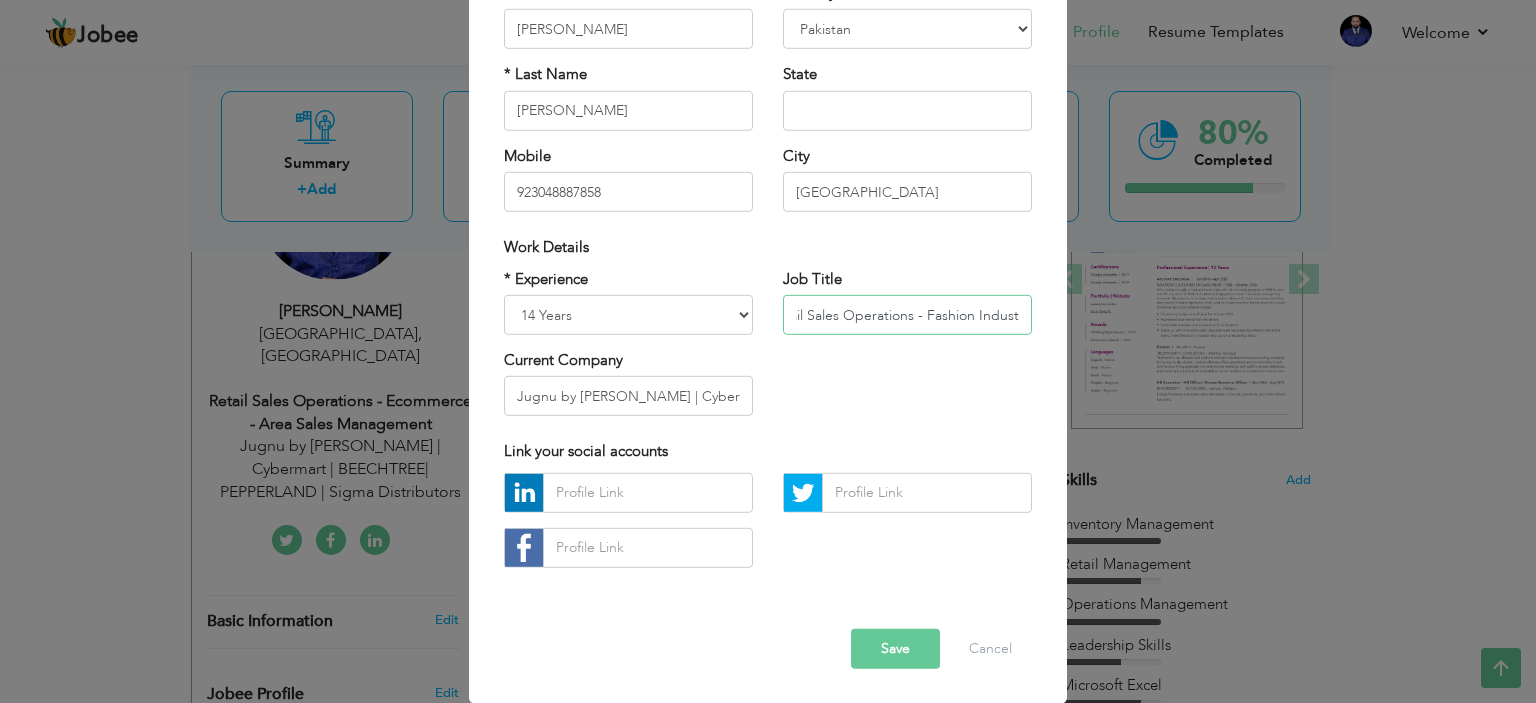 scroll, scrollTop: 0, scrollLeft: 33, axis: horizontal 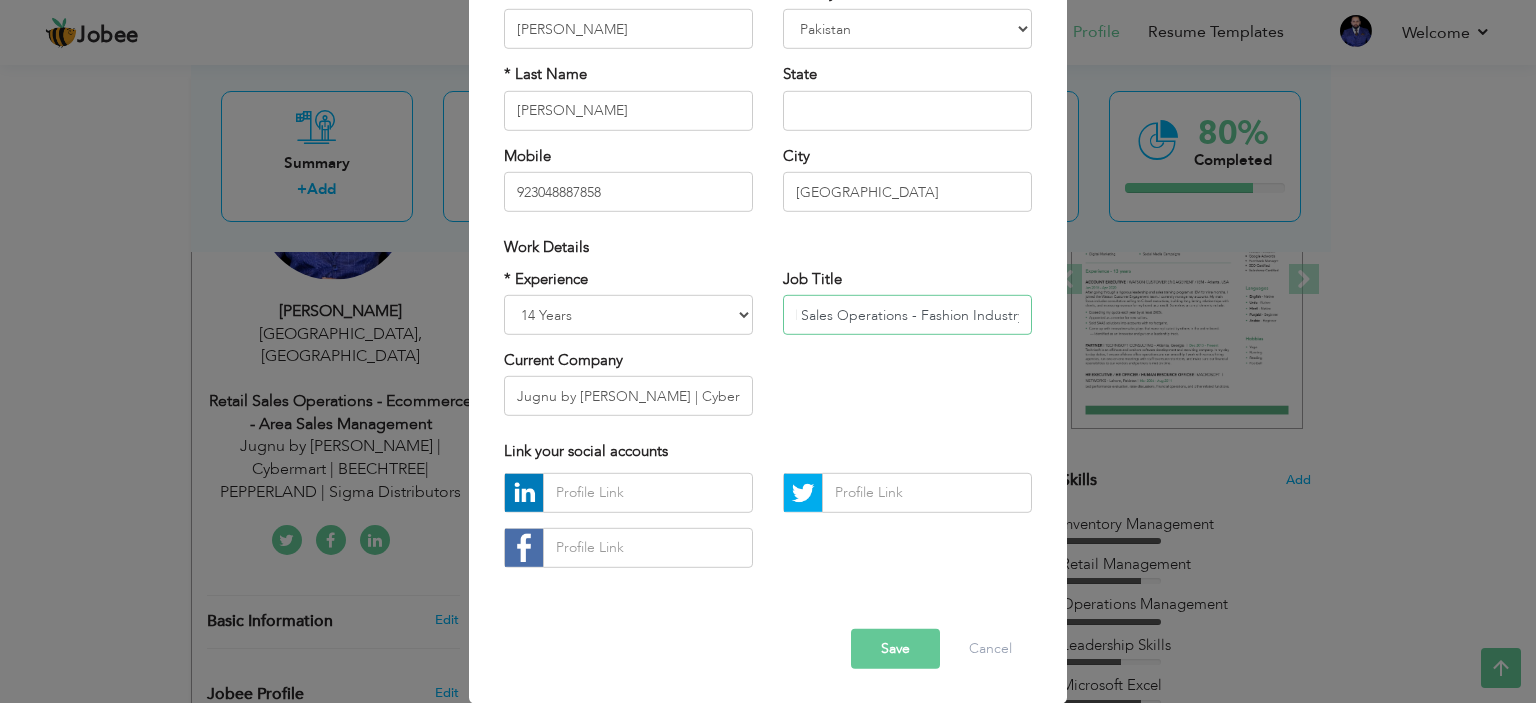 type on "Retail Sales Operations - Fashion Industry" 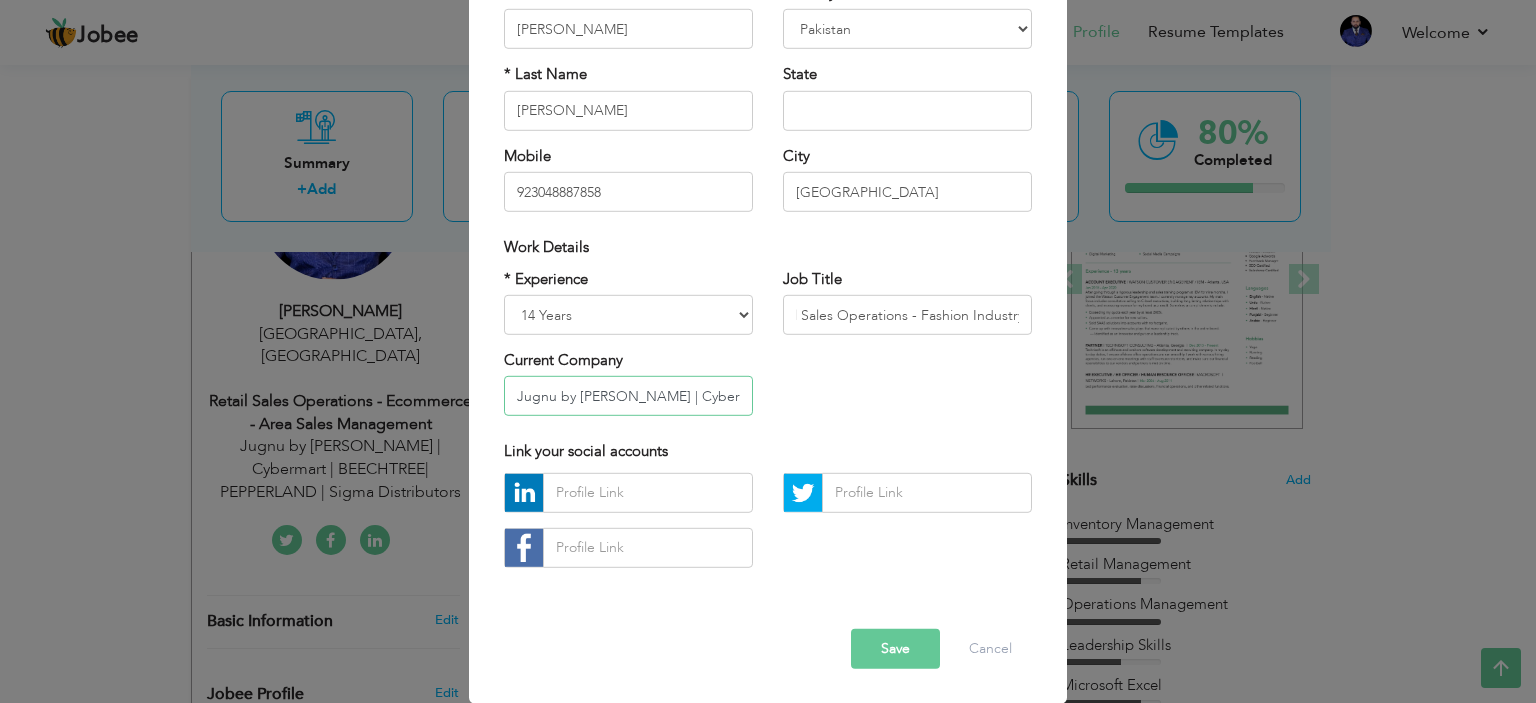 scroll, scrollTop: 0, scrollLeft: 0, axis: both 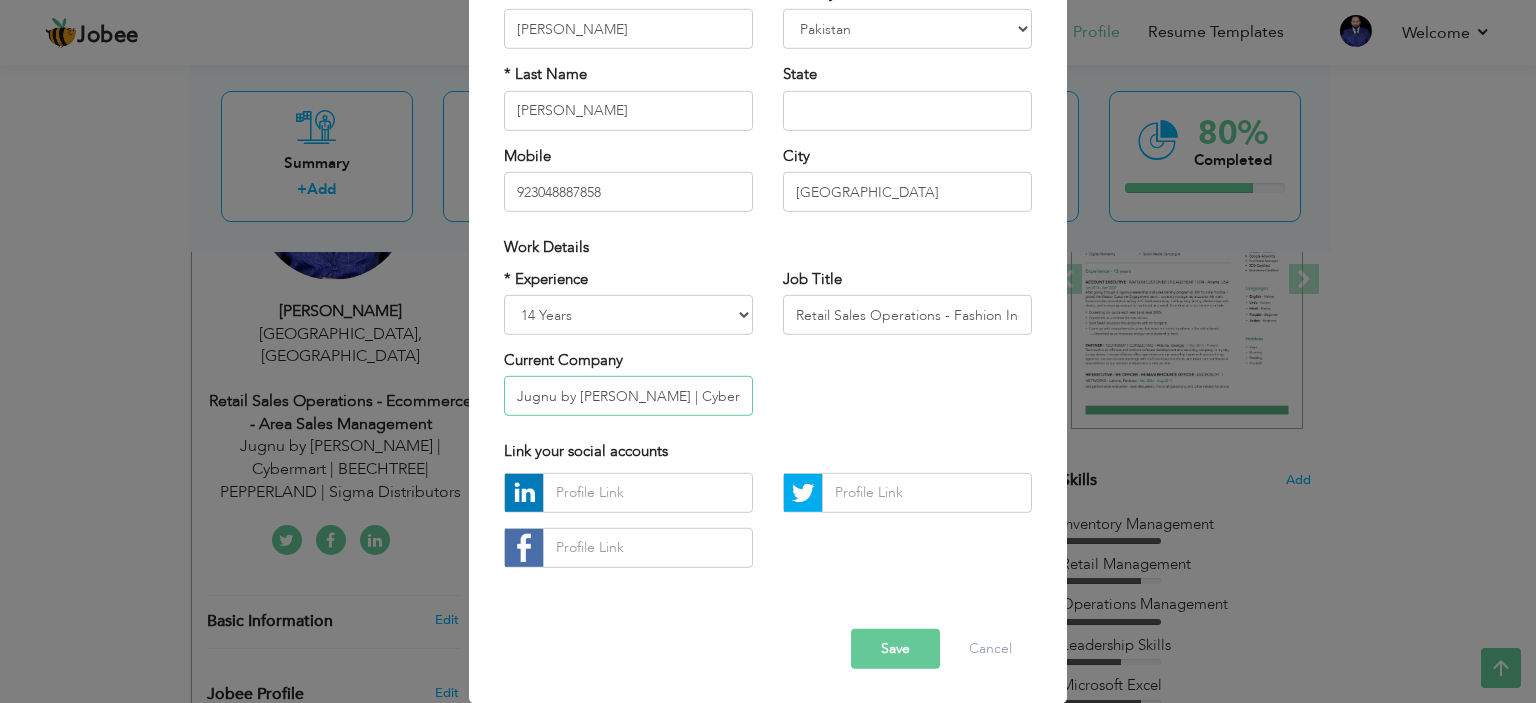 click on "Jugnu by Hussain Rehar | Cybermart | BEECHTREE| PEPPERLAND | Sigma Distributors" at bounding box center (628, 396) 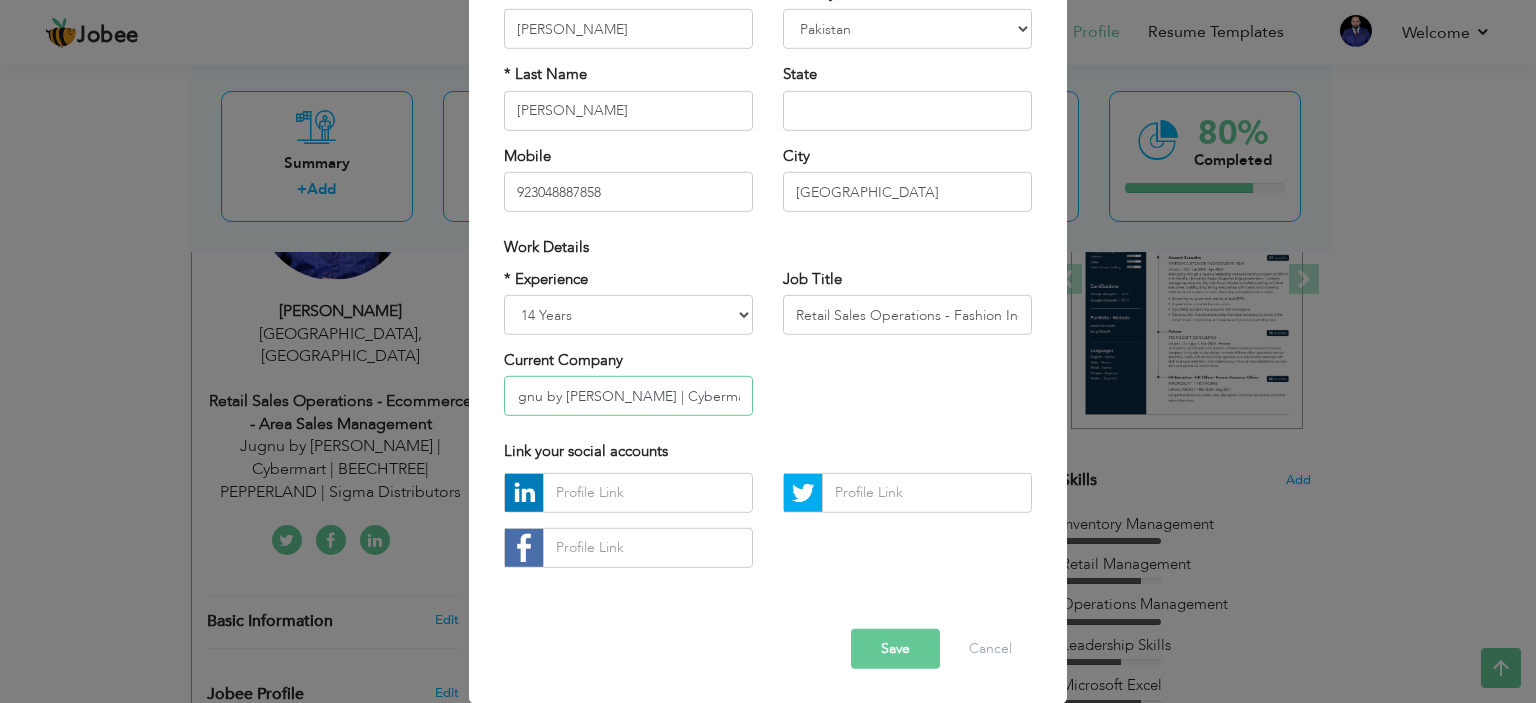 scroll, scrollTop: 0, scrollLeft: 0, axis: both 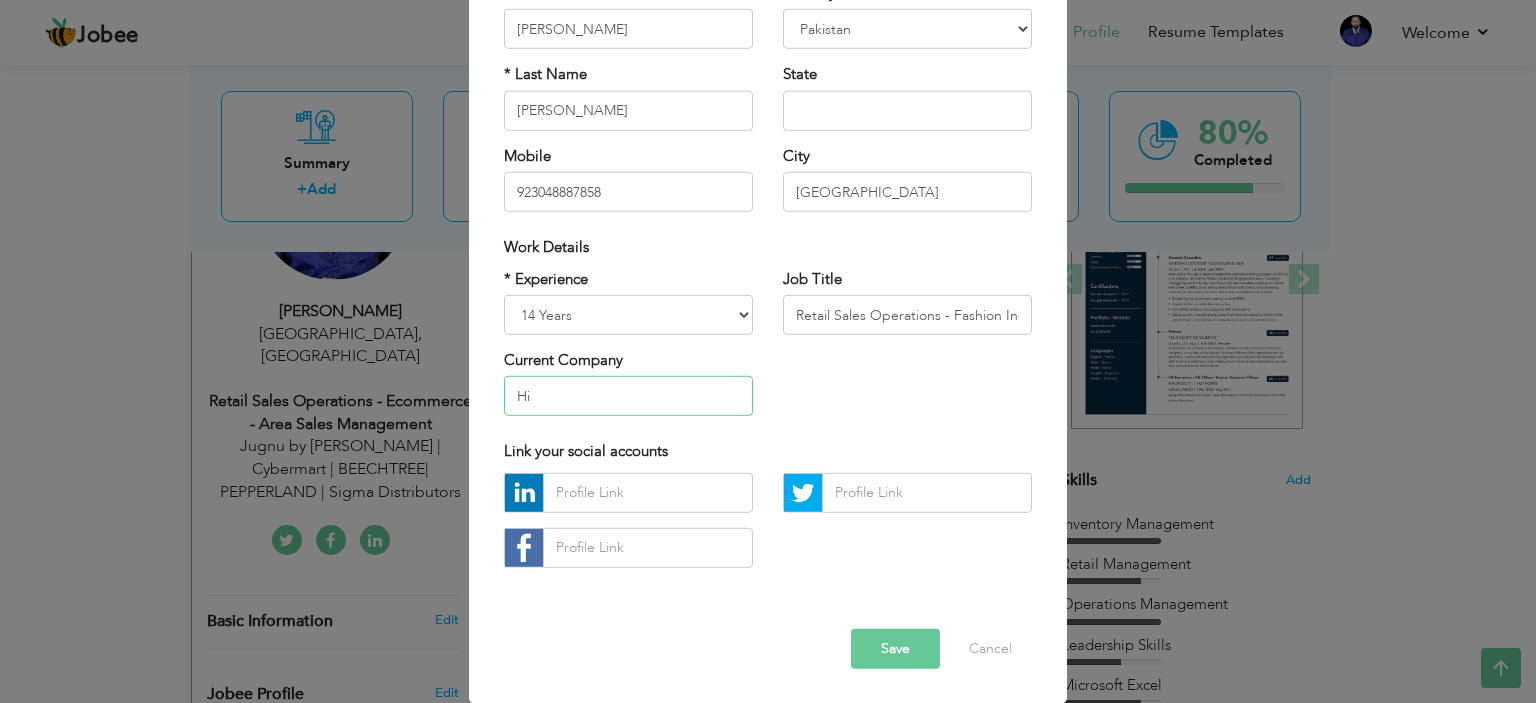type on "H" 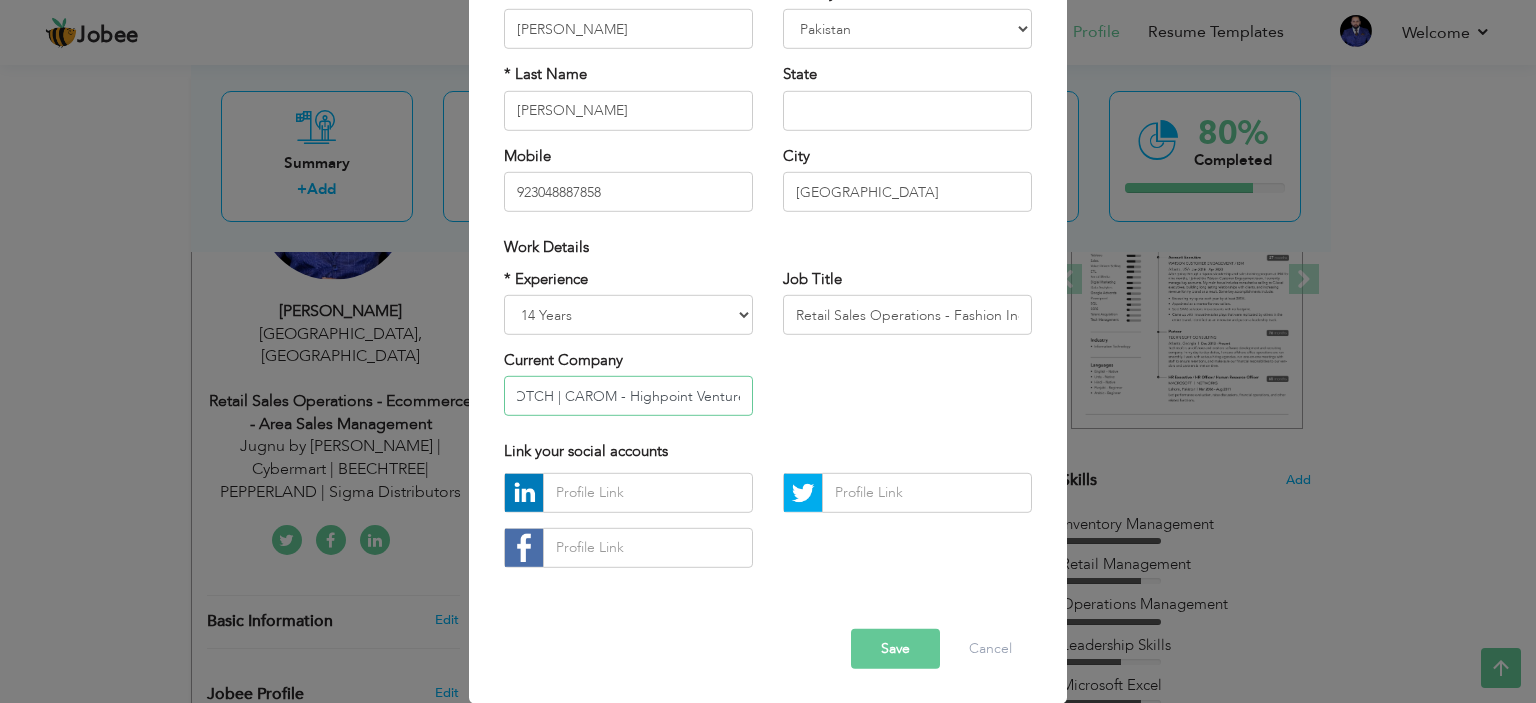 scroll, scrollTop: 0, scrollLeft: 56, axis: horizontal 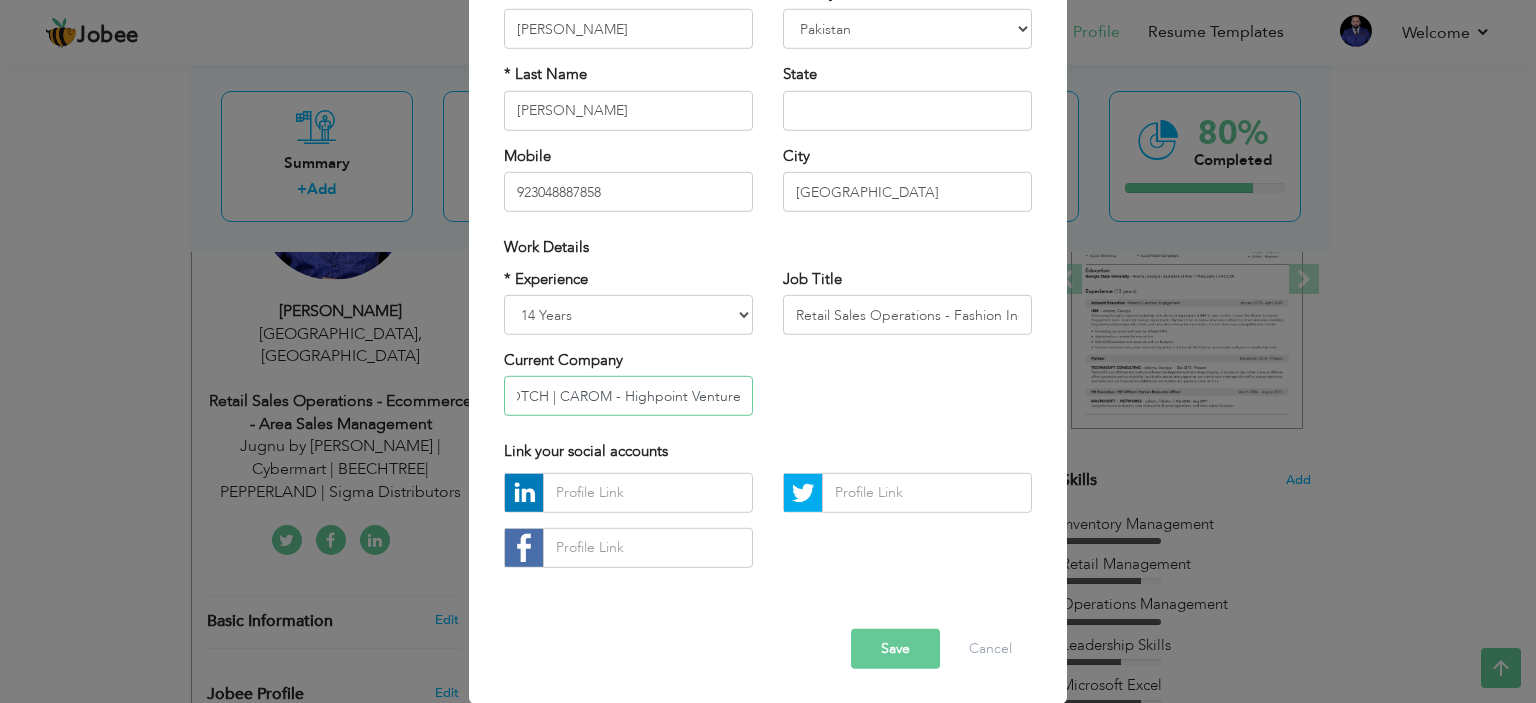 type on "HOPSCOTCH | CAROM - Highpoint Ventures" 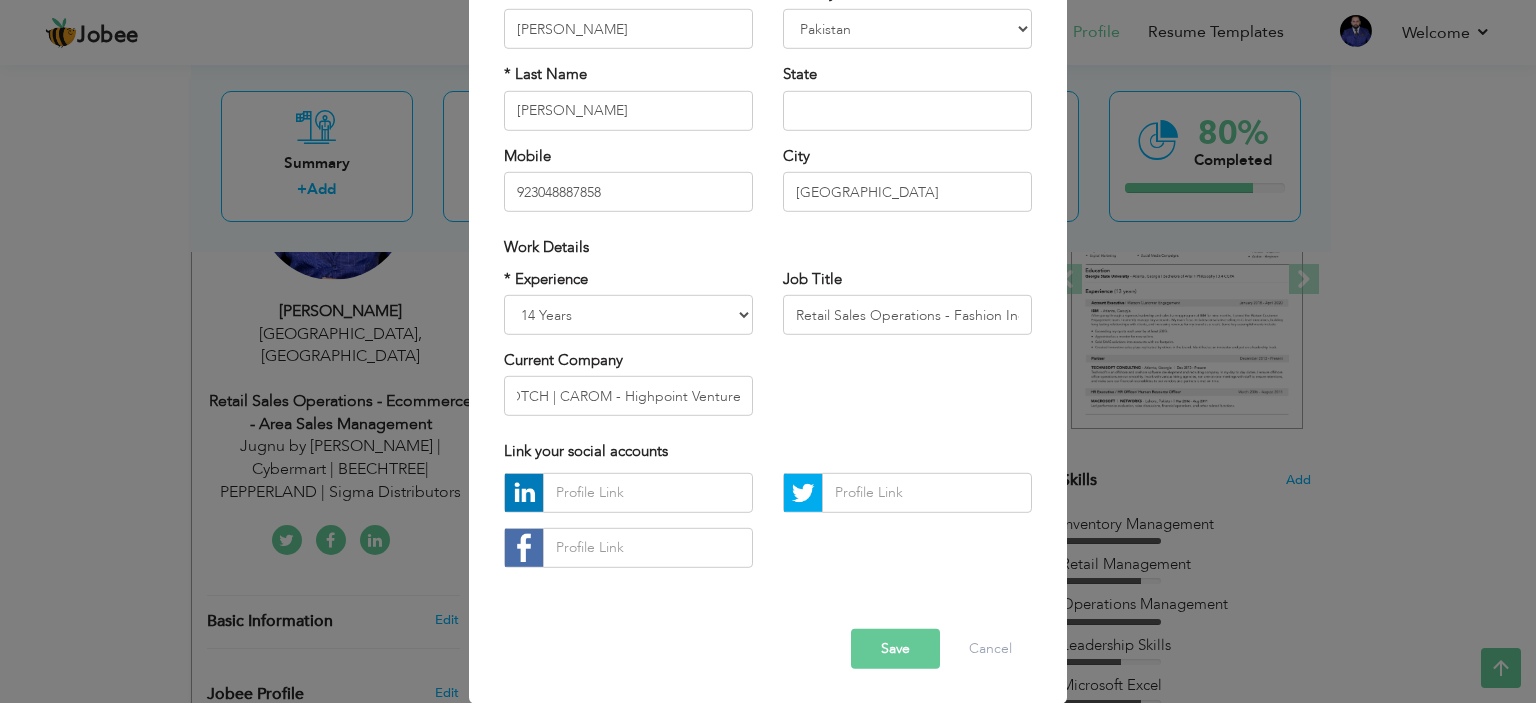 click on "Save" at bounding box center [895, 649] 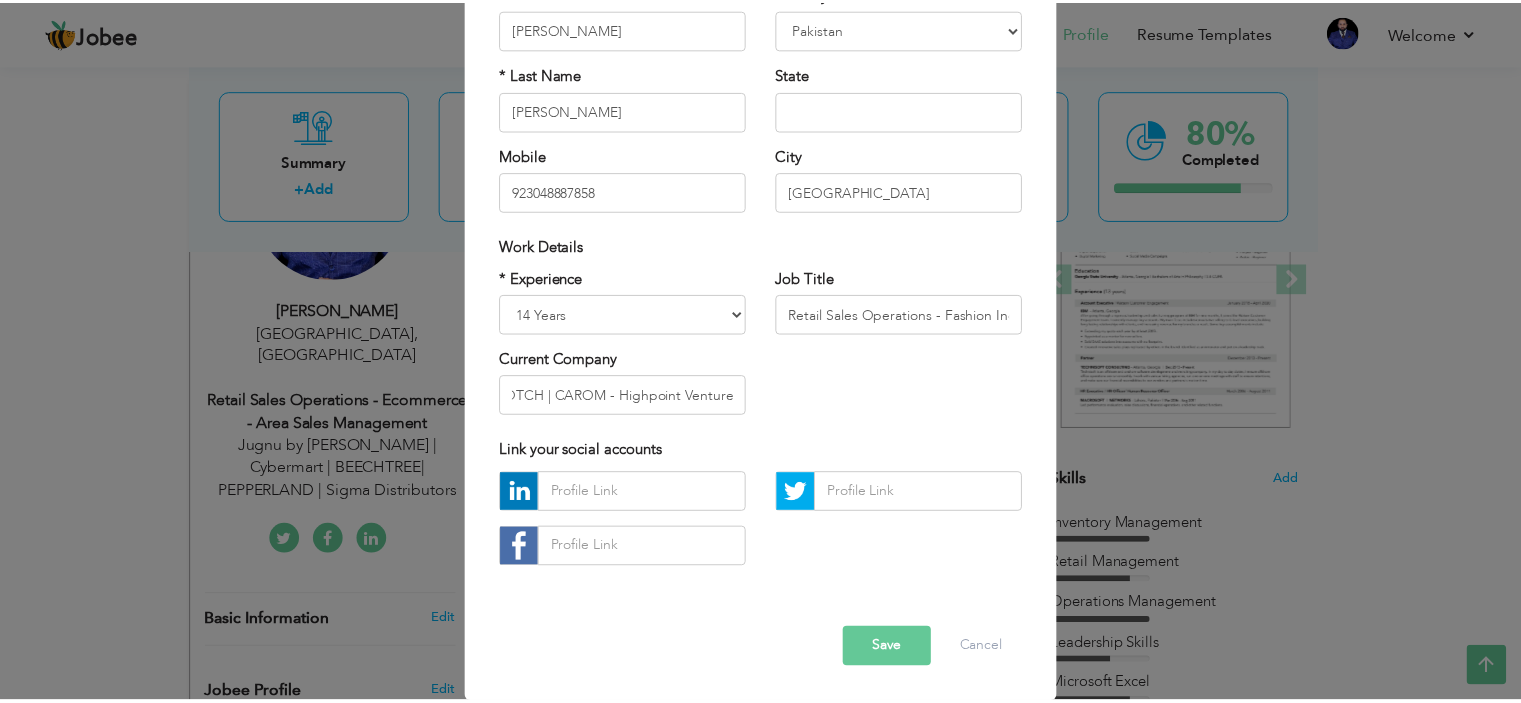 scroll, scrollTop: 0, scrollLeft: 0, axis: both 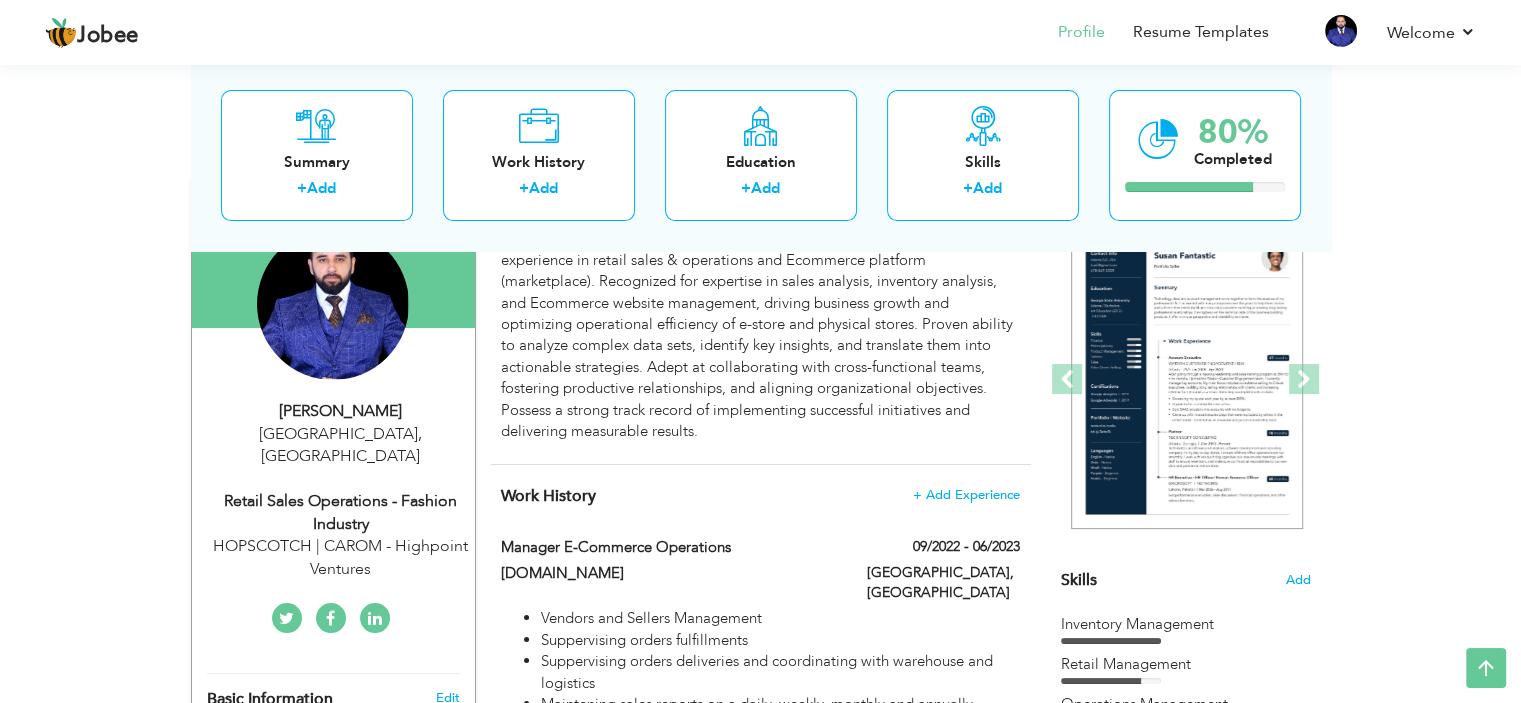 click on "Retail Sales Operations - Fashion Industry" at bounding box center [341, 513] 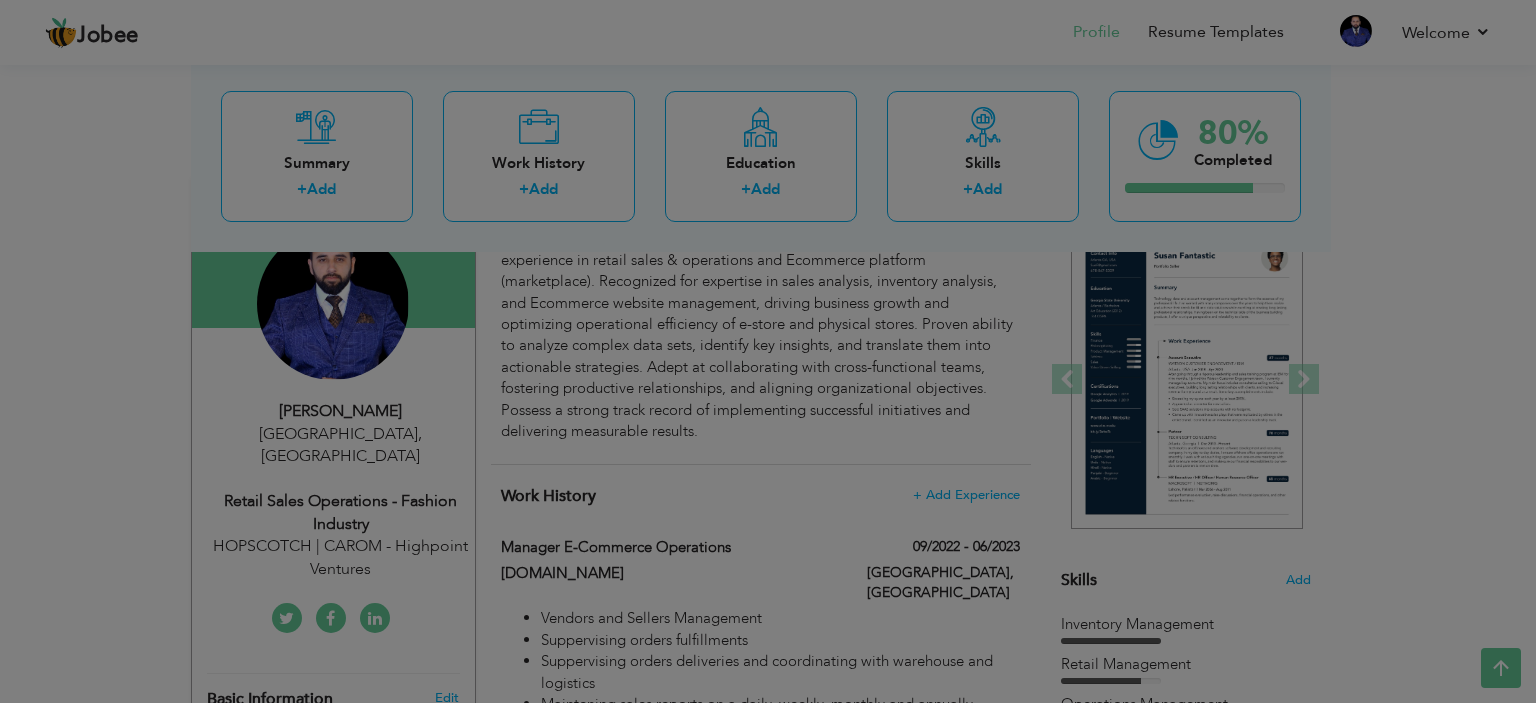 scroll, scrollTop: 0, scrollLeft: 0, axis: both 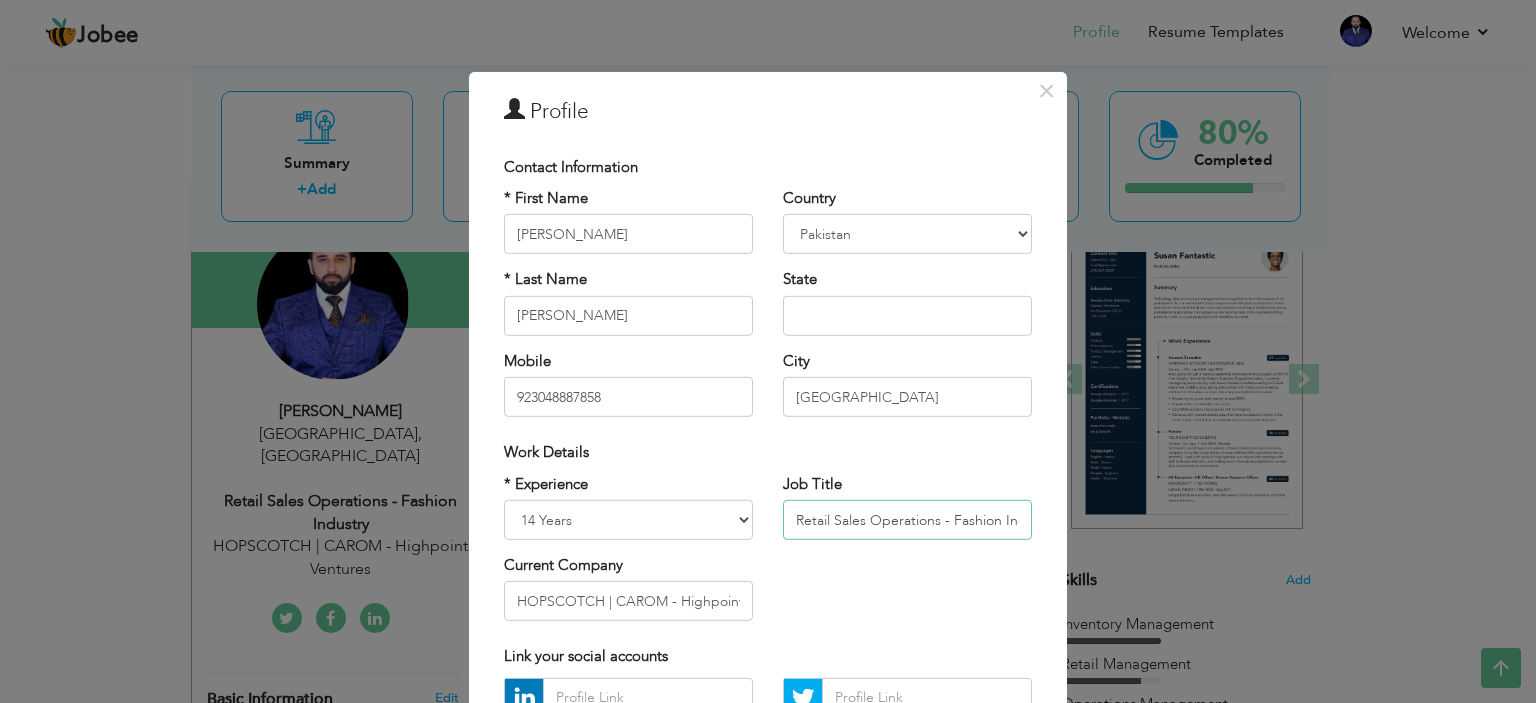 click on "Retail Sales Operations - Fashion Industry" at bounding box center (907, 520) 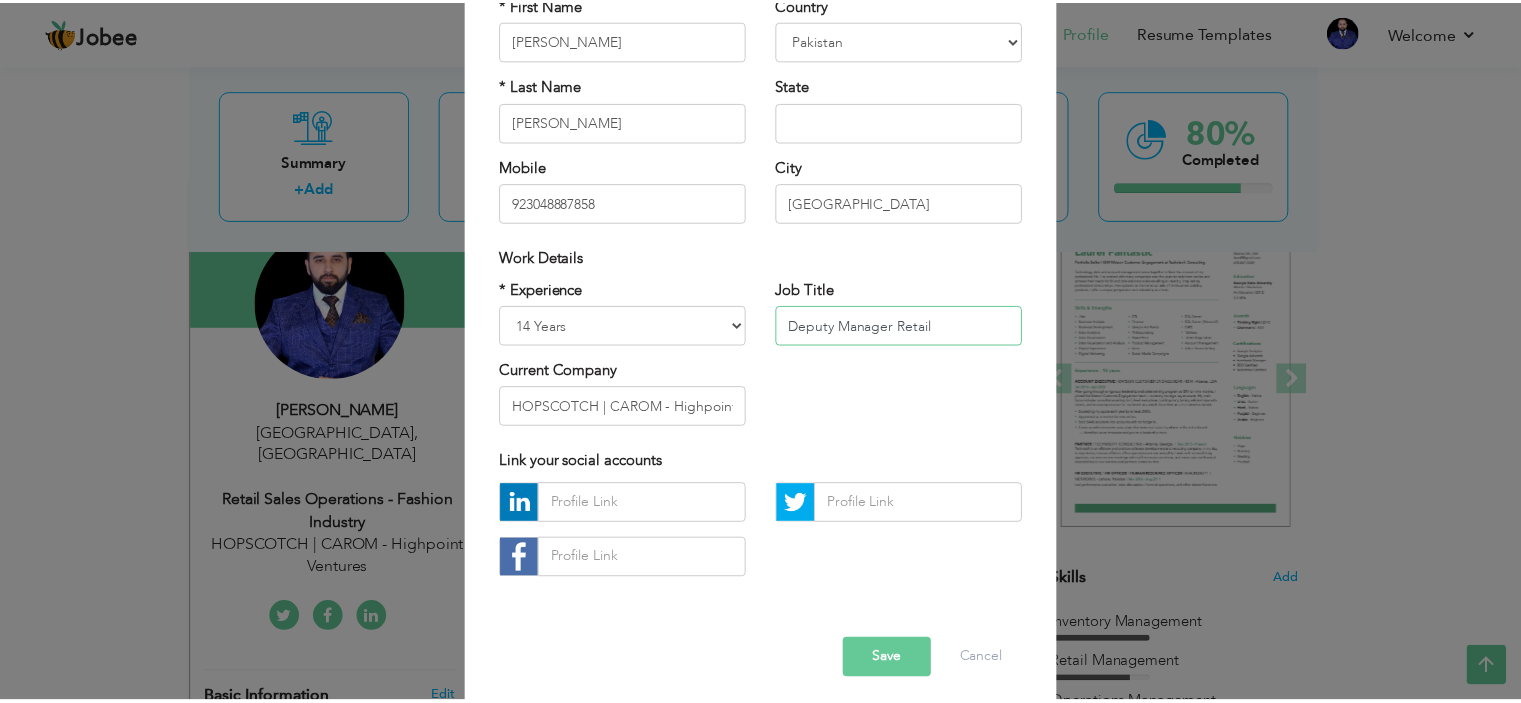 scroll, scrollTop: 205, scrollLeft: 0, axis: vertical 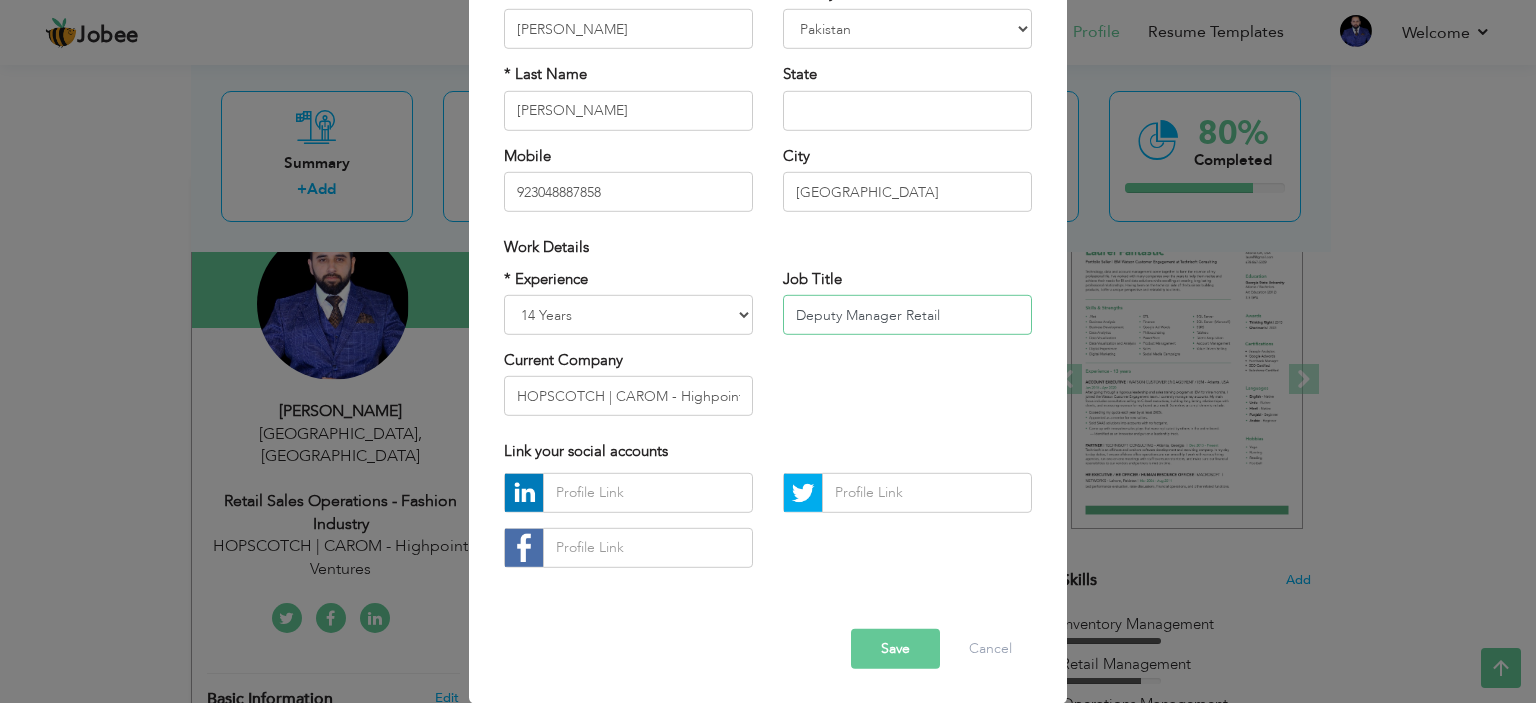 type on "Deputy Manager Retail" 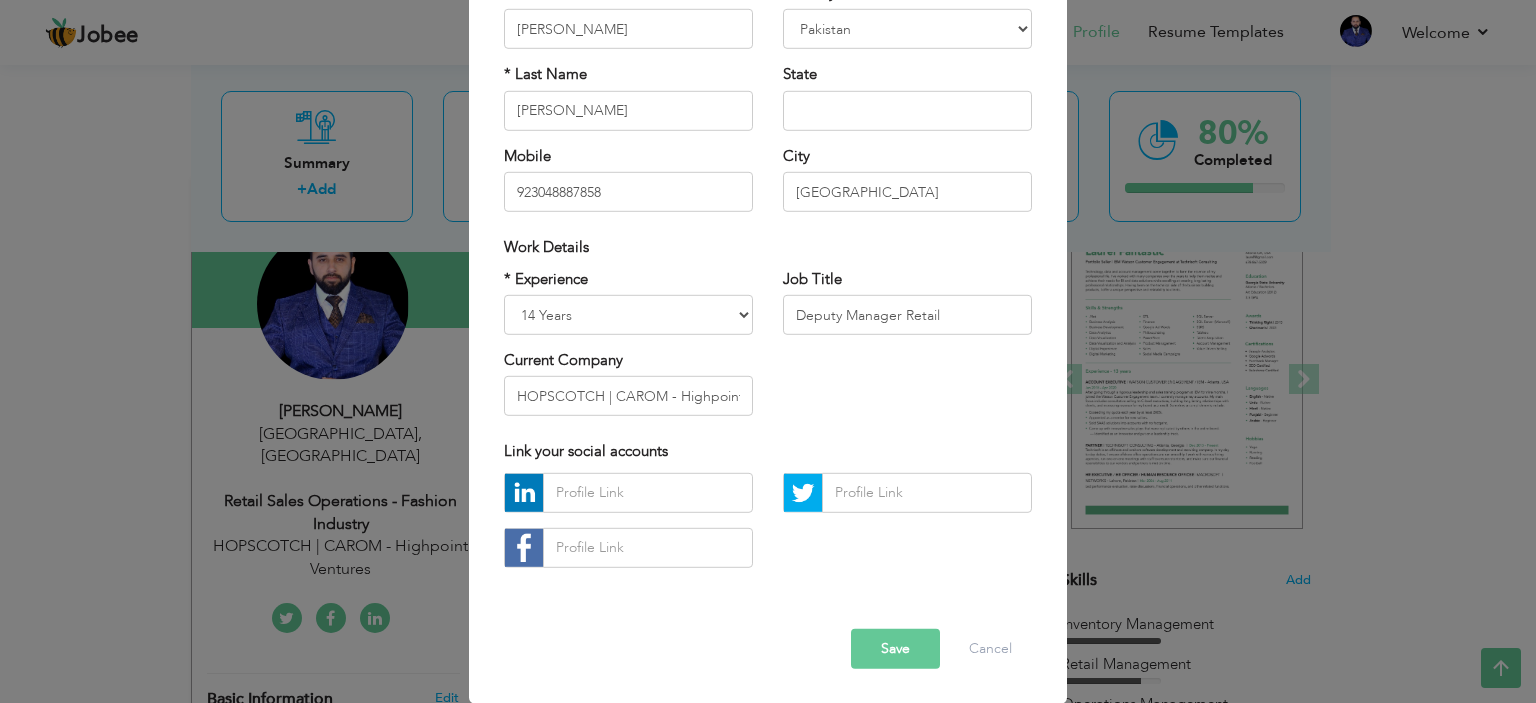 click on "Save" at bounding box center [895, 649] 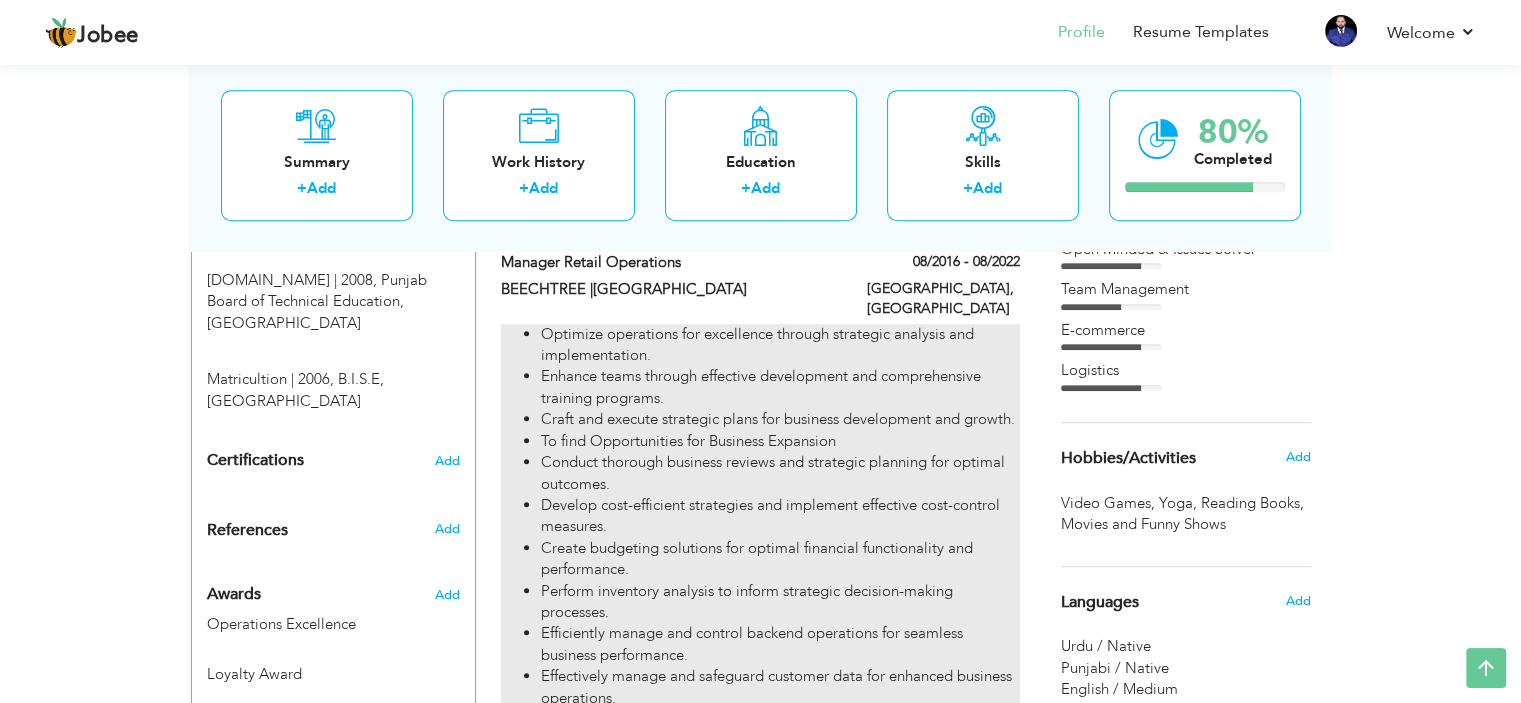 scroll, scrollTop: 1000, scrollLeft: 0, axis: vertical 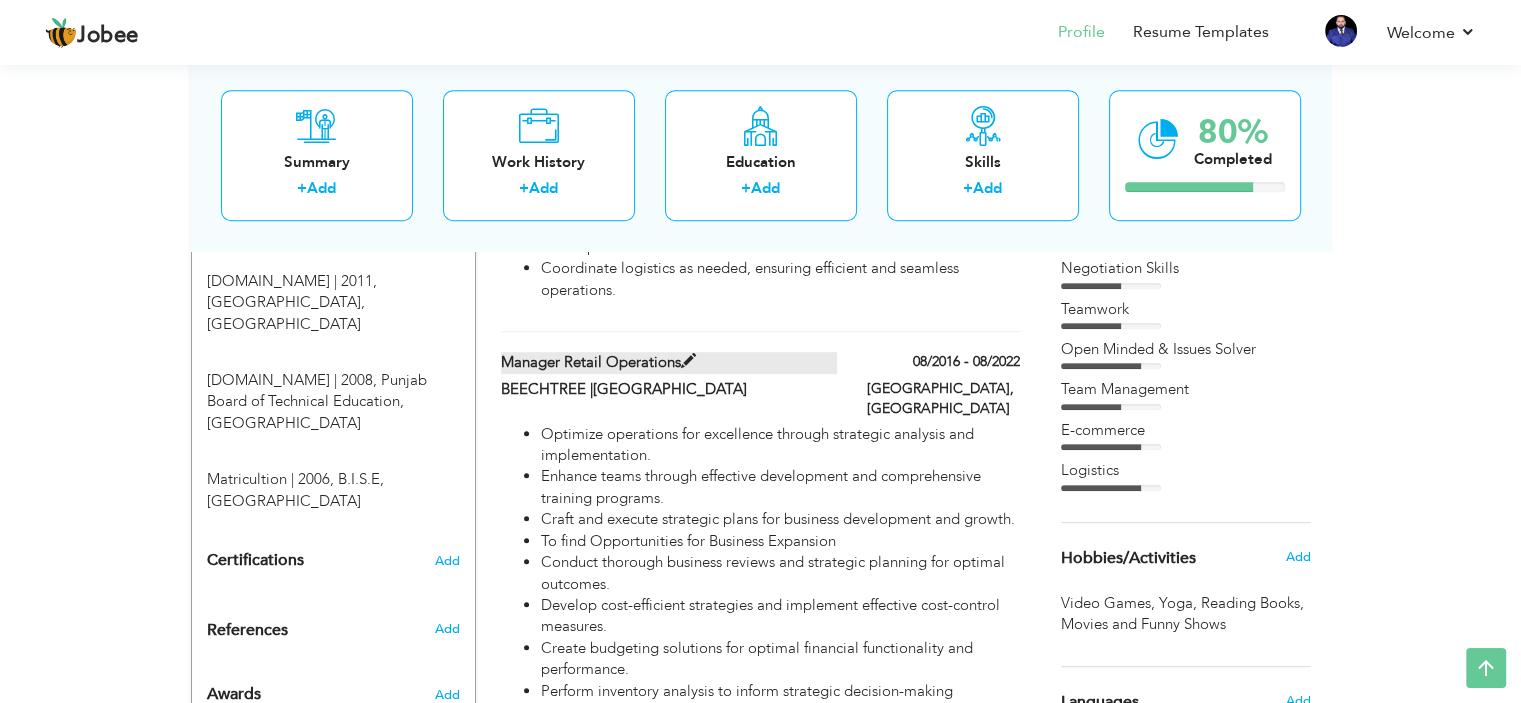 click at bounding box center [688, 361] 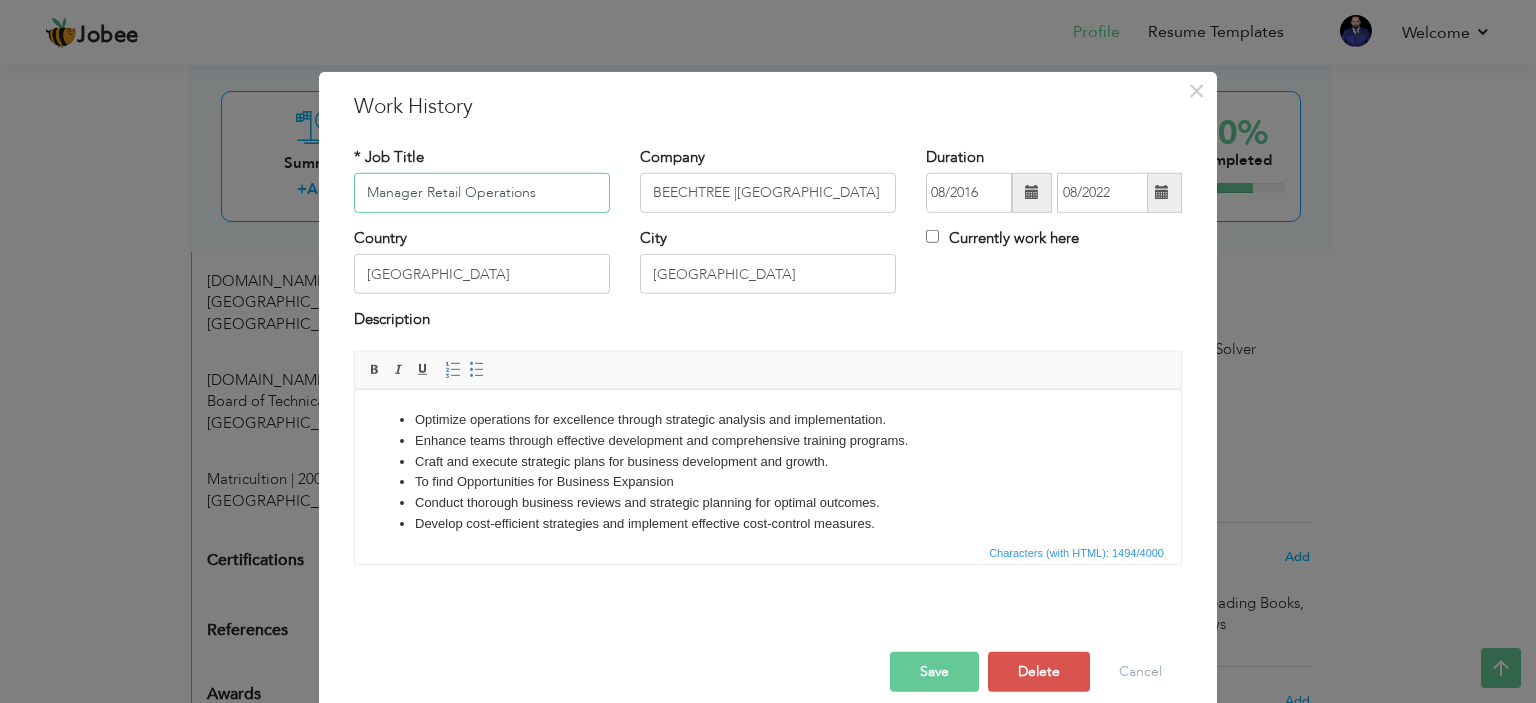 click on "Manager Retail Operations" at bounding box center [482, 193] 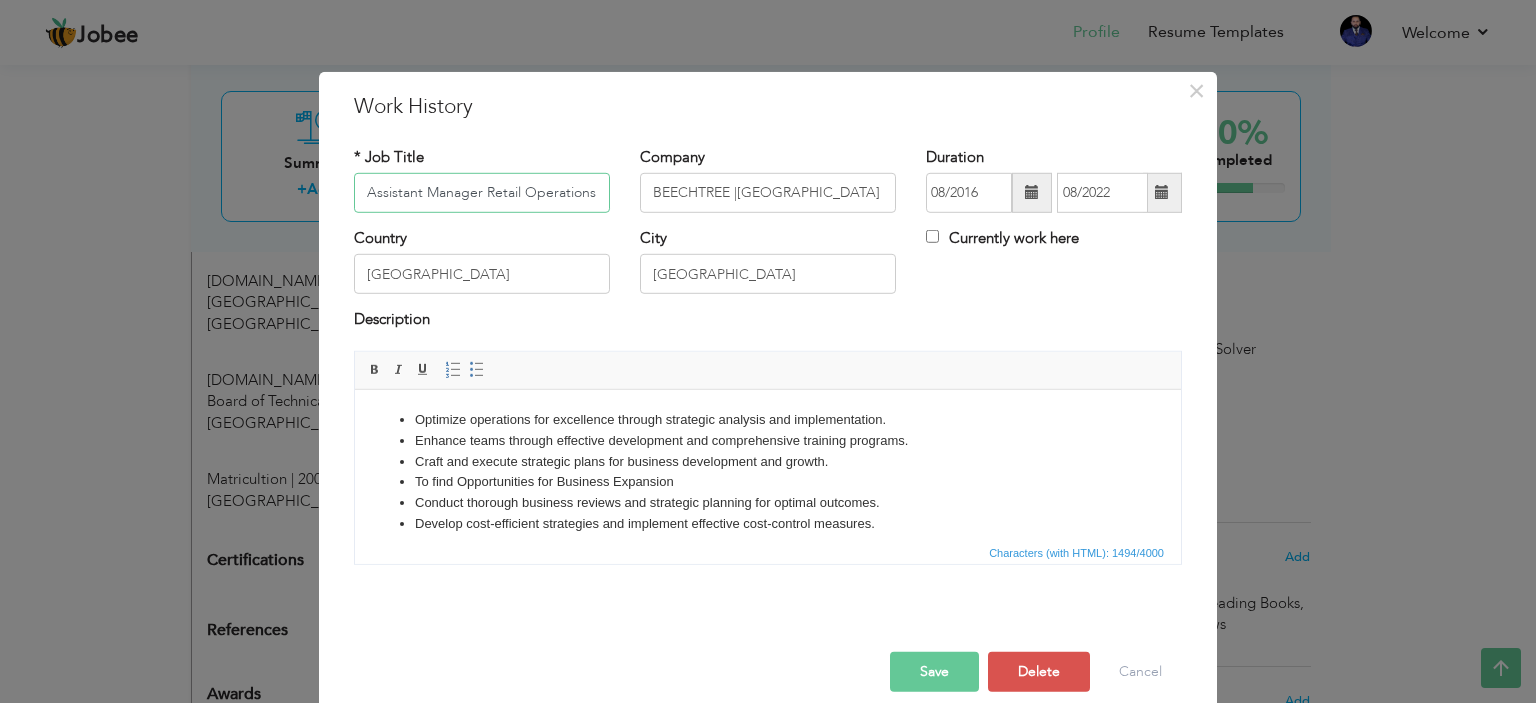 type on "Assistant Manager Retail Operations" 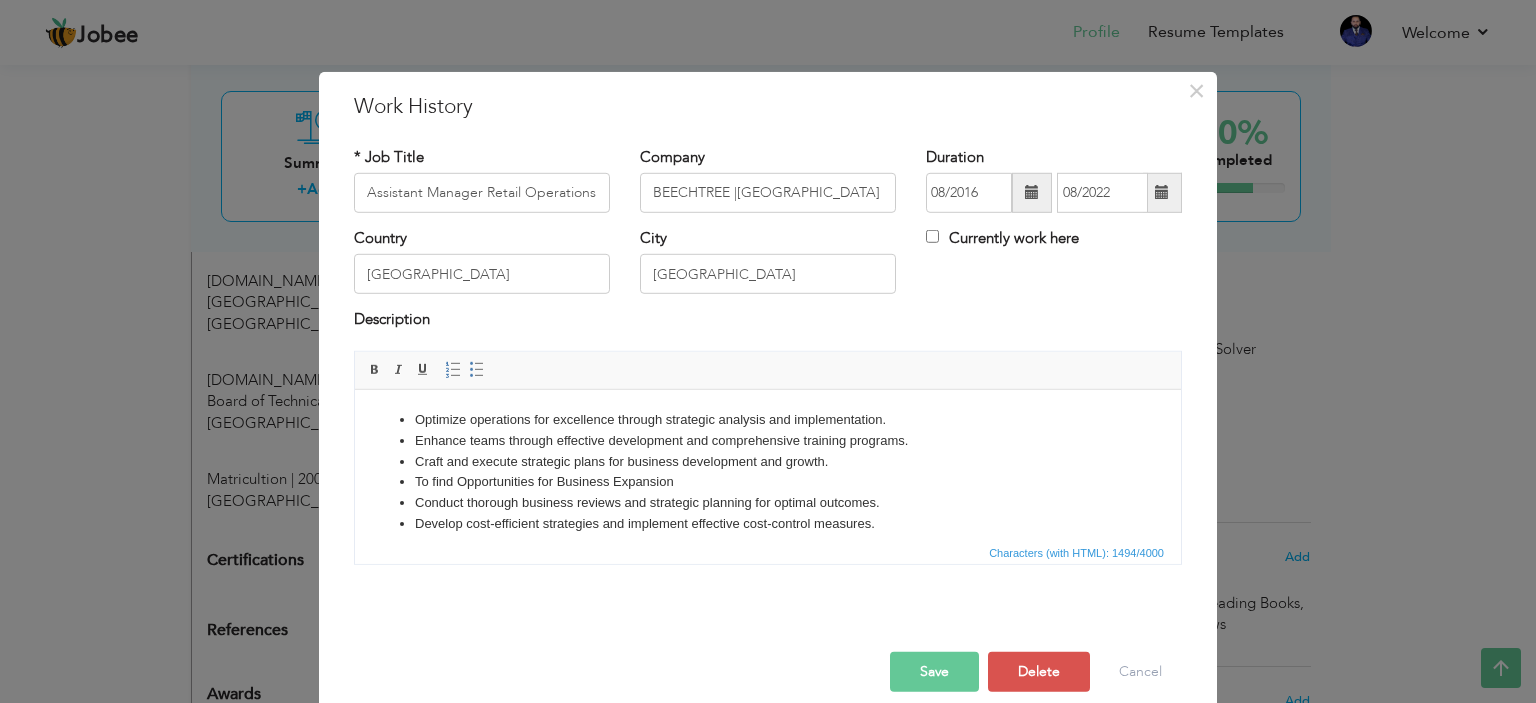 click on "Save" at bounding box center [934, 672] 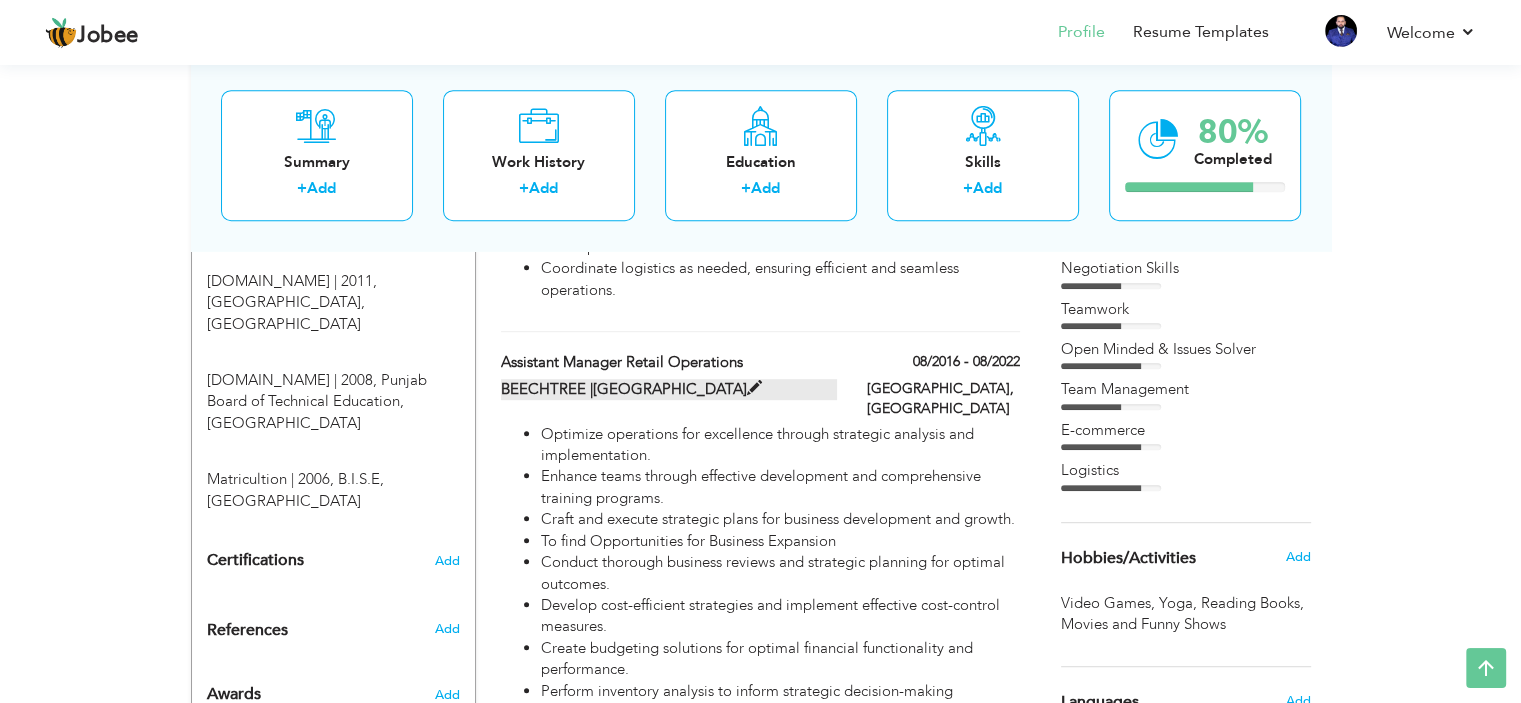 click at bounding box center (754, 388) 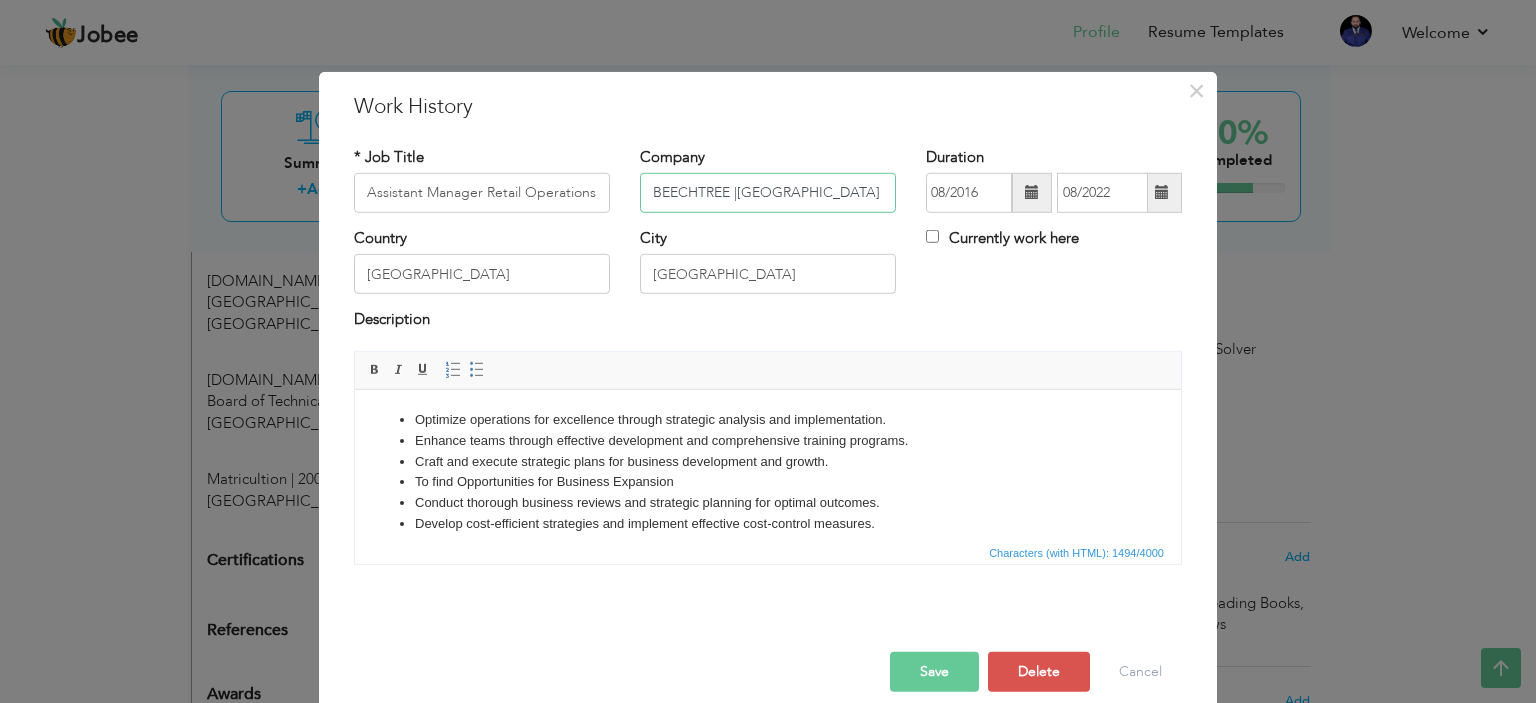 click on "BEECHTREE |PEPPERLAND" at bounding box center (768, 193) 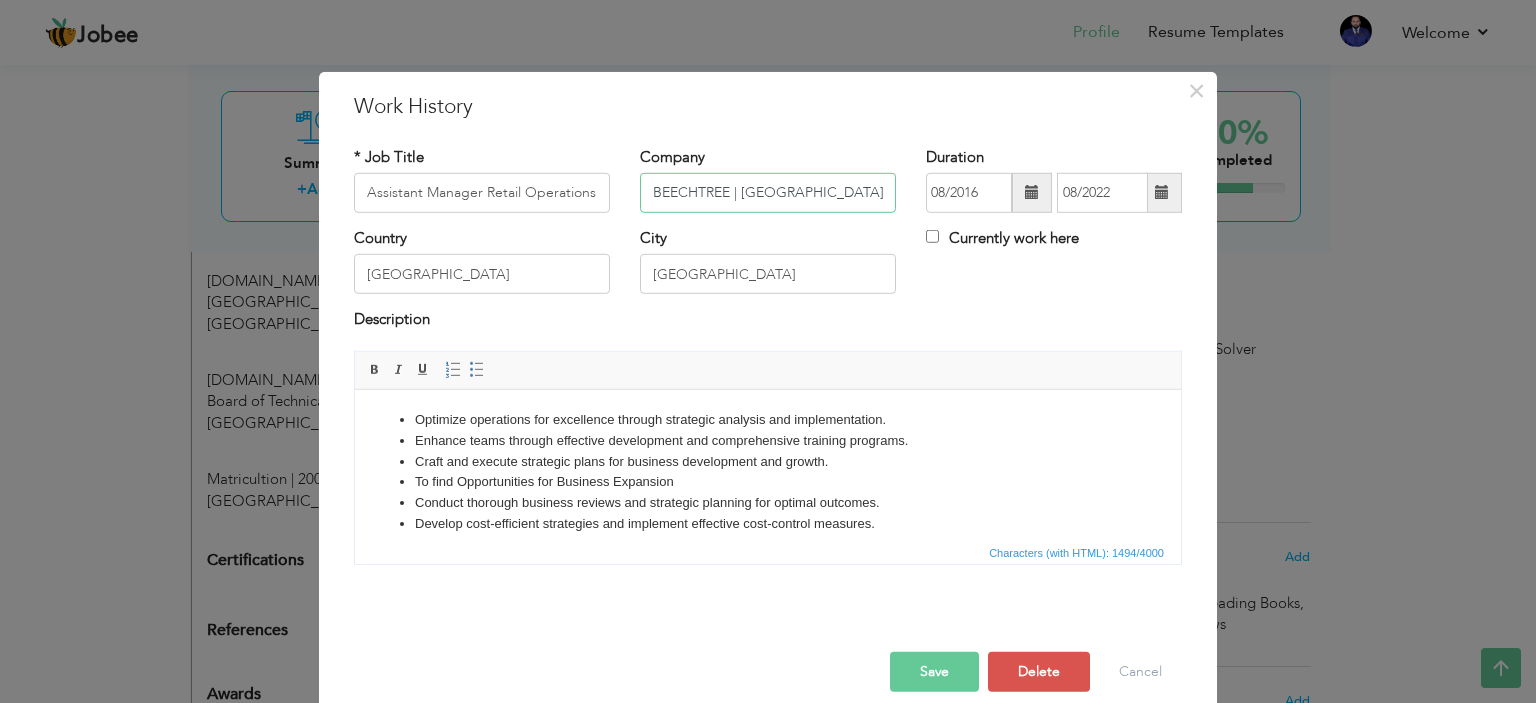 type on "BEECHTREE | [GEOGRAPHIC_DATA]" 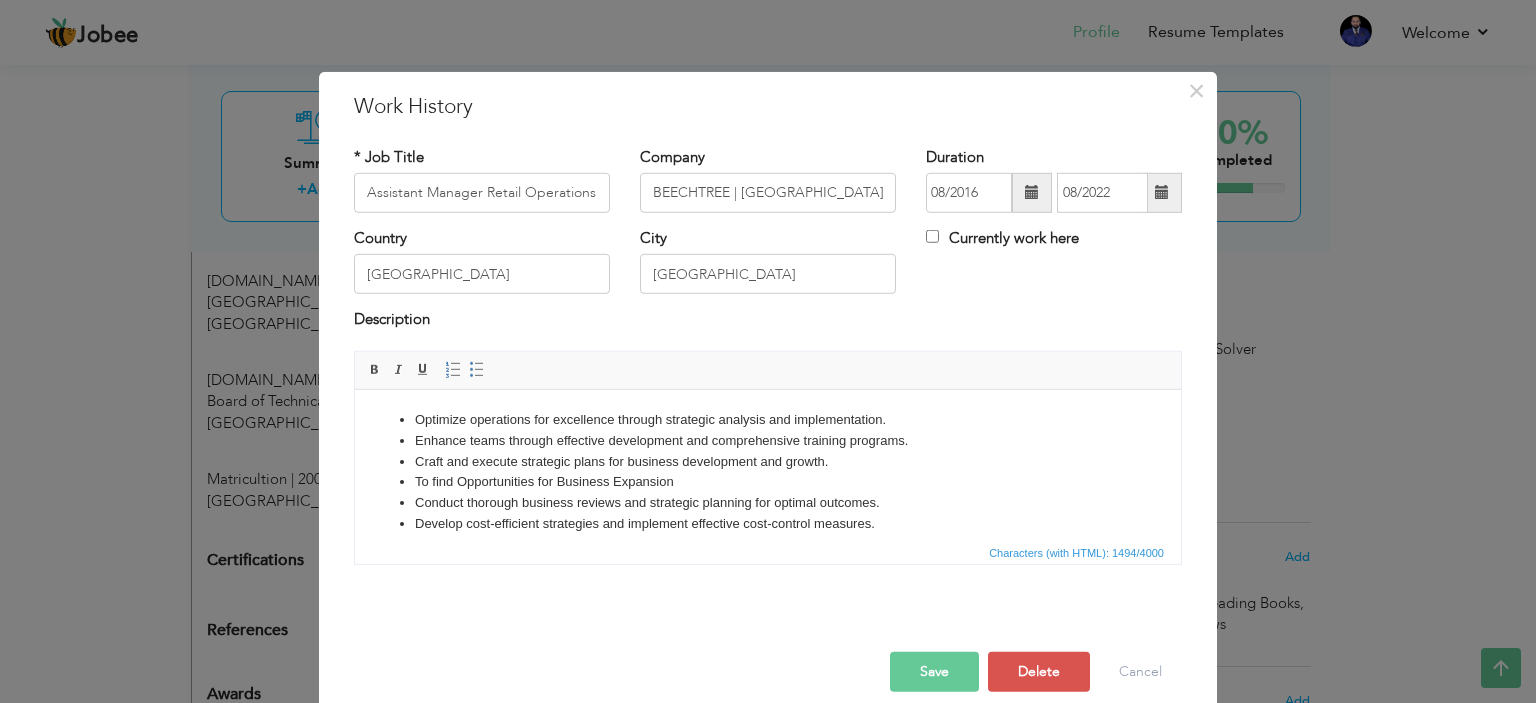 click on "Save" at bounding box center (934, 672) 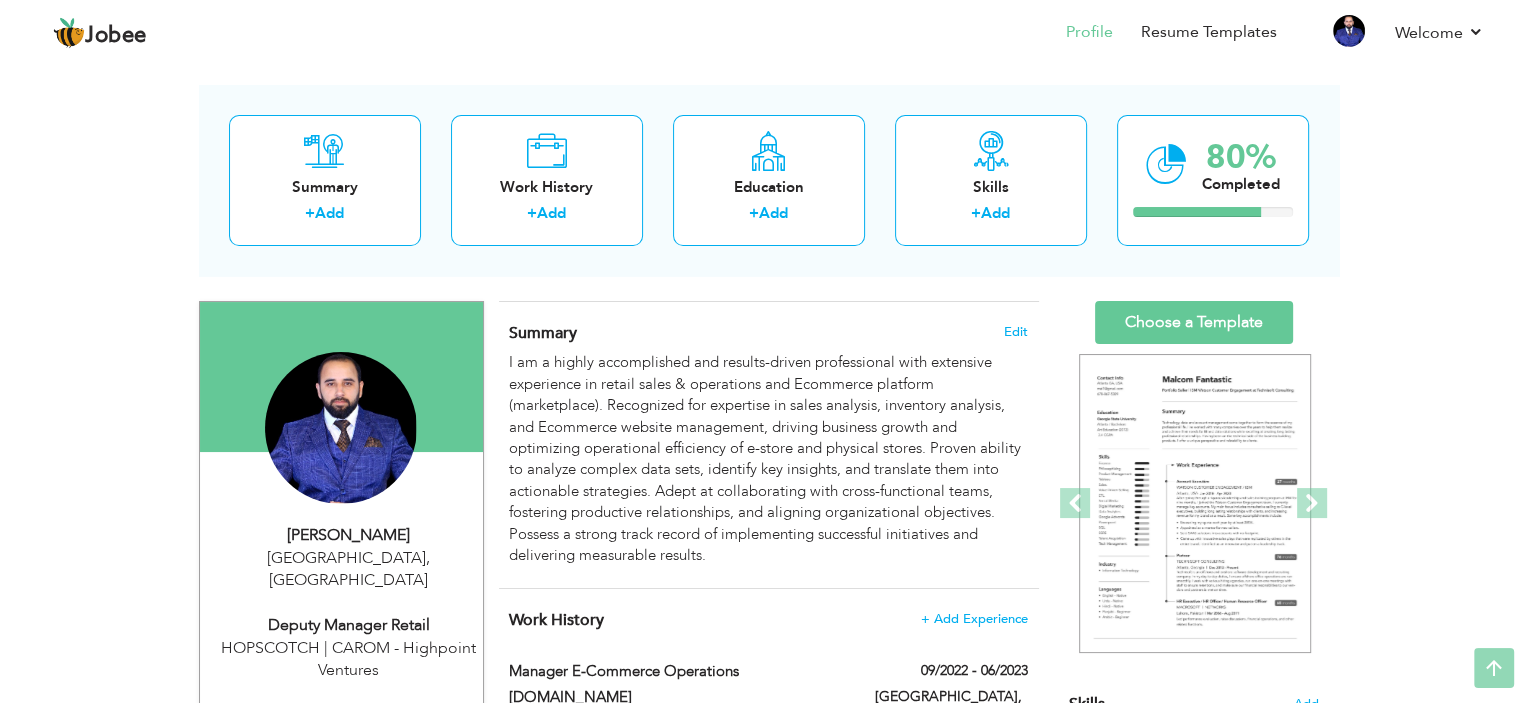 scroll, scrollTop: 0, scrollLeft: 0, axis: both 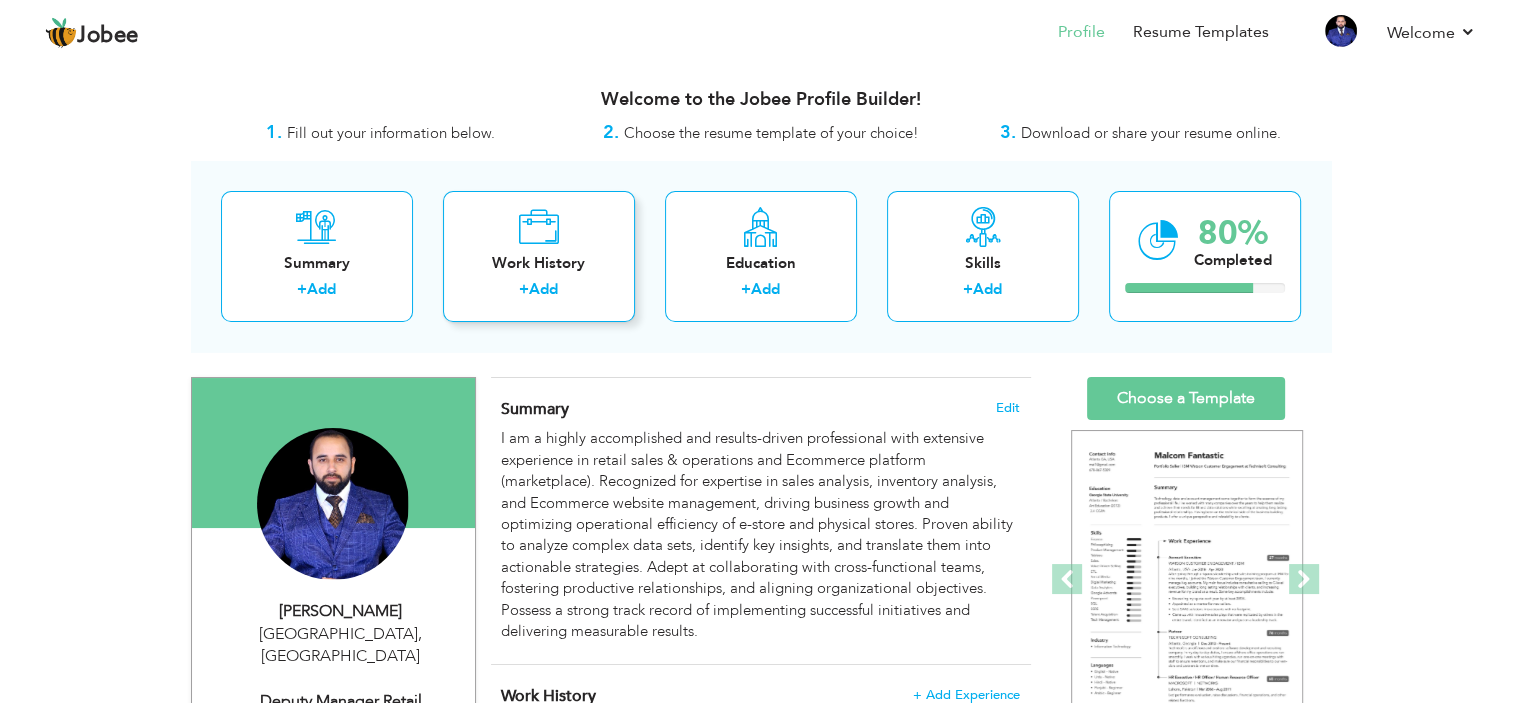 click on "Work History" at bounding box center [539, 263] 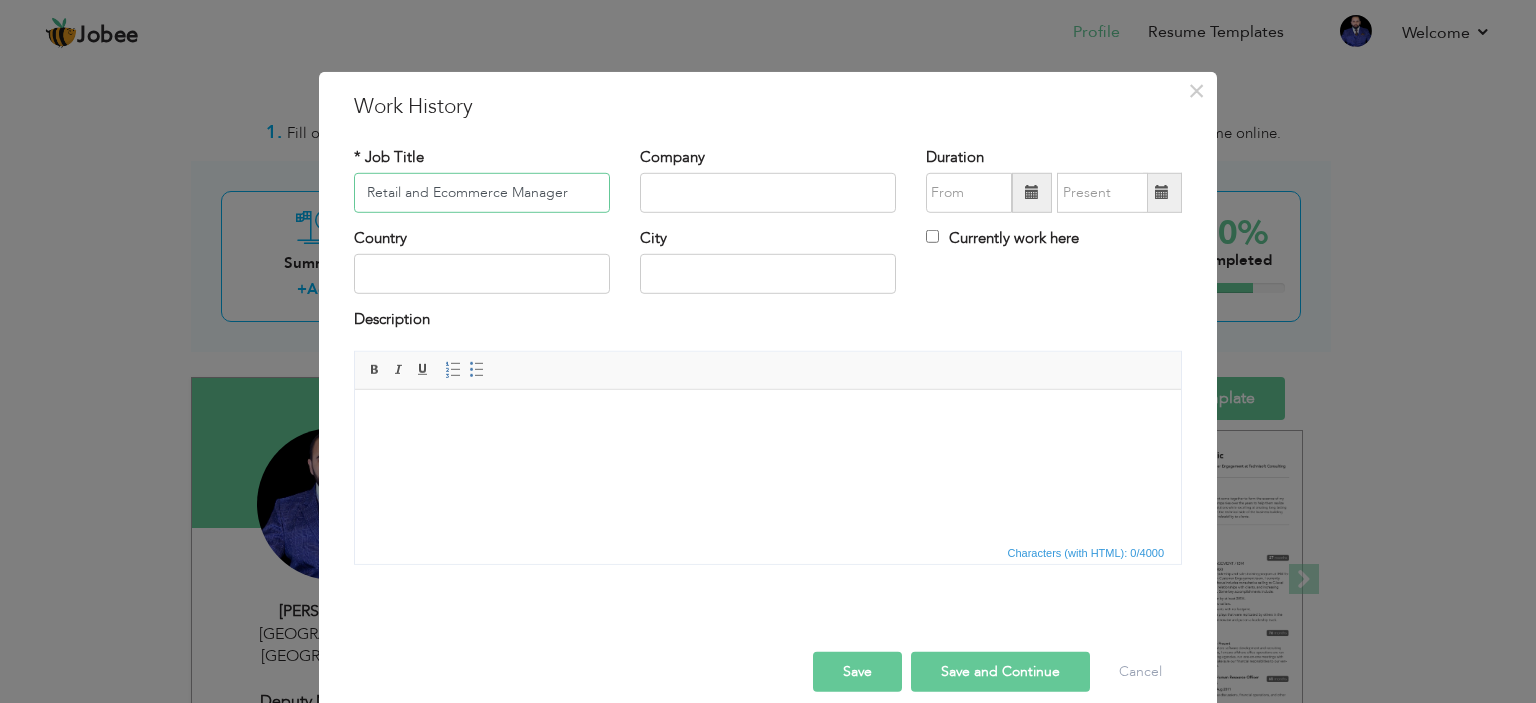 type on "Retail and Ecommerce Manager" 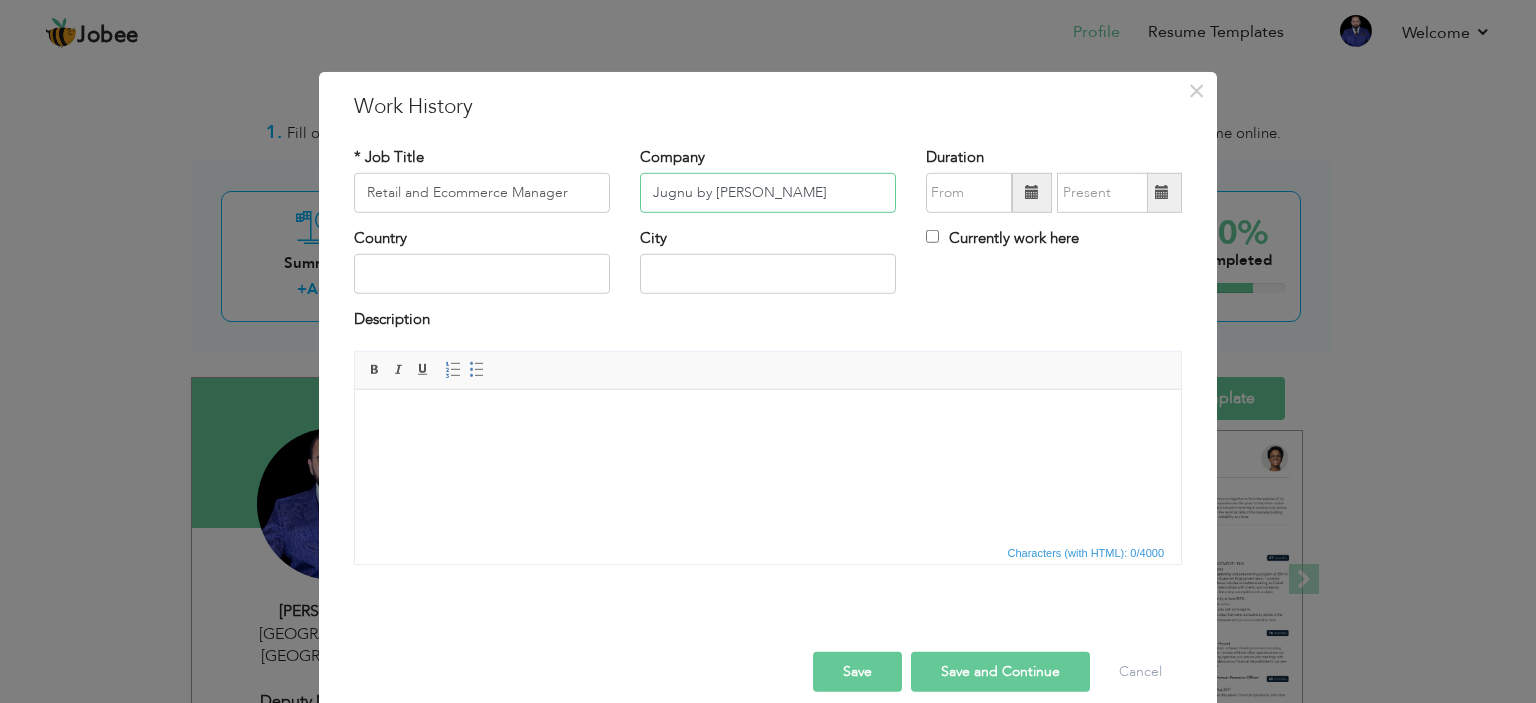type on "Jugnu by [PERSON_NAME]" 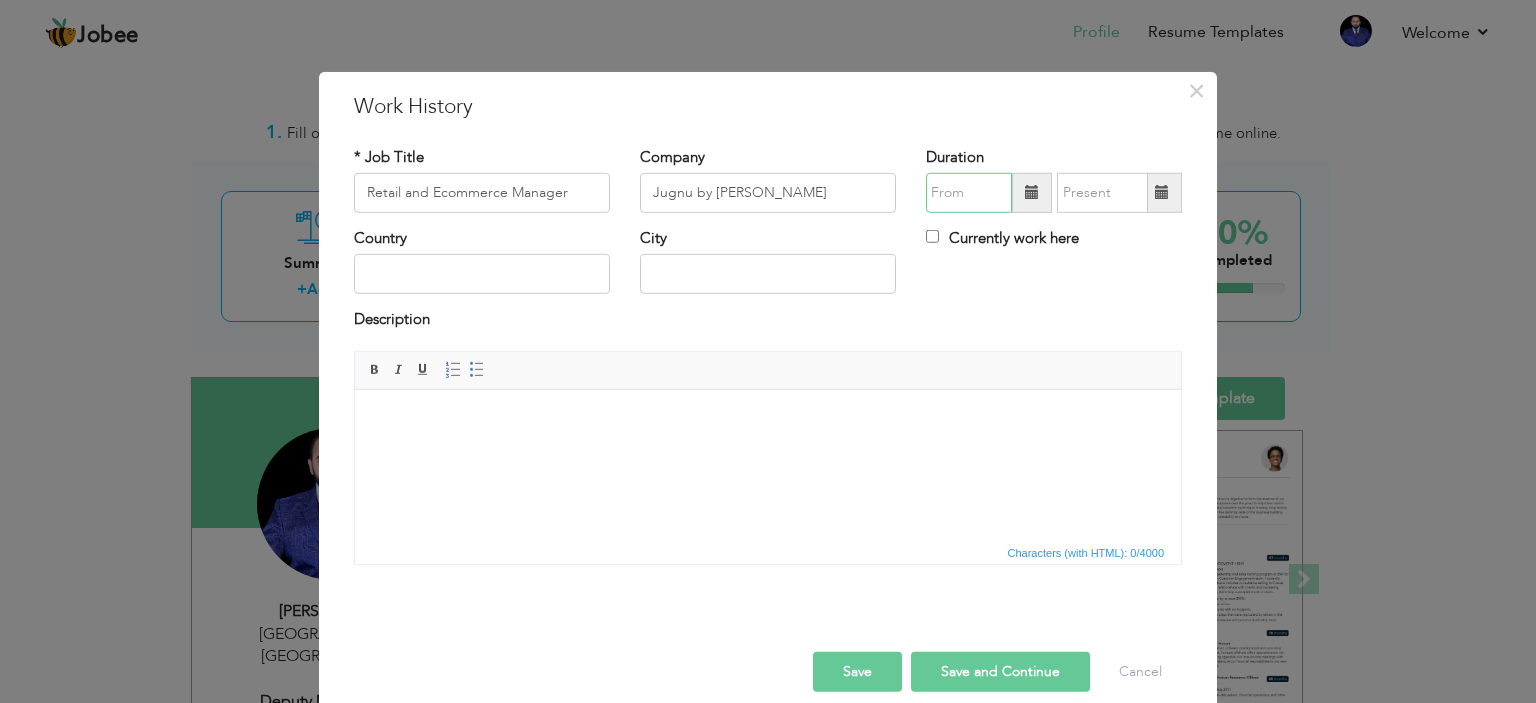 type on "07/2025" 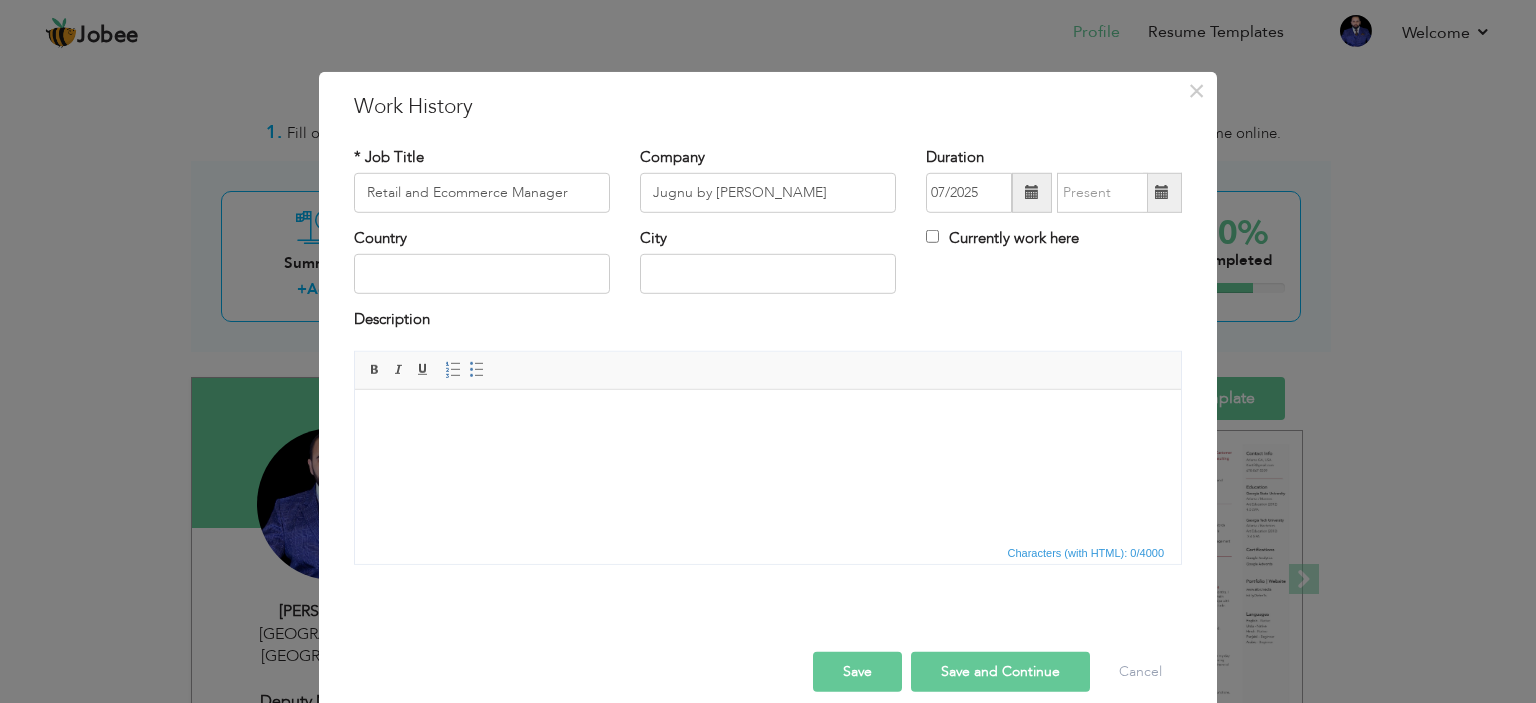 drag, startPoint x: 645, startPoint y: 104, endPoint x: 0, endPoint y: 63, distance: 646.30176 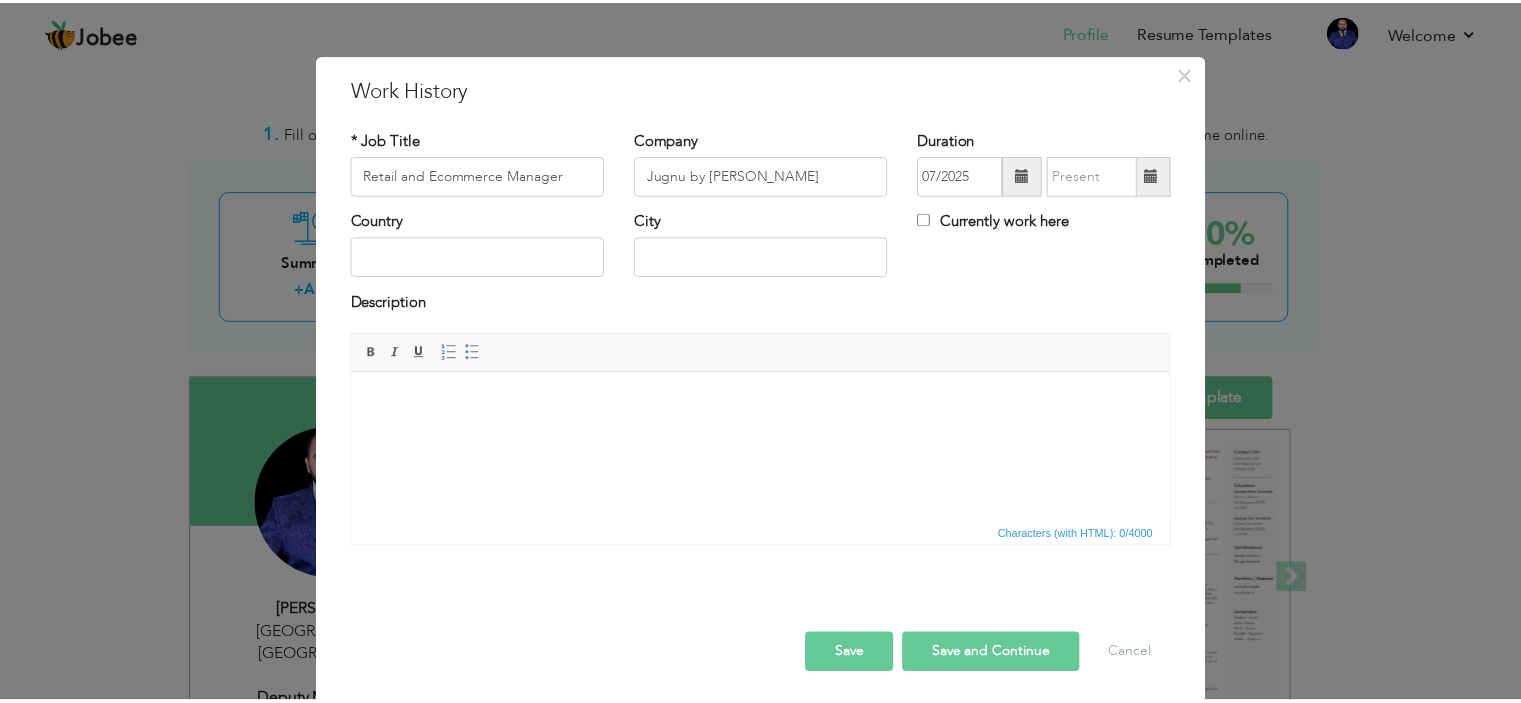 scroll, scrollTop: 22, scrollLeft: 0, axis: vertical 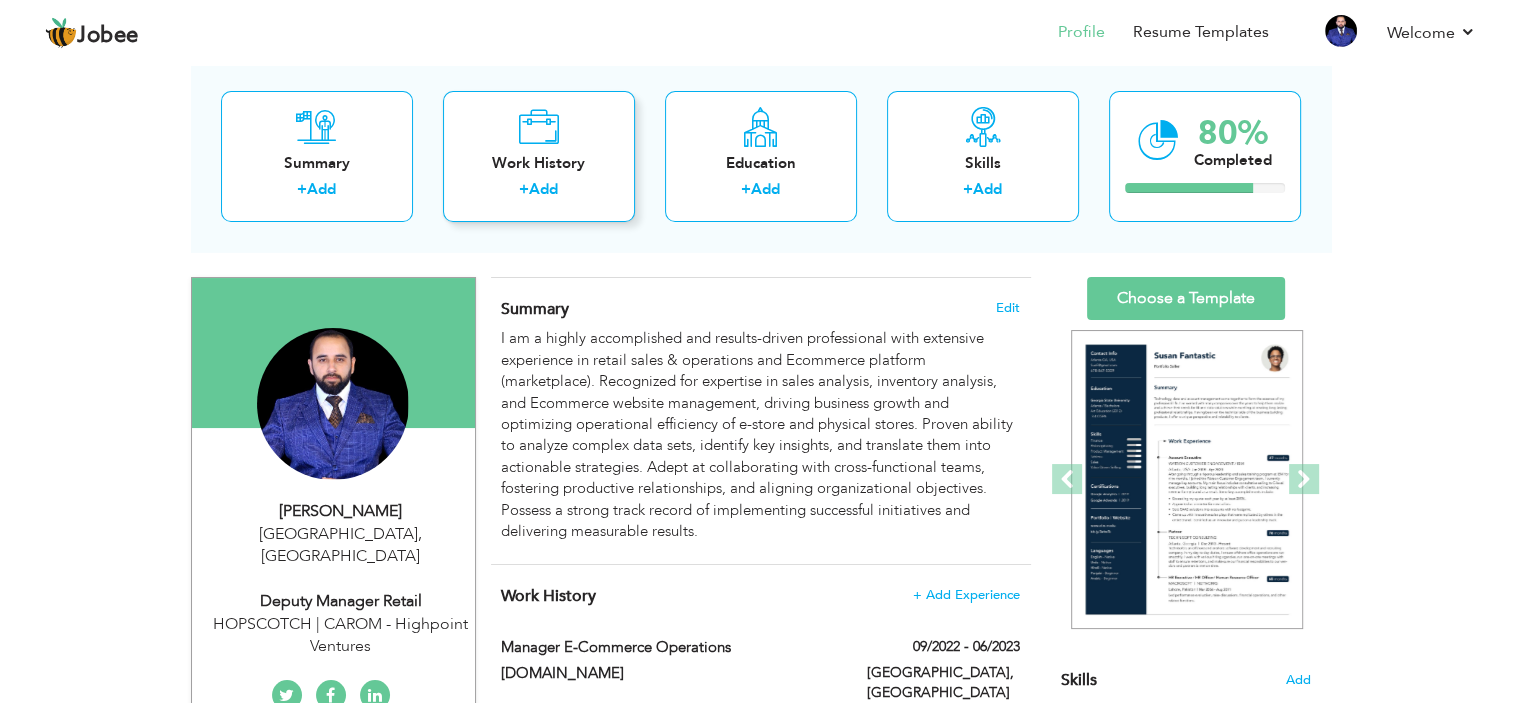 click on "Work History
+  Add" at bounding box center (539, 156) 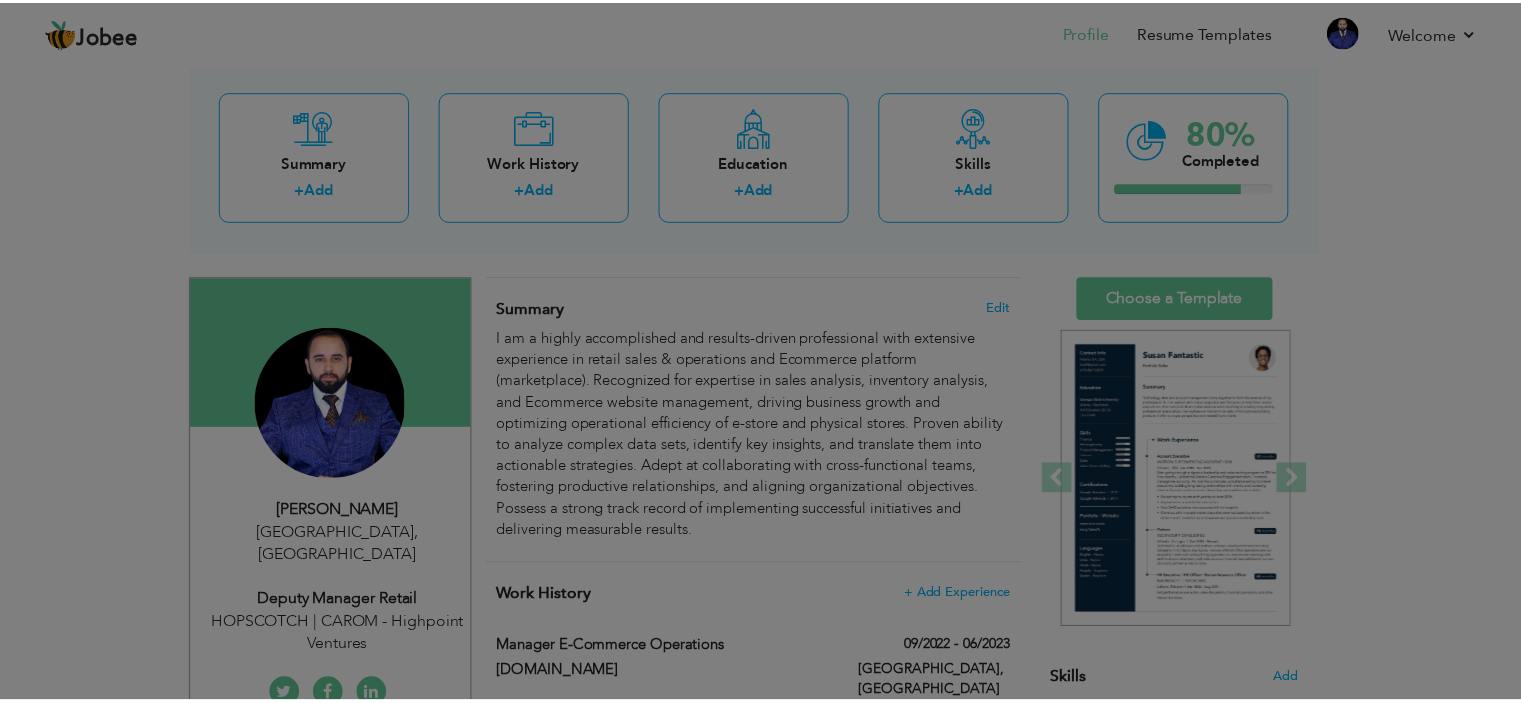 scroll, scrollTop: 0, scrollLeft: 0, axis: both 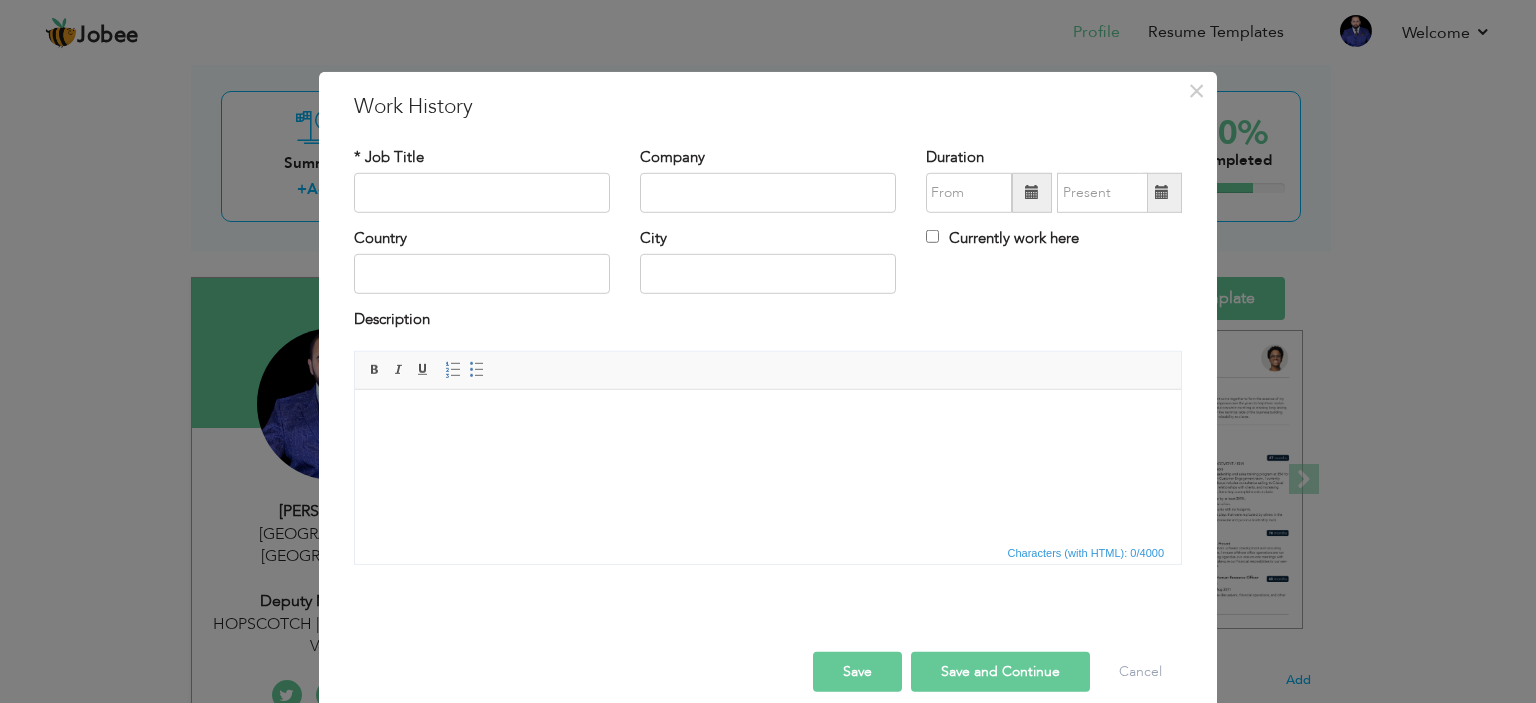 click at bounding box center (1032, 192) 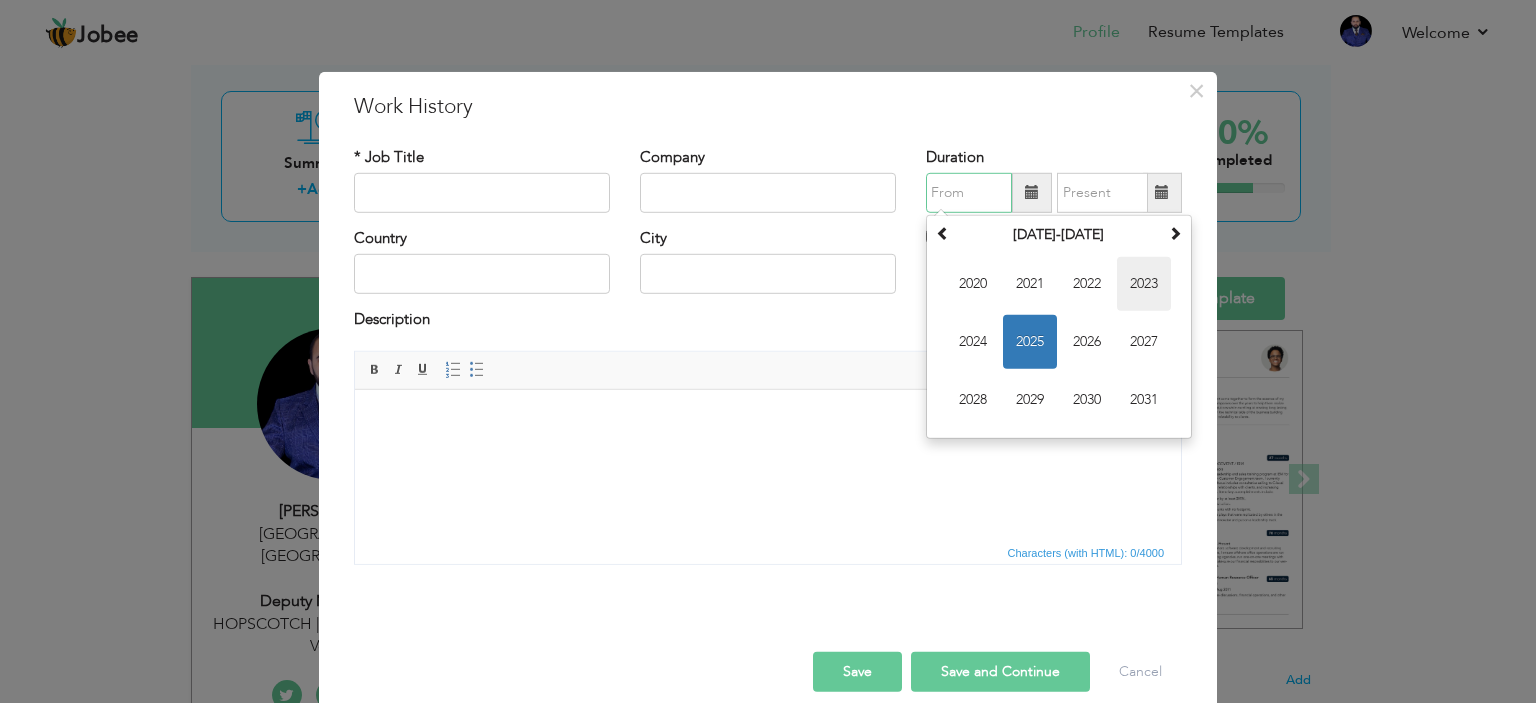 click on "2023" at bounding box center [1144, 284] 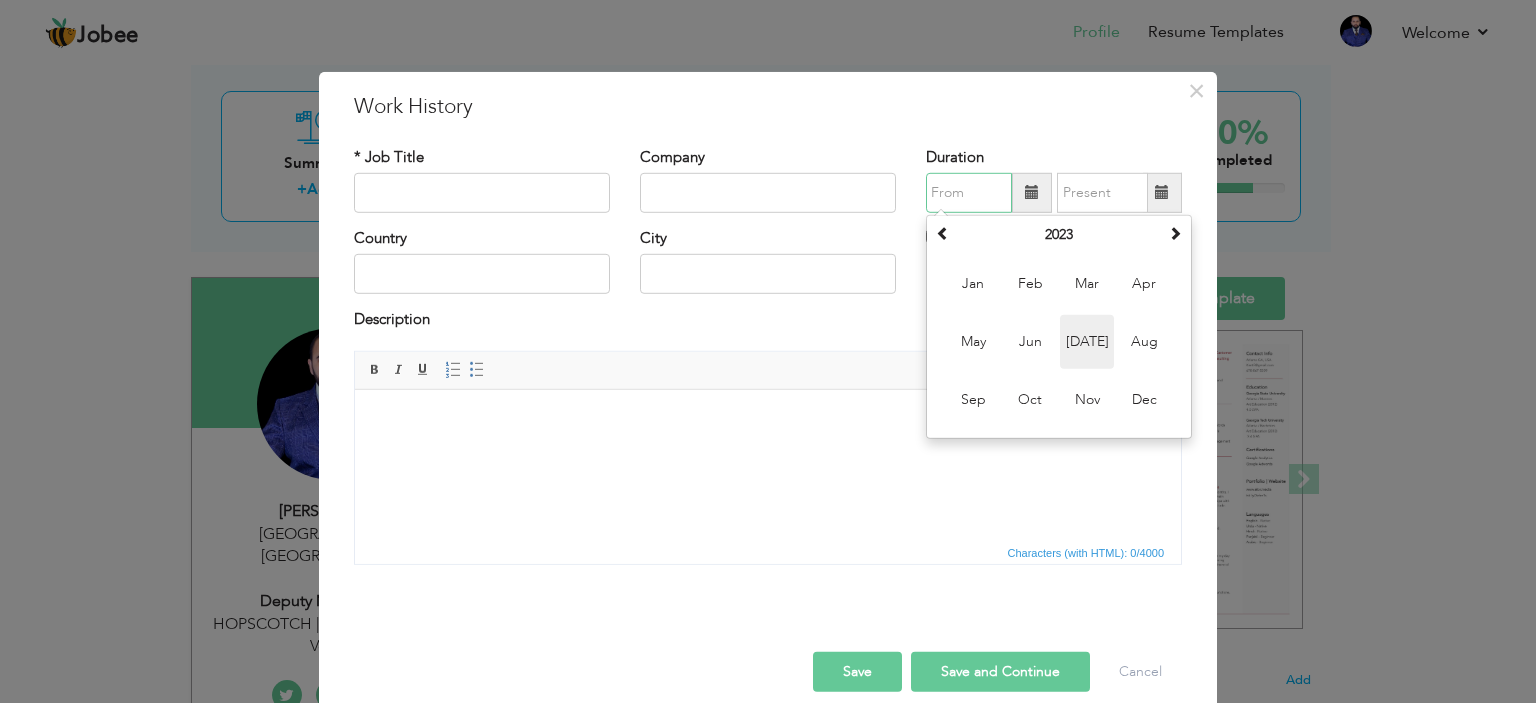 click on "Jul" at bounding box center (1087, 342) 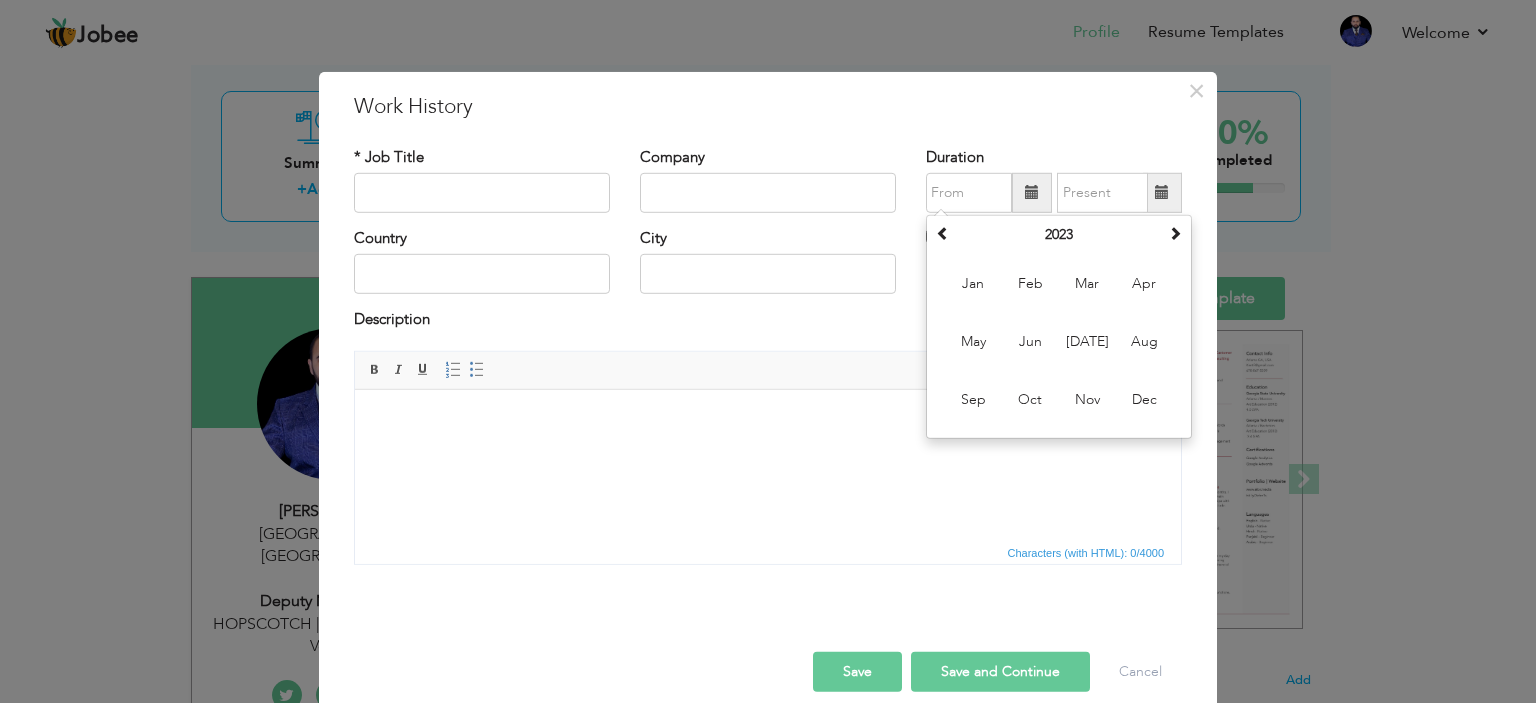 type on "07/2023" 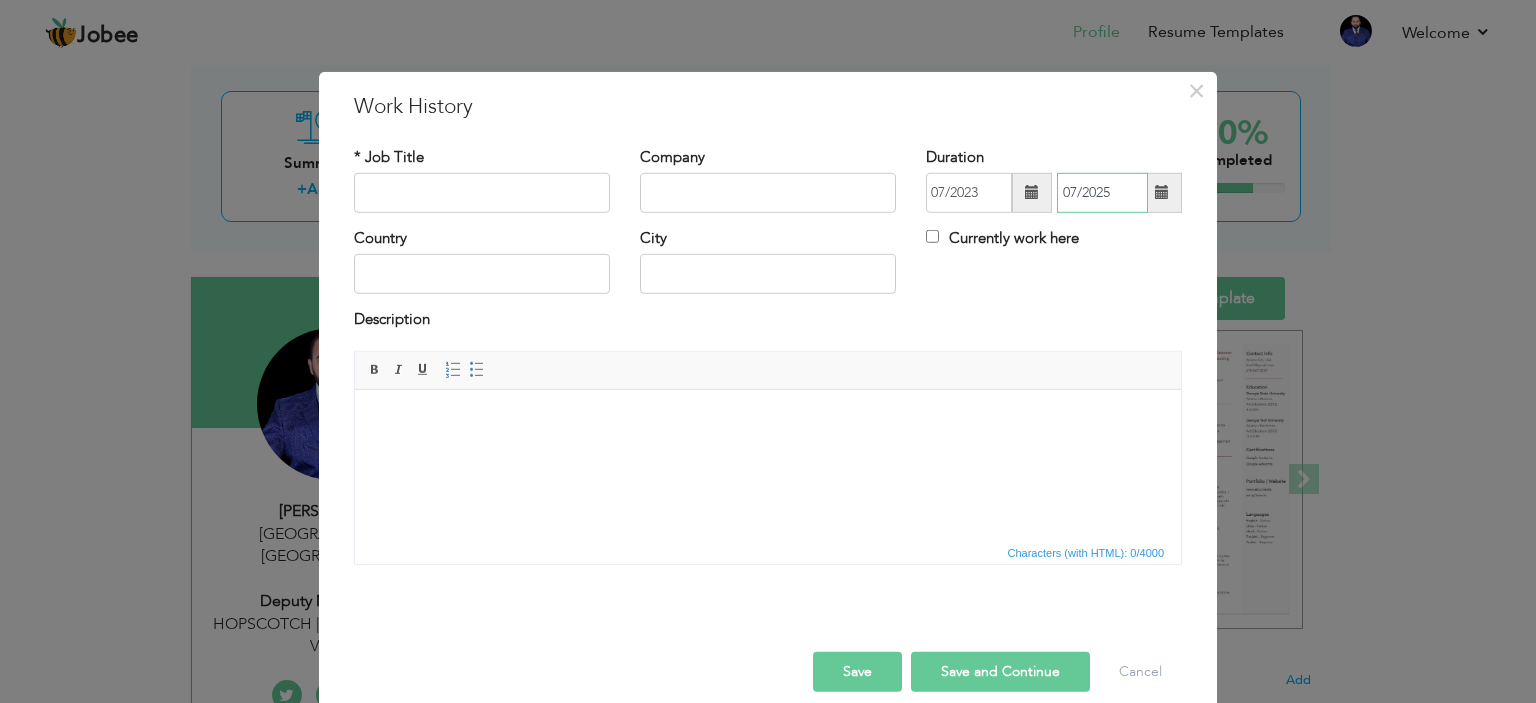 click on "07/2025" at bounding box center (1102, 193) 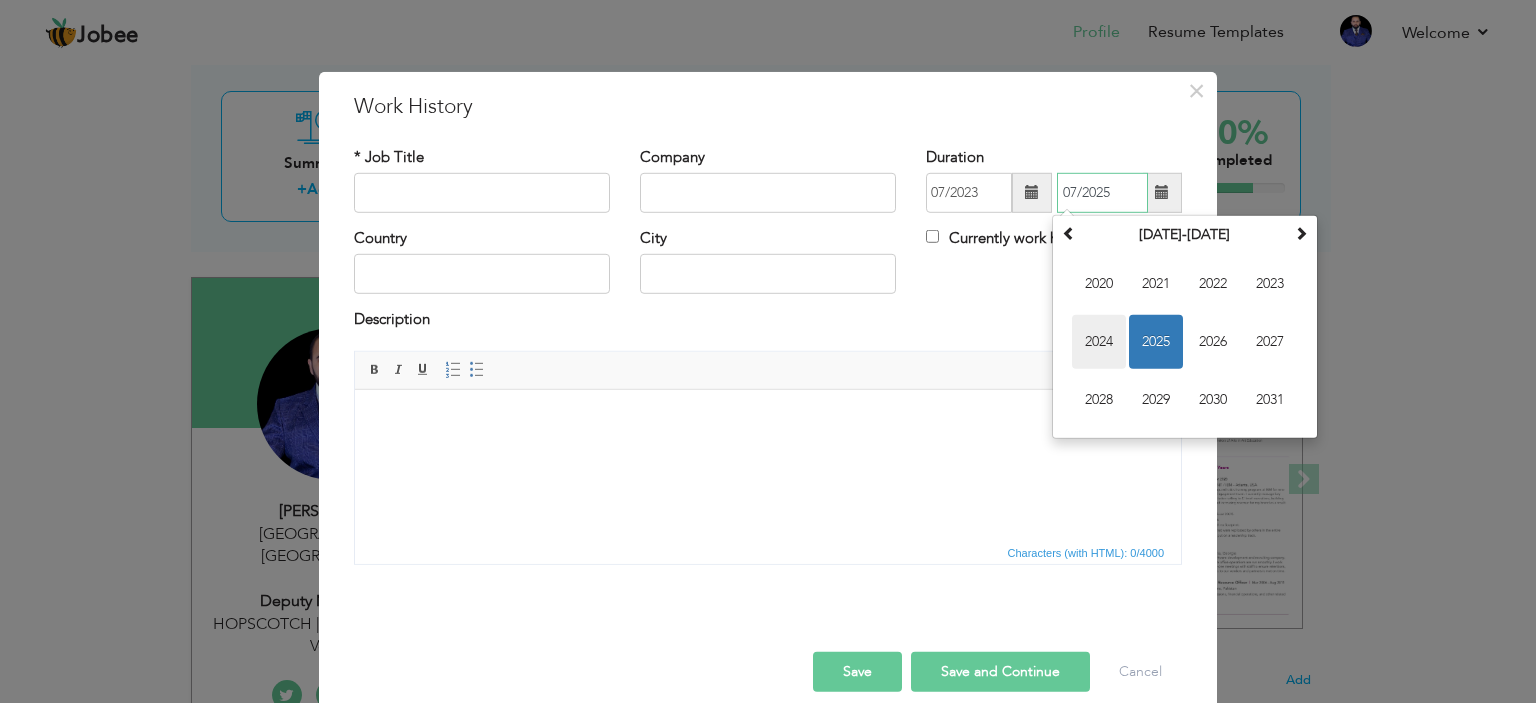 click on "2024" at bounding box center (1099, 342) 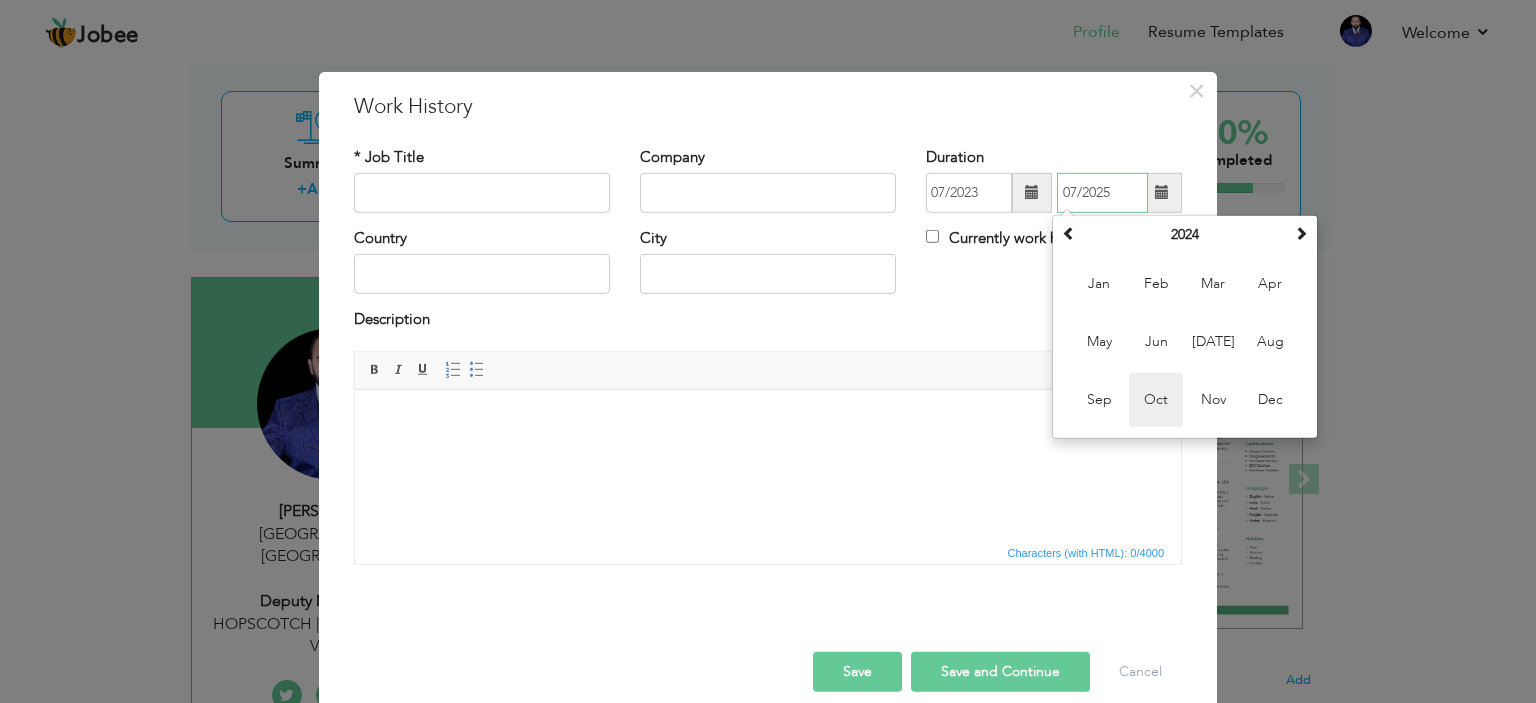 click on "Oct" at bounding box center (1156, 400) 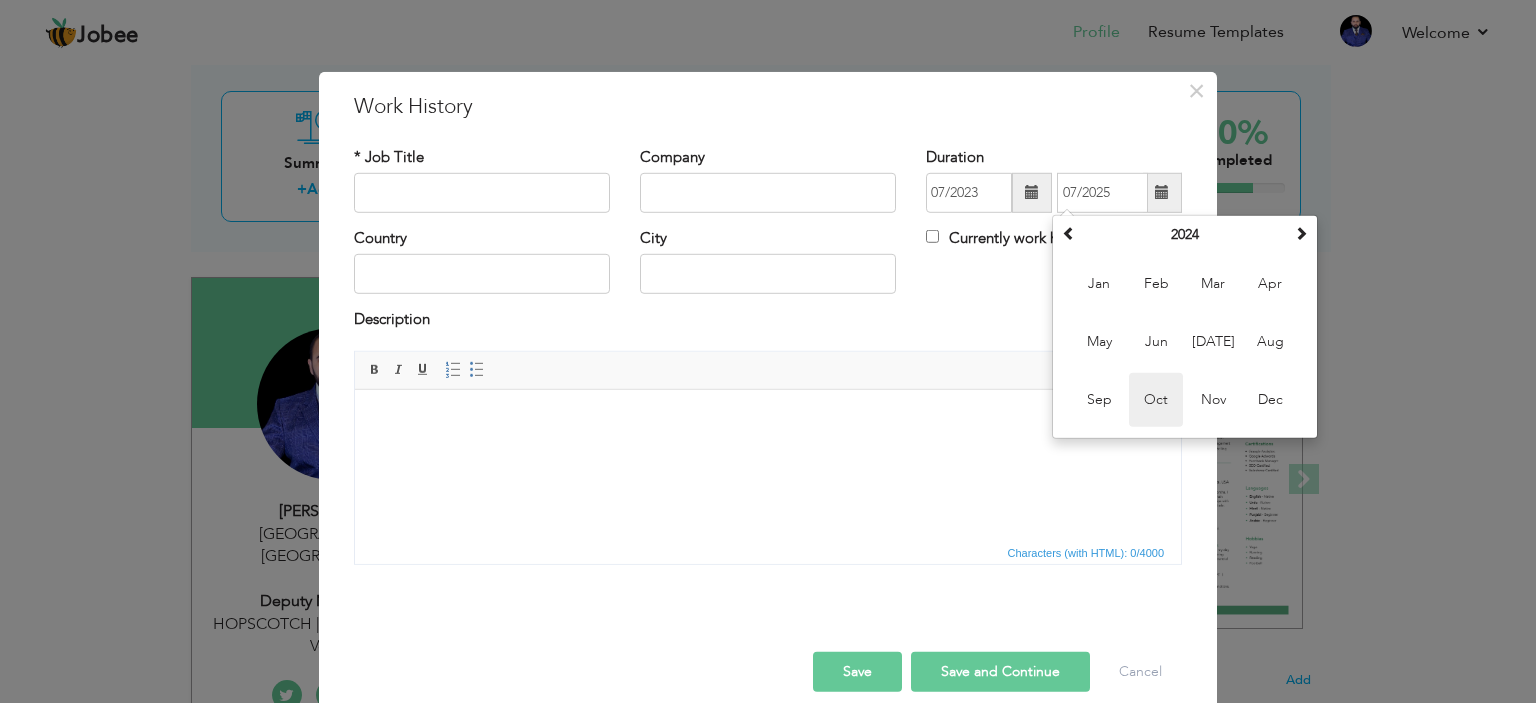 type on "10/2024" 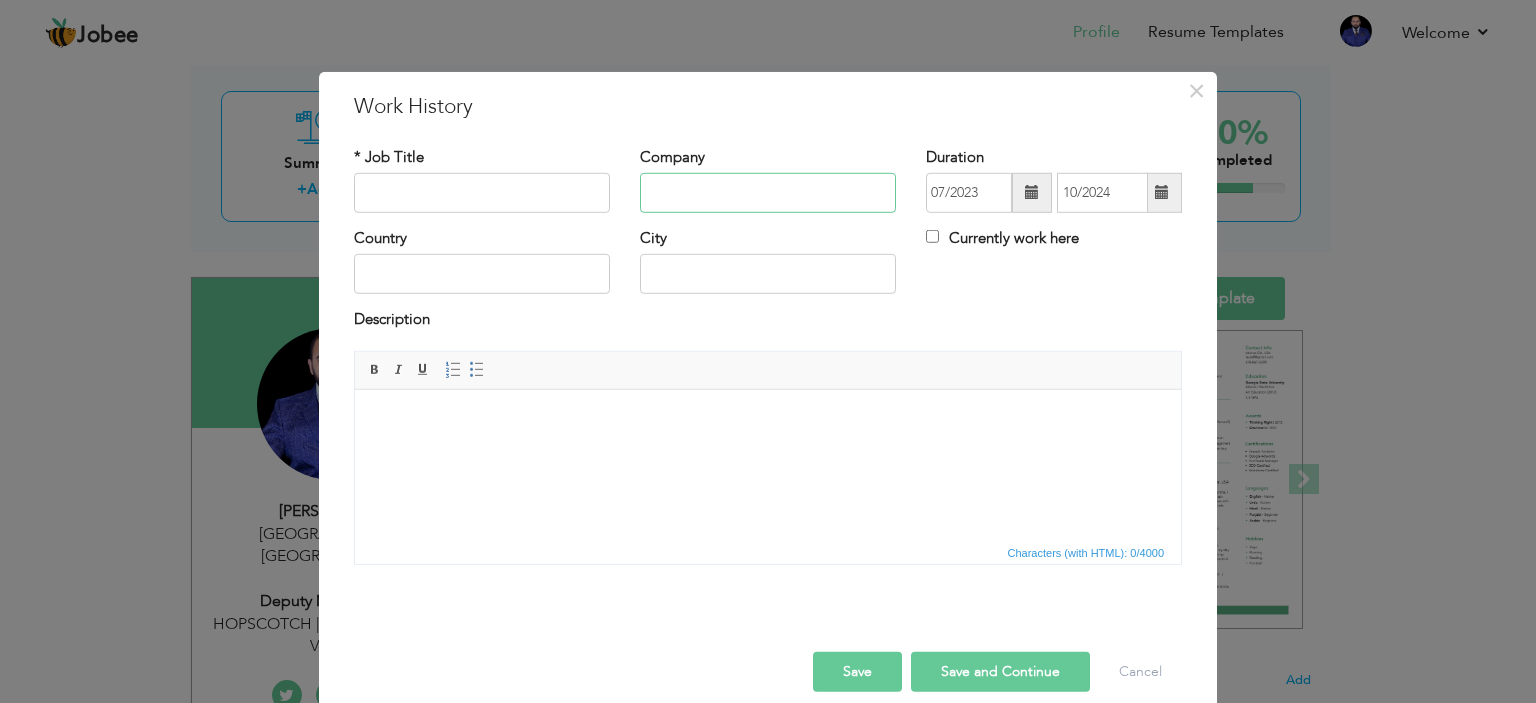 click at bounding box center (768, 193) 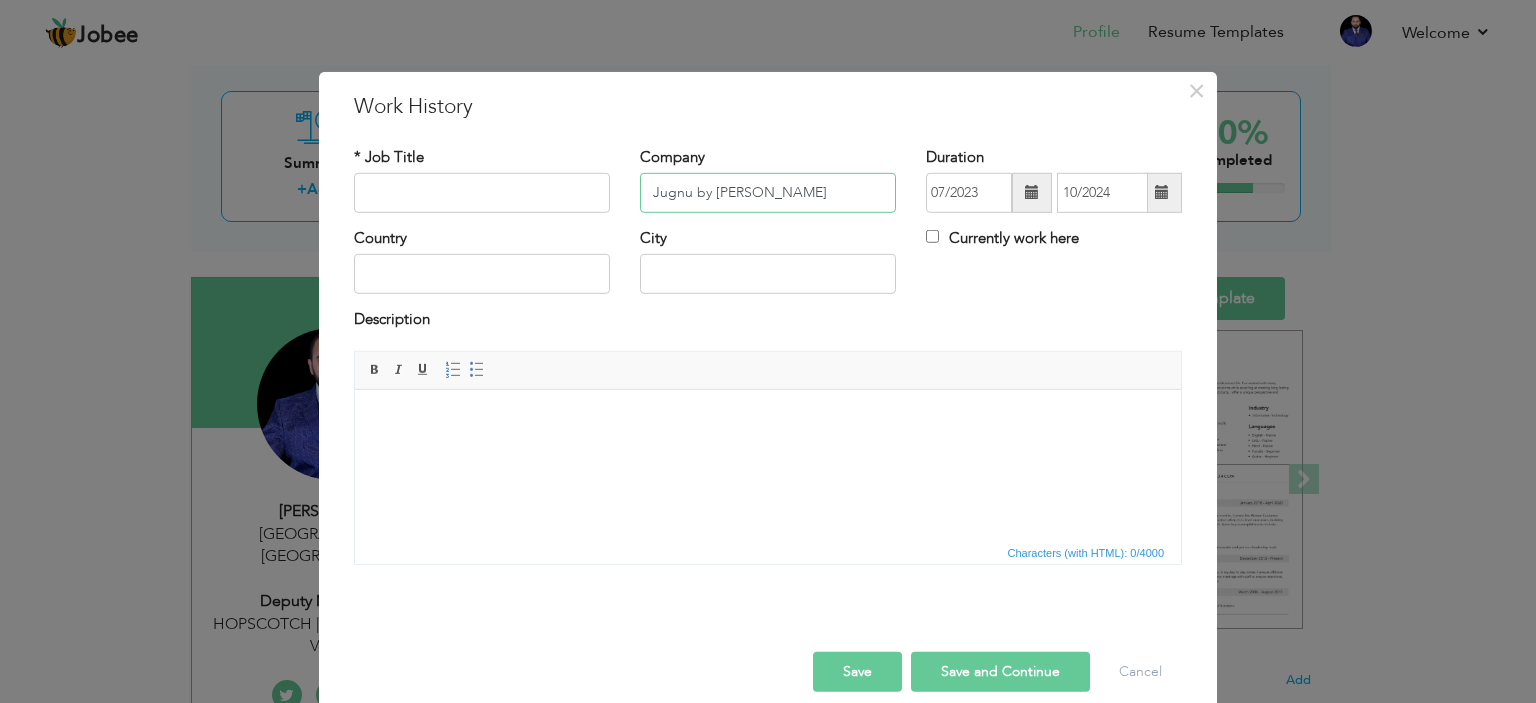 type on "Jugnu by [PERSON_NAME]" 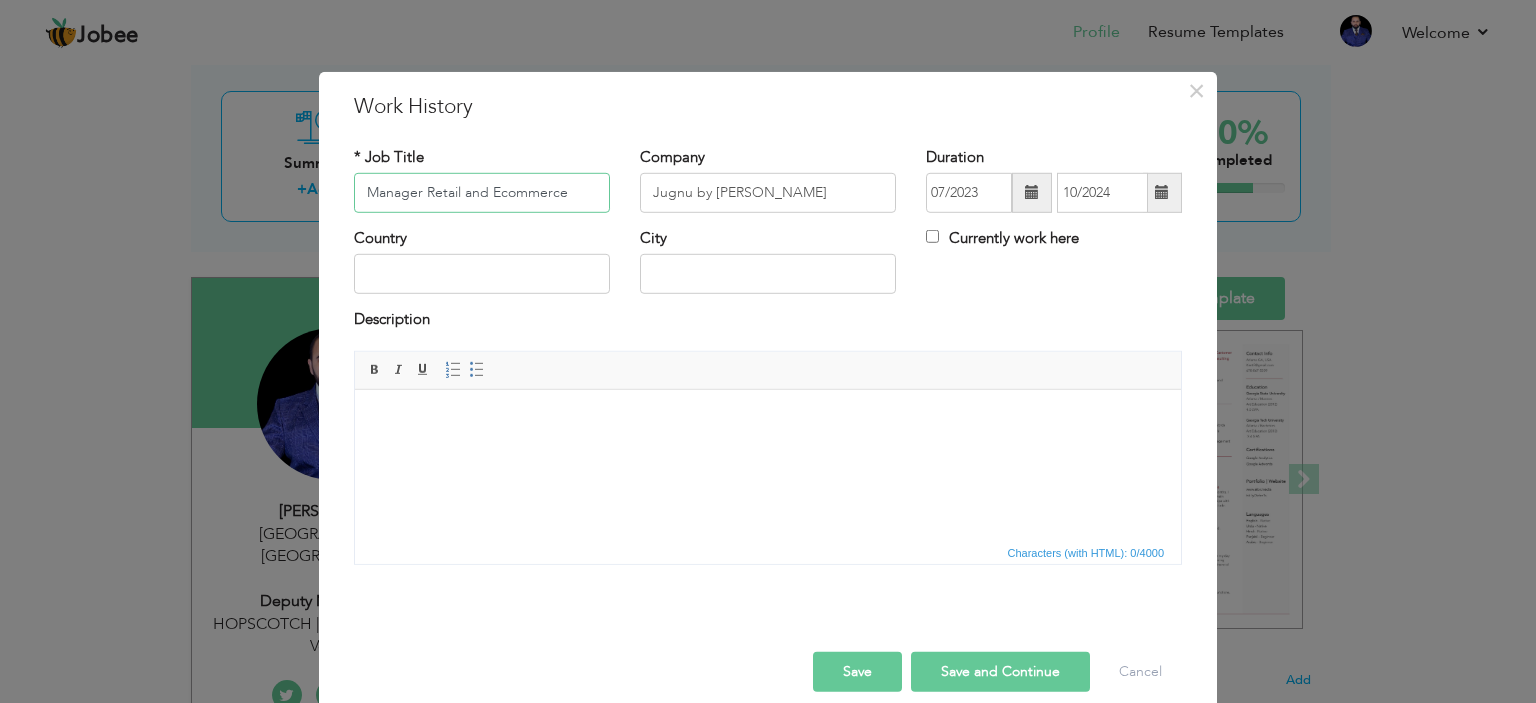 type on "Manager Retail and Ecommerce" 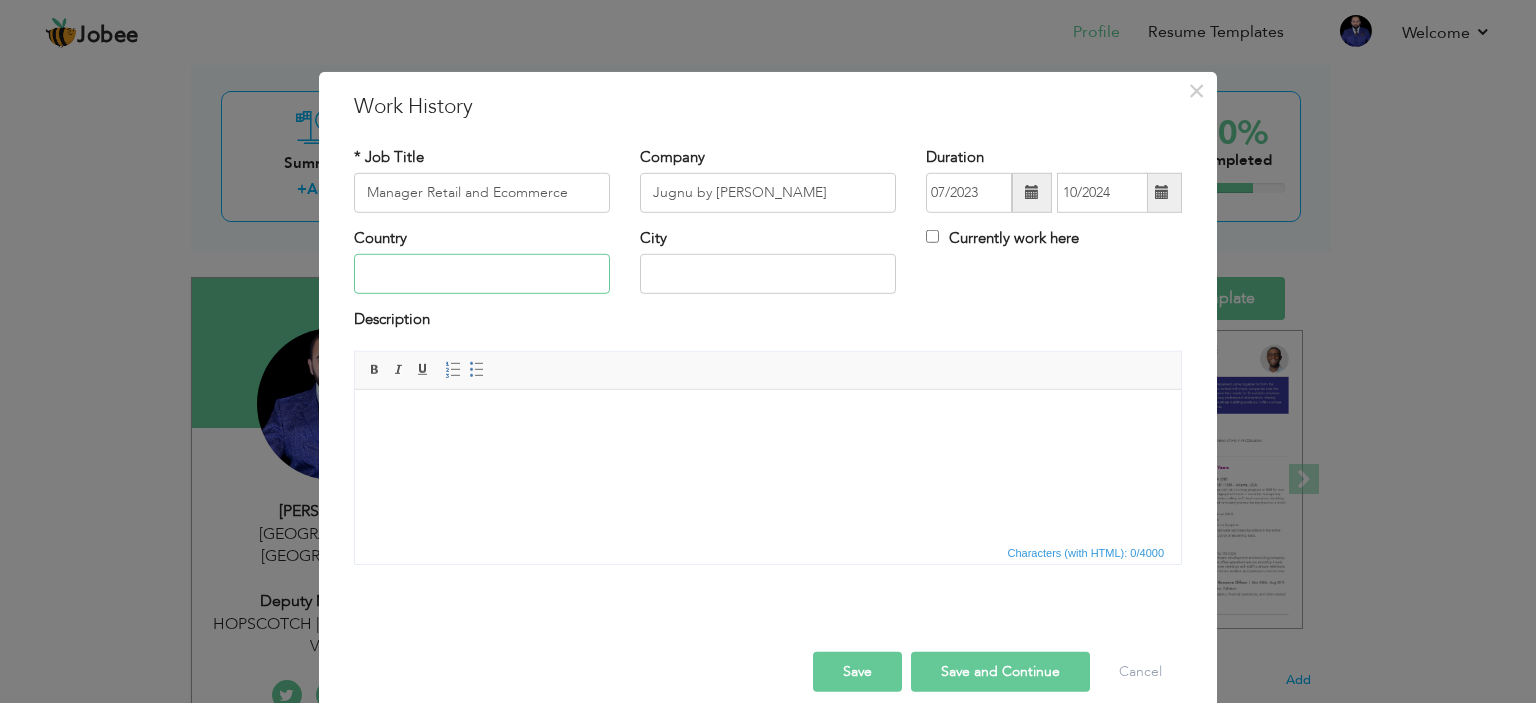 type on "p" 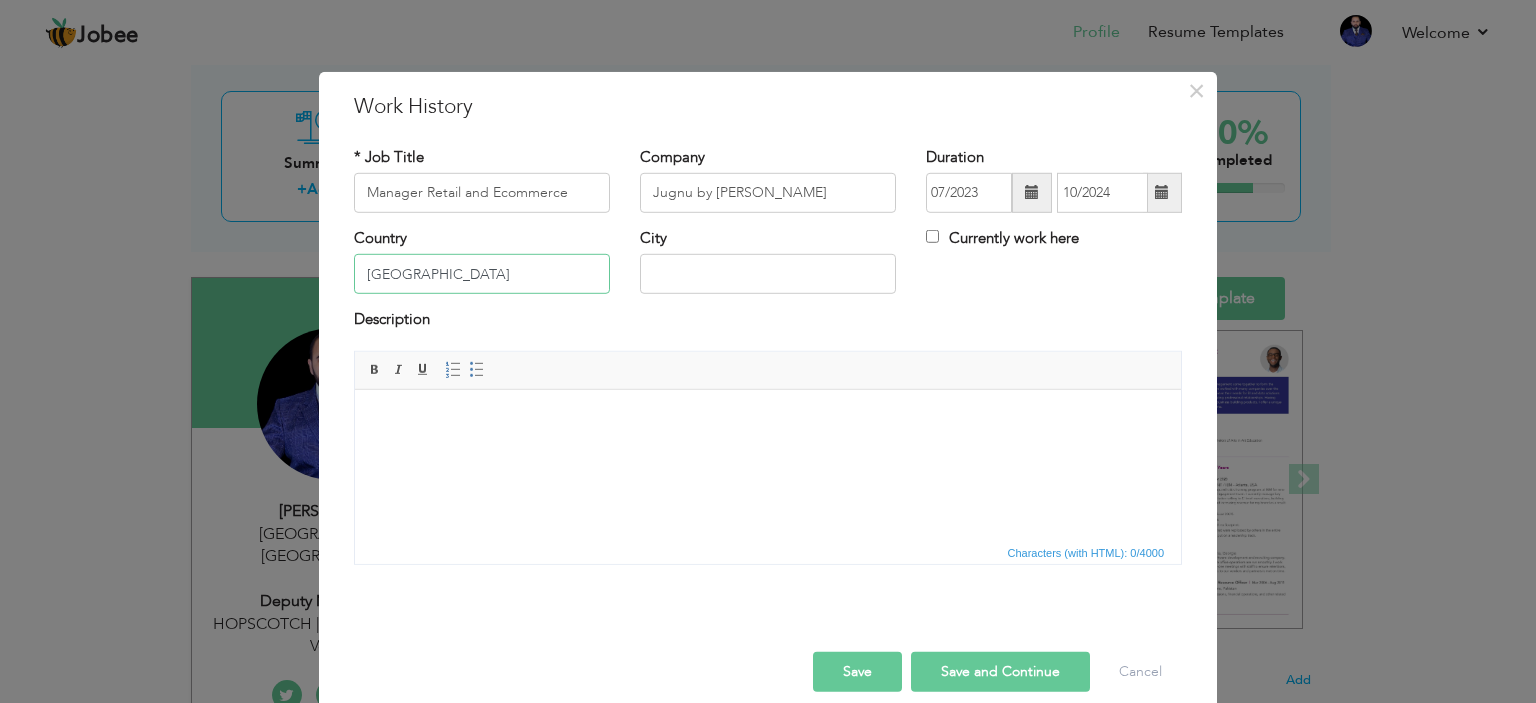 type on "[GEOGRAPHIC_DATA]" 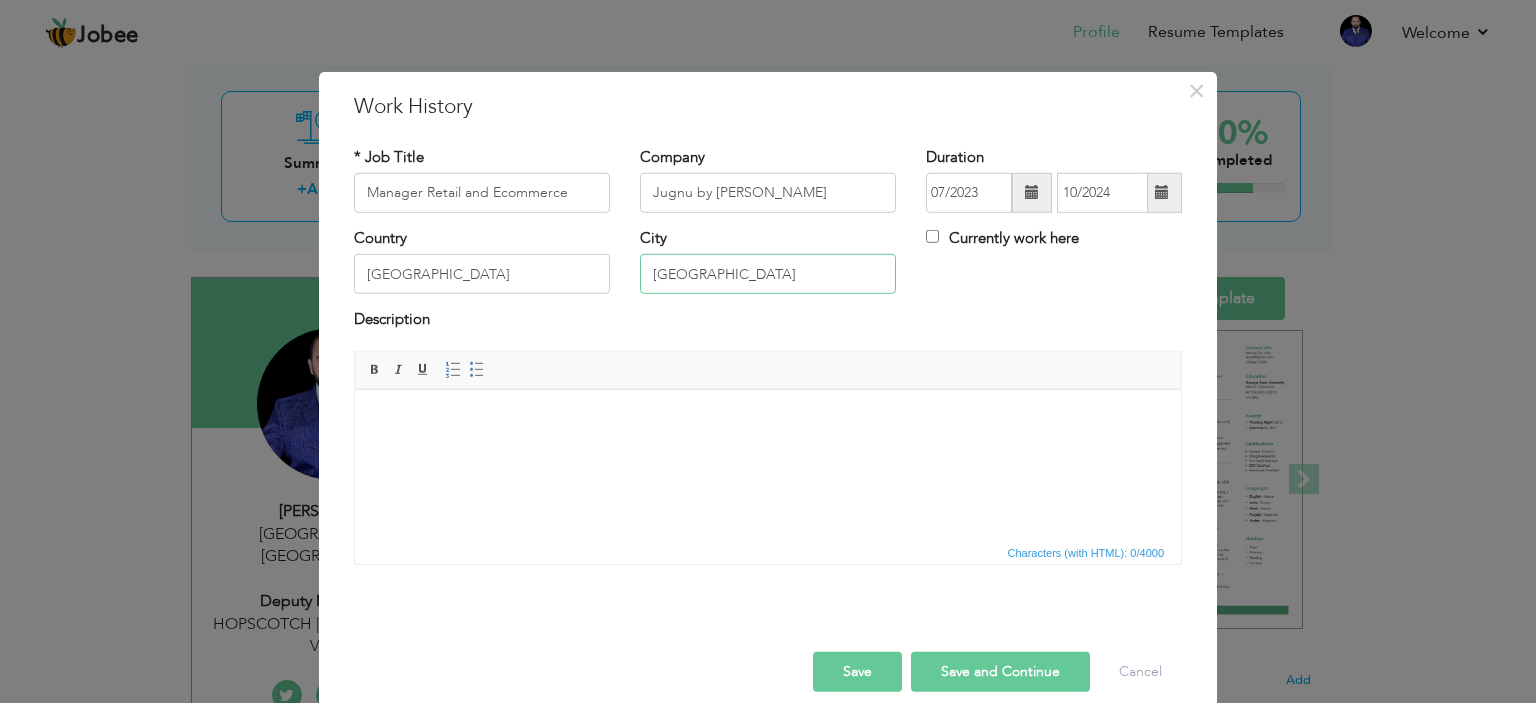 type on "[GEOGRAPHIC_DATA]" 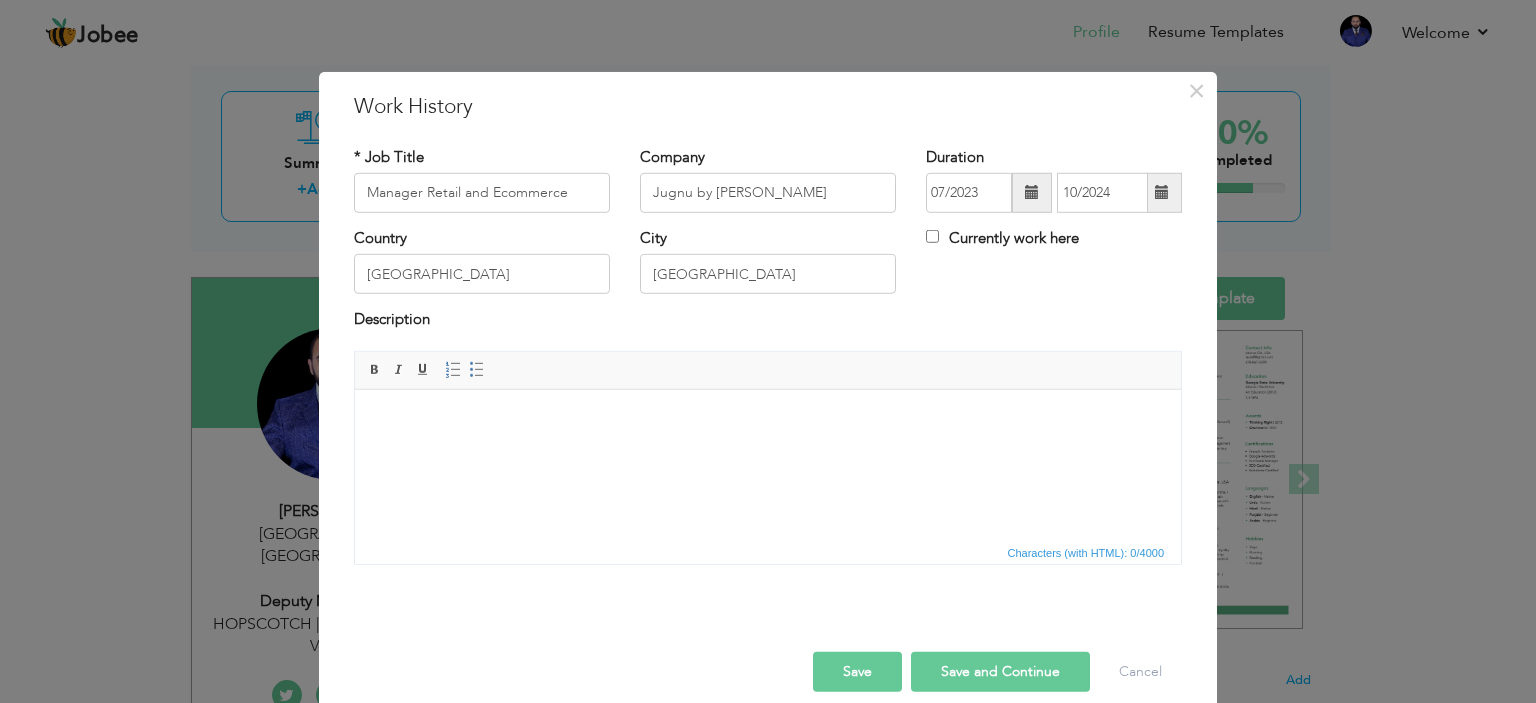 click at bounding box center [768, 419] 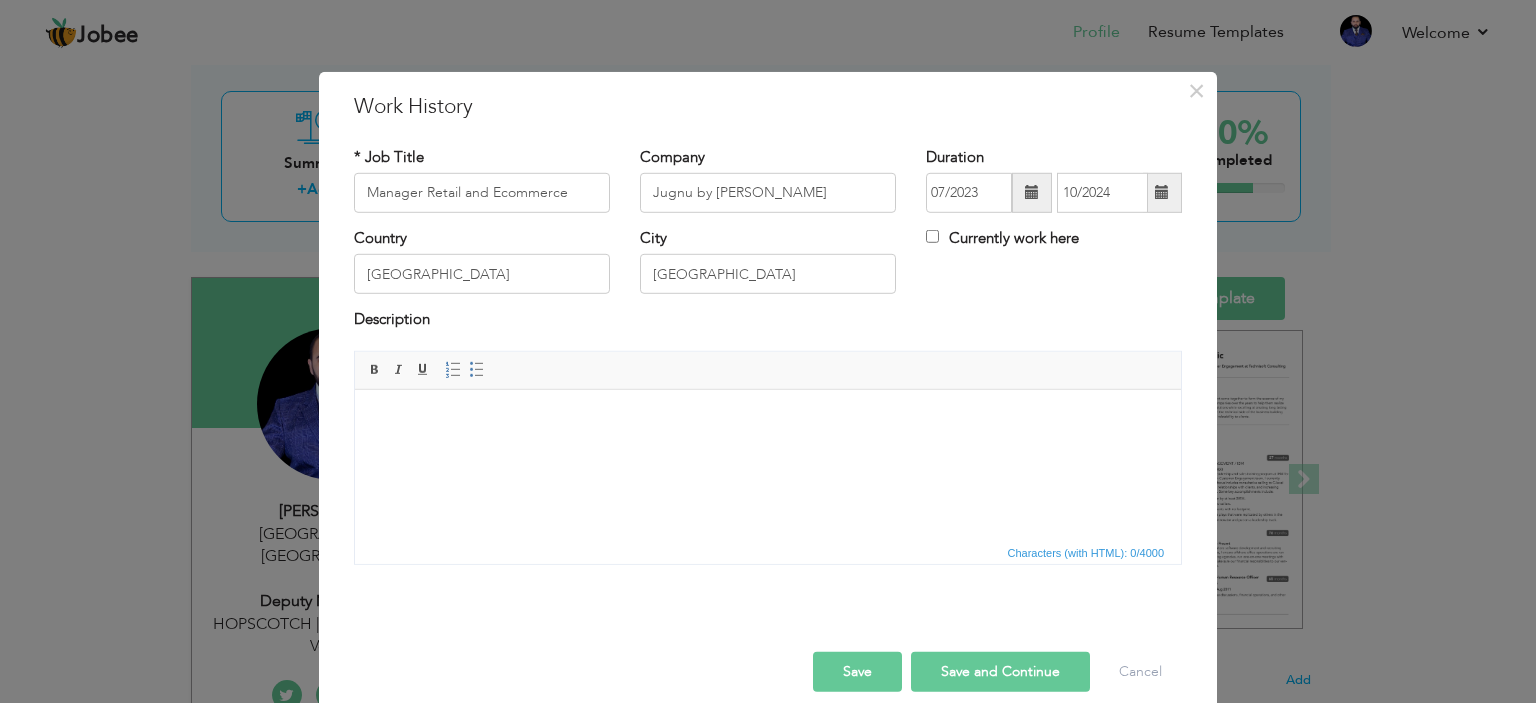 click on "Save" at bounding box center [857, 672] 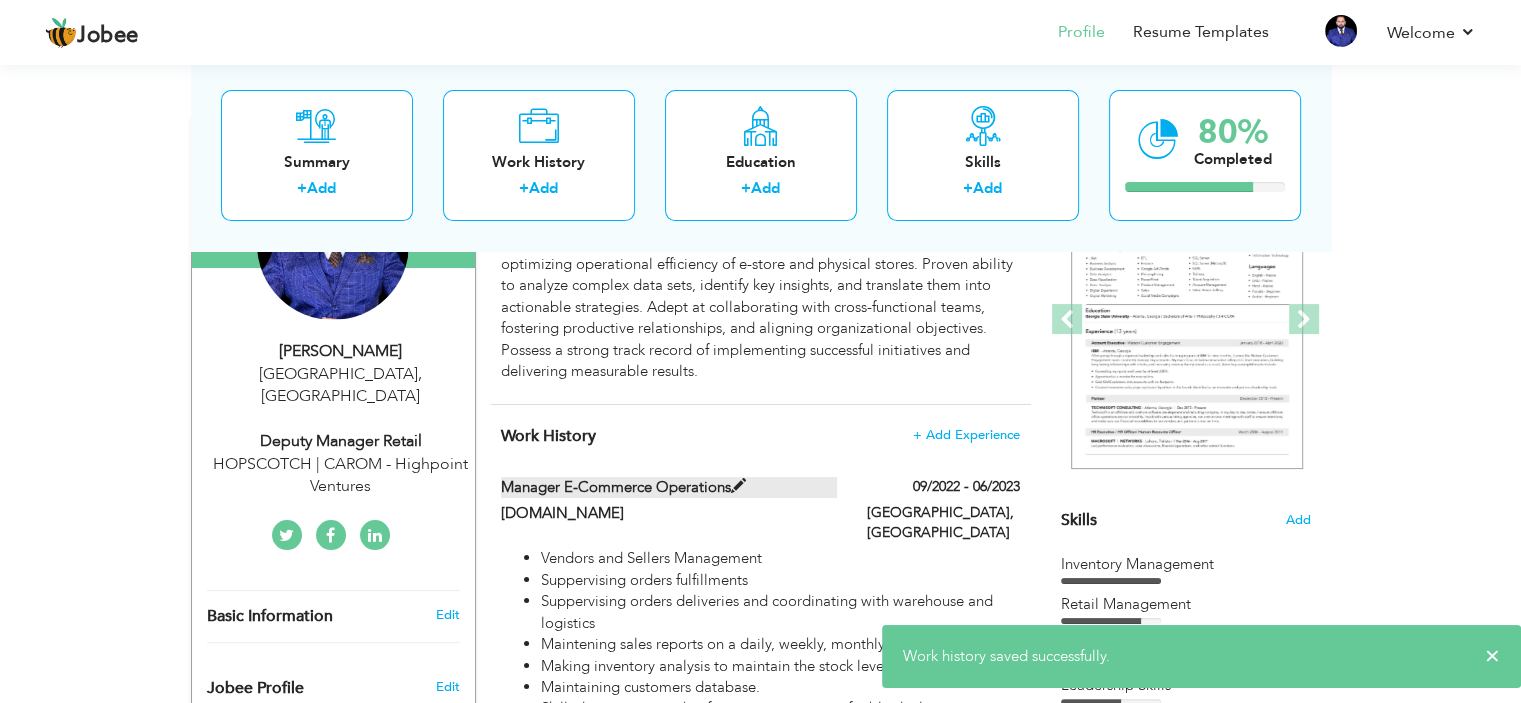 scroll, scrollTop: 300, scrollLeft: 0, axis: vertical 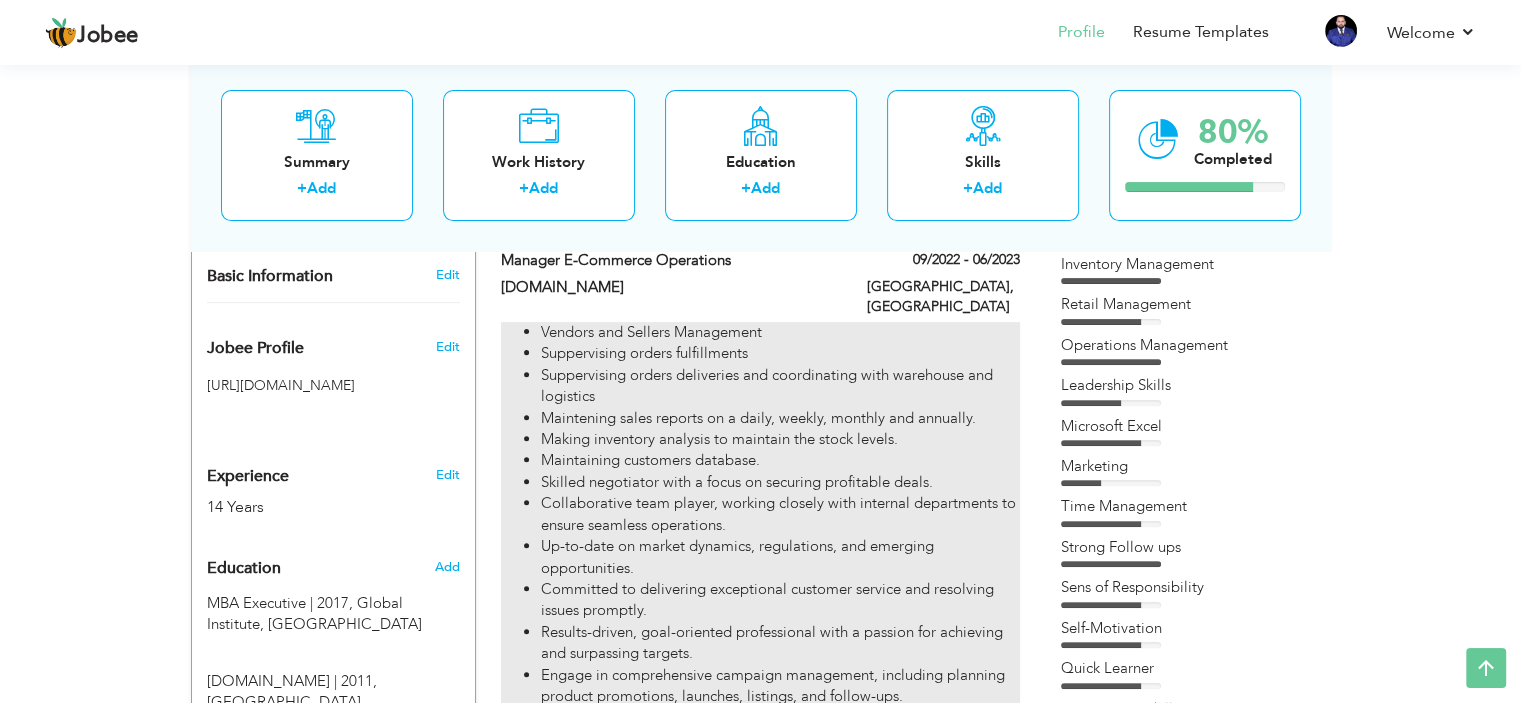 click on "Suppervising orders deliveries and coordinating with warehouse and logistics" at bounding box center (780, 386) 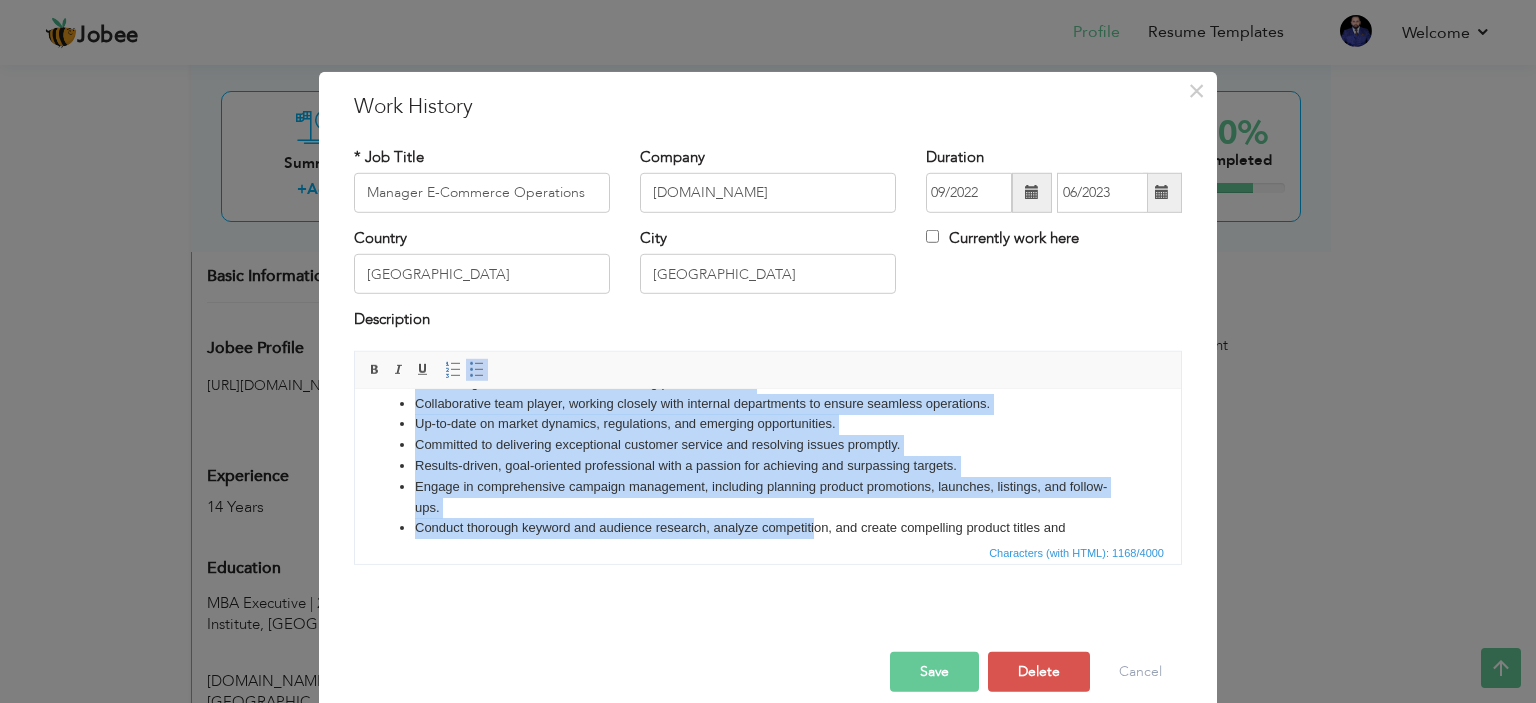 scroll, scrollTop: 222, scrollLeft: 0, axis: vertical 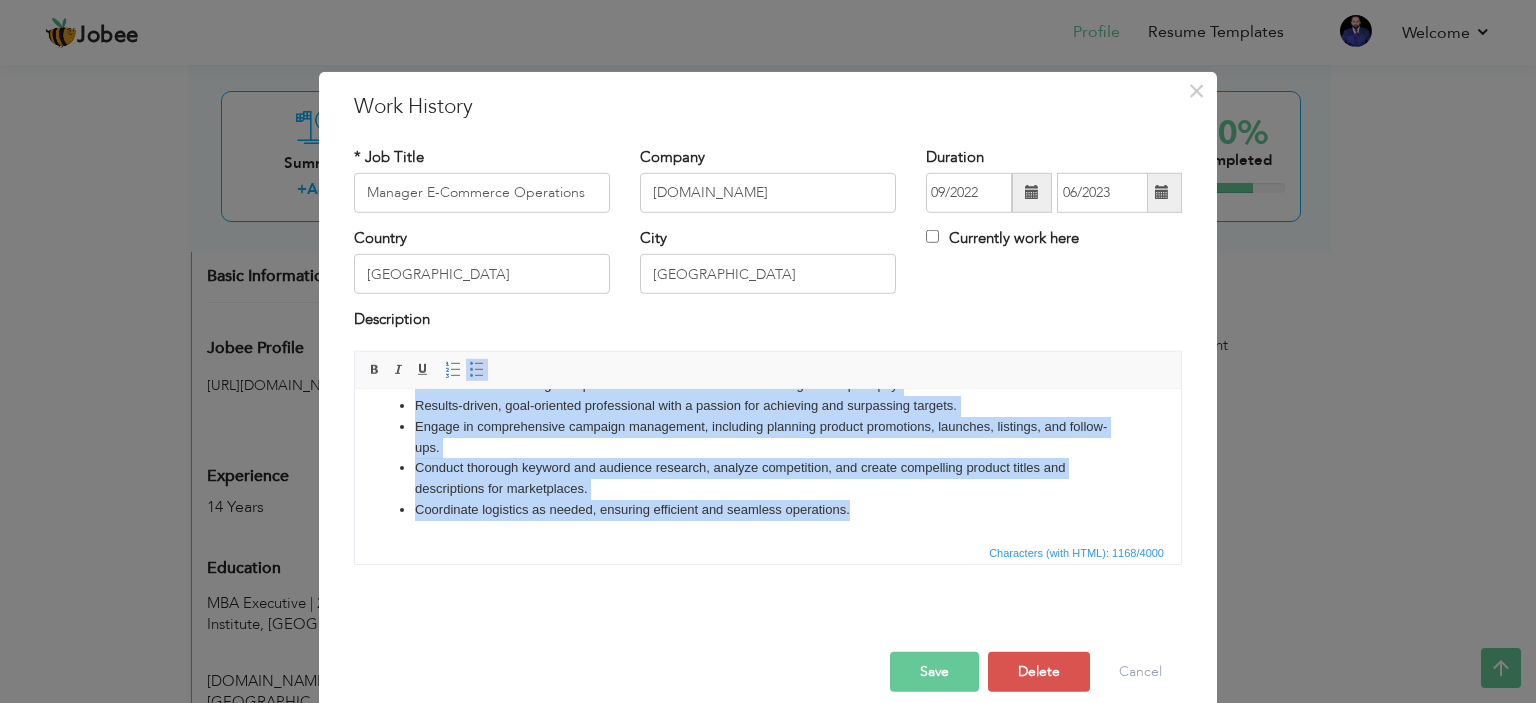drag, startPoint x: 414, startPoint y: 439, endPoint x: 912, endPoint y: 500, distance: 501.72205 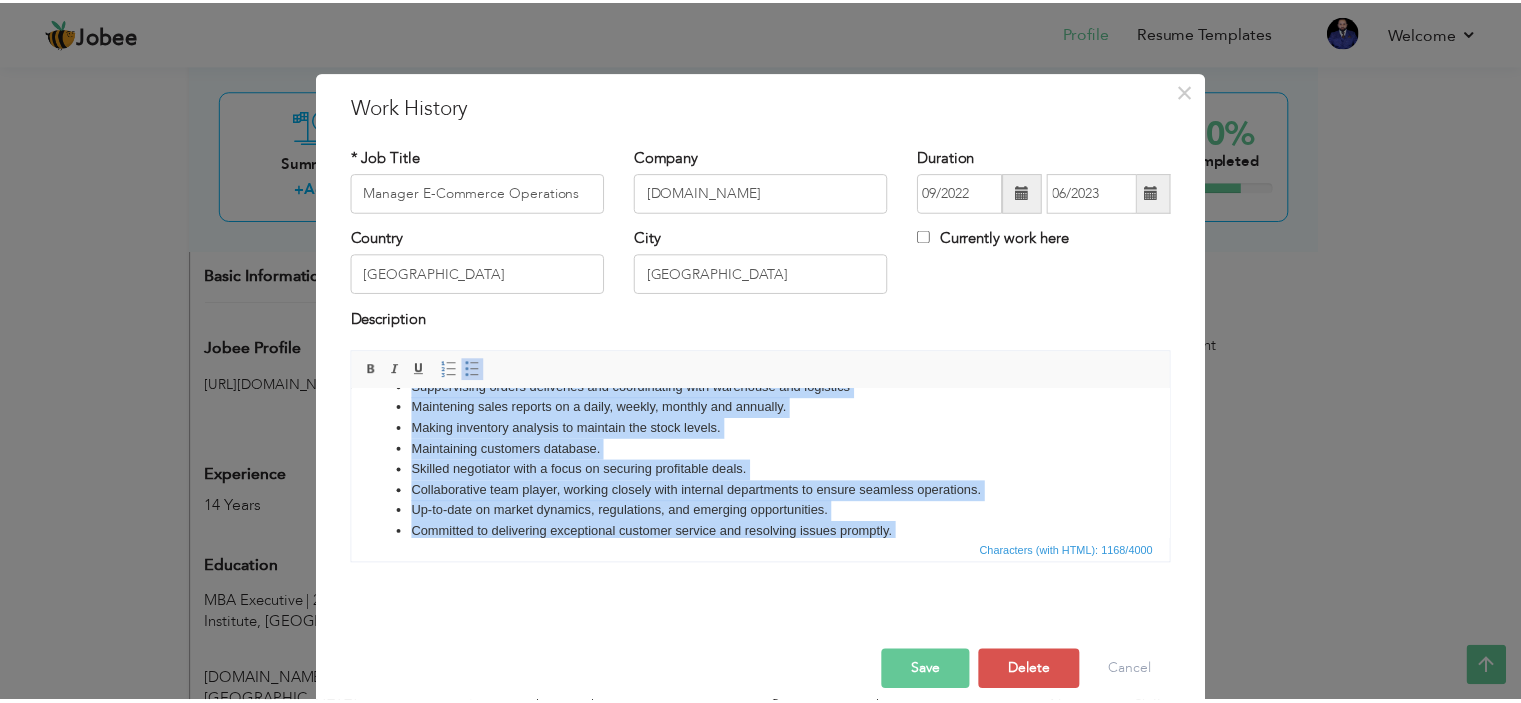 scroll, scrollTop: 0, scrollLeft: 0, axis: both 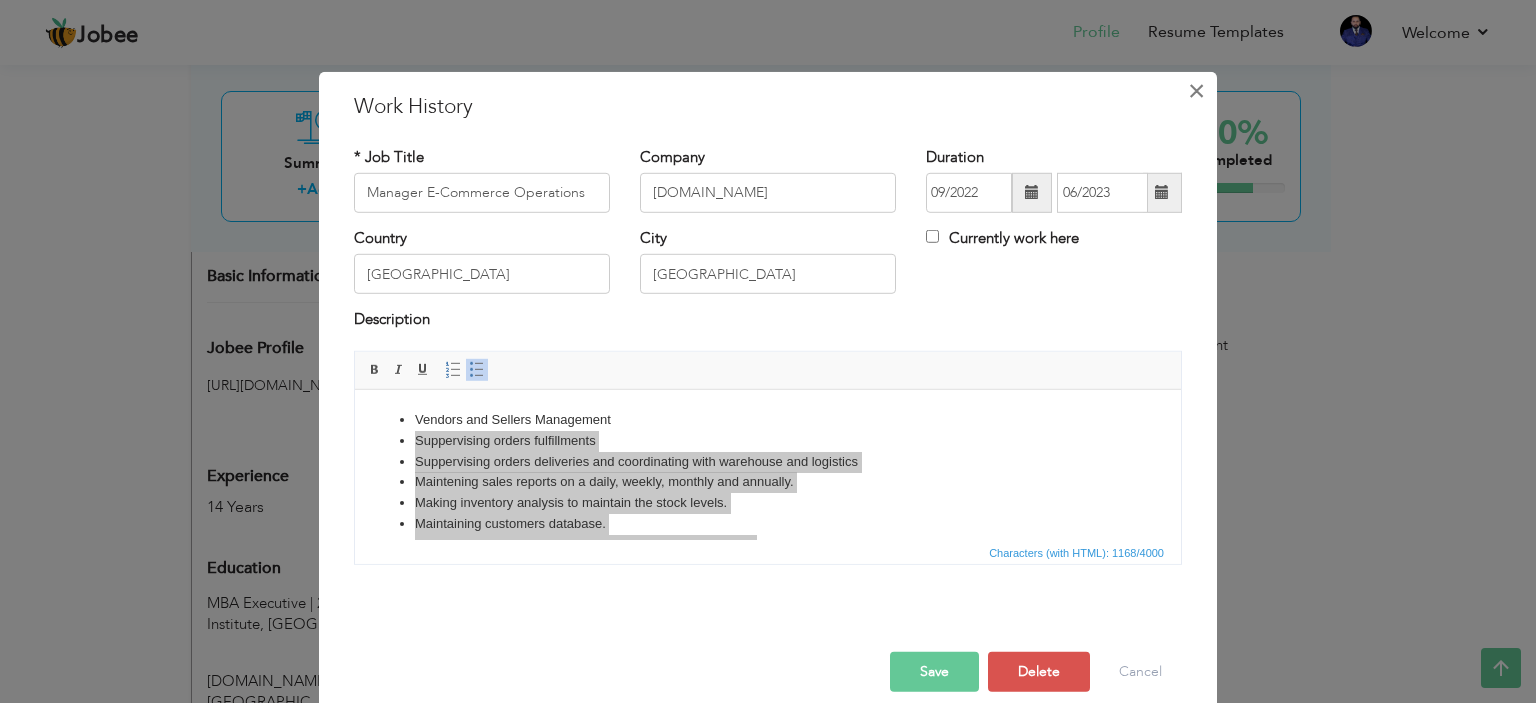 click on "×" at bounding box center (1196, 90) 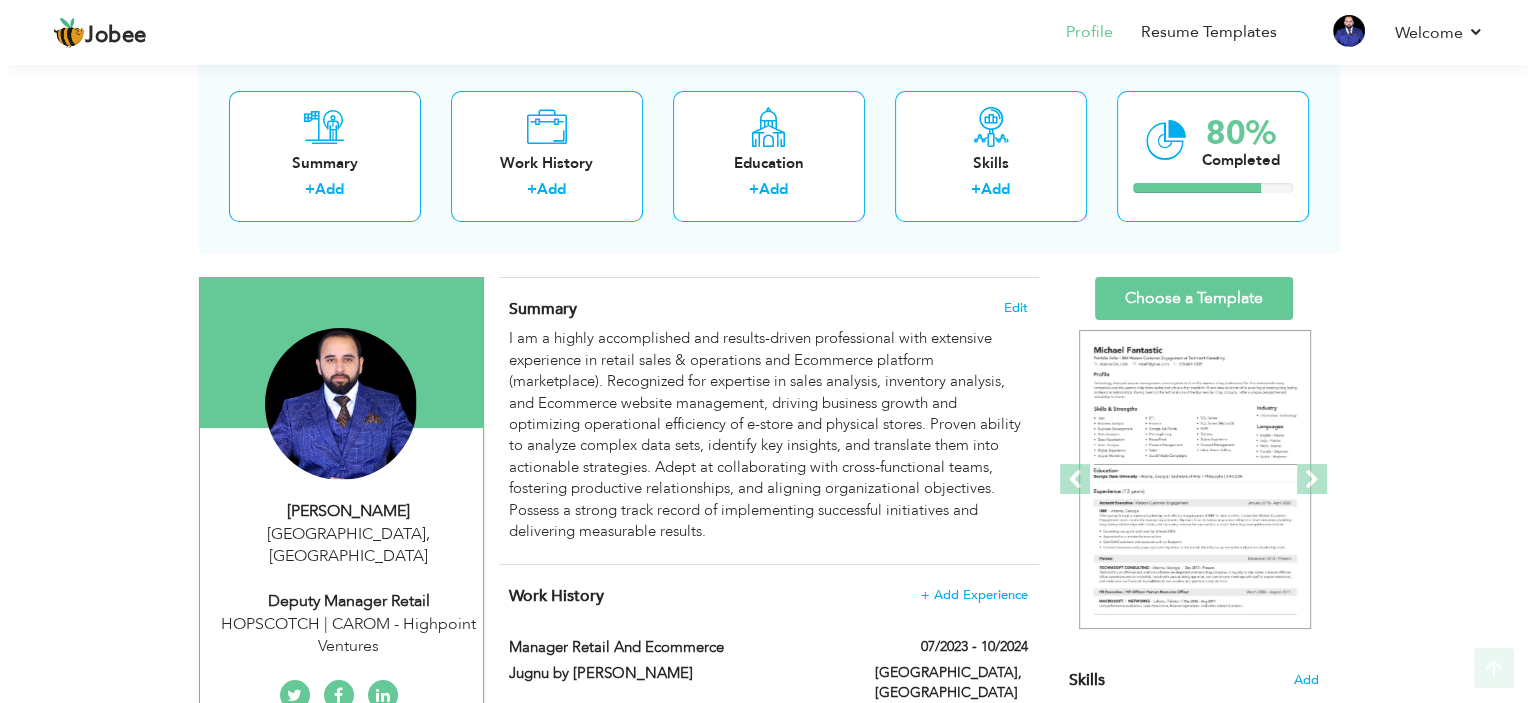 scroll, scrollTop: 400, scrollLeft: 0, axis: vertical 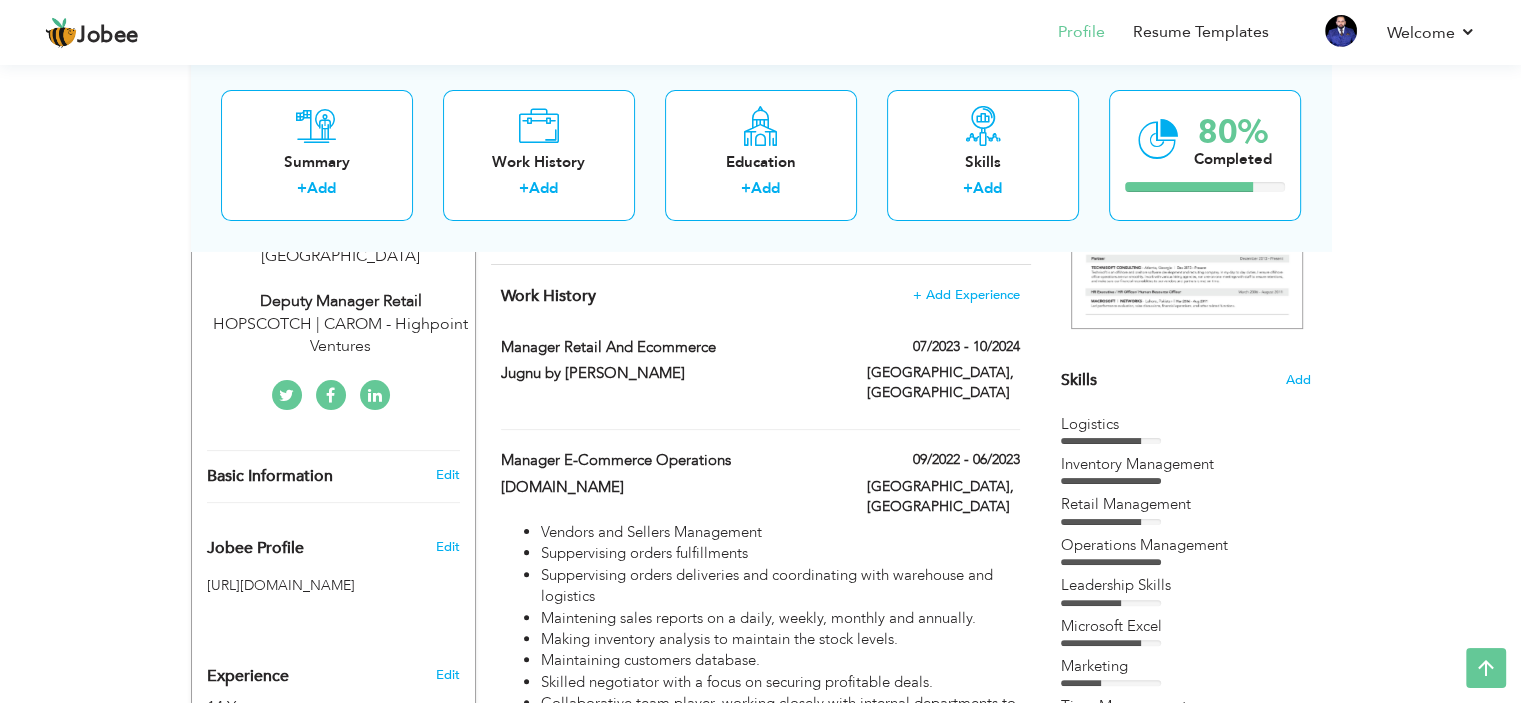 click on "Manager Retail and Ecommerce" at bounding box center [669, 350] 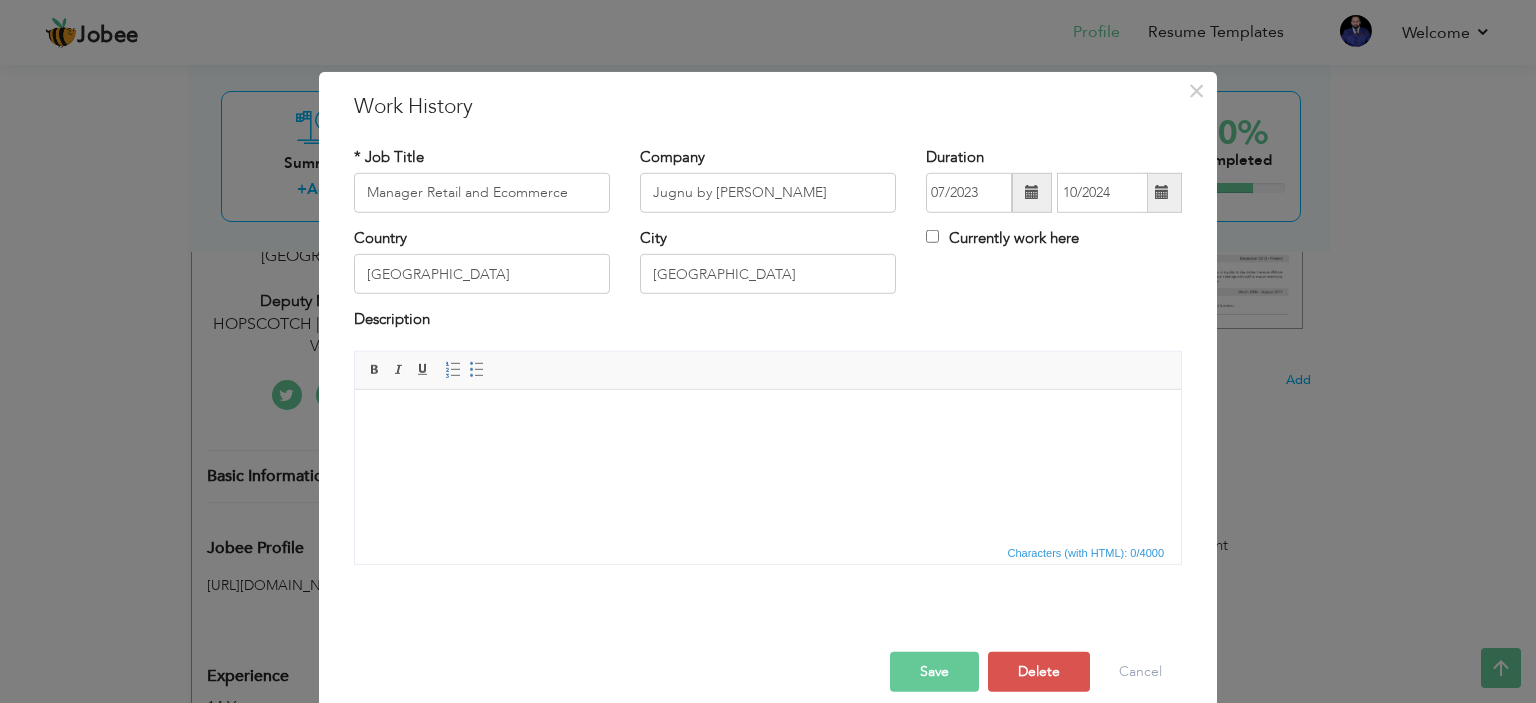 click at bounding box center [768, 419] 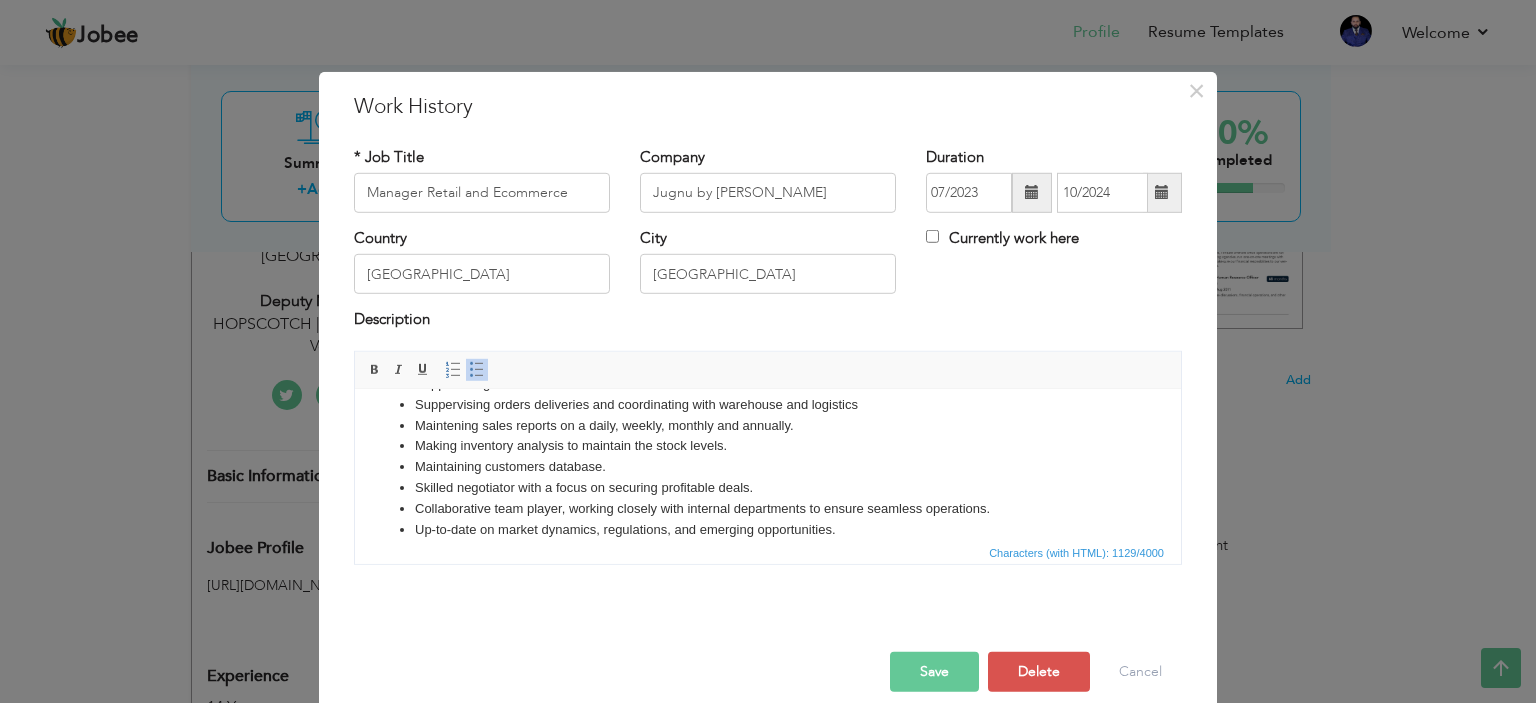 scroll, scrollTop: 0, scrollLeft: 0, axis: both 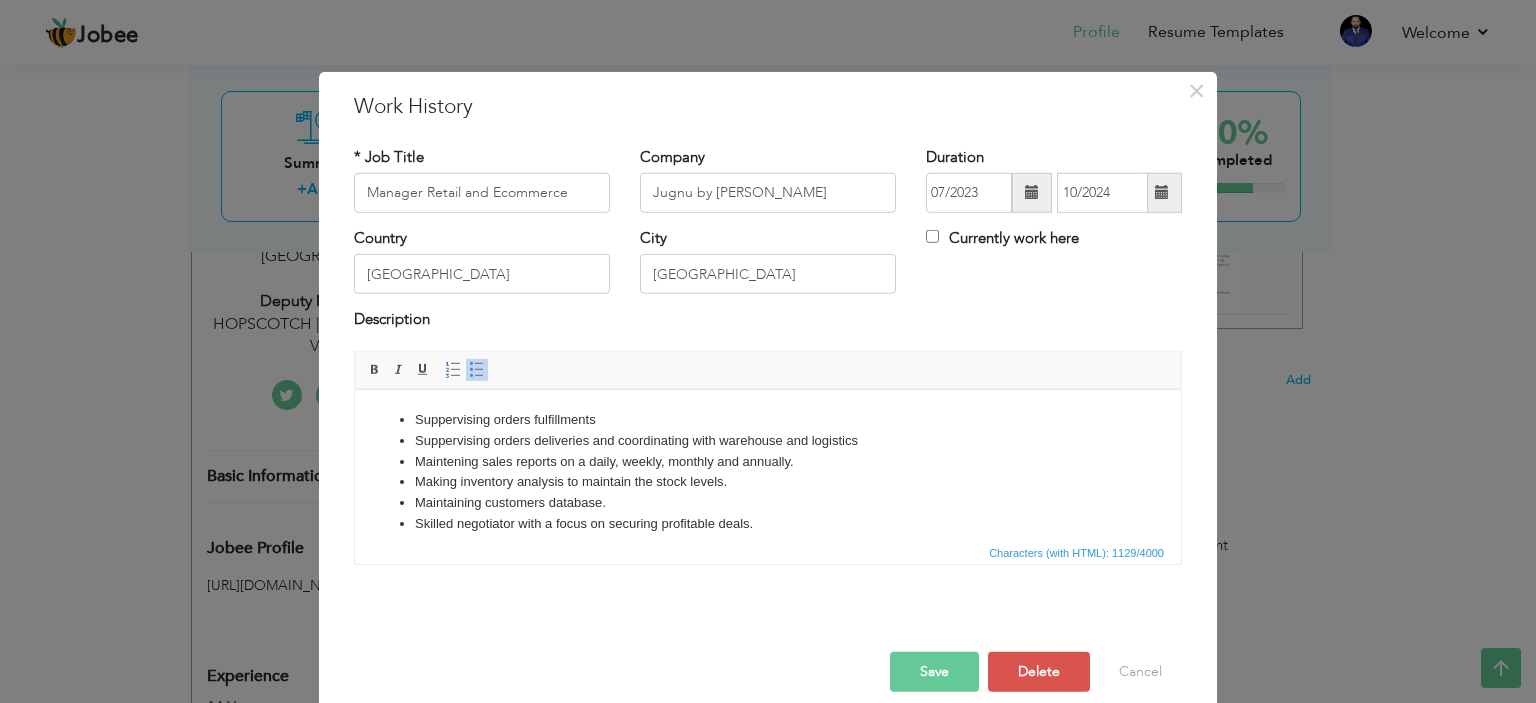 click on "Skilled negotiator with a focus on securing profitable deals." at bounding box center (768, 523) 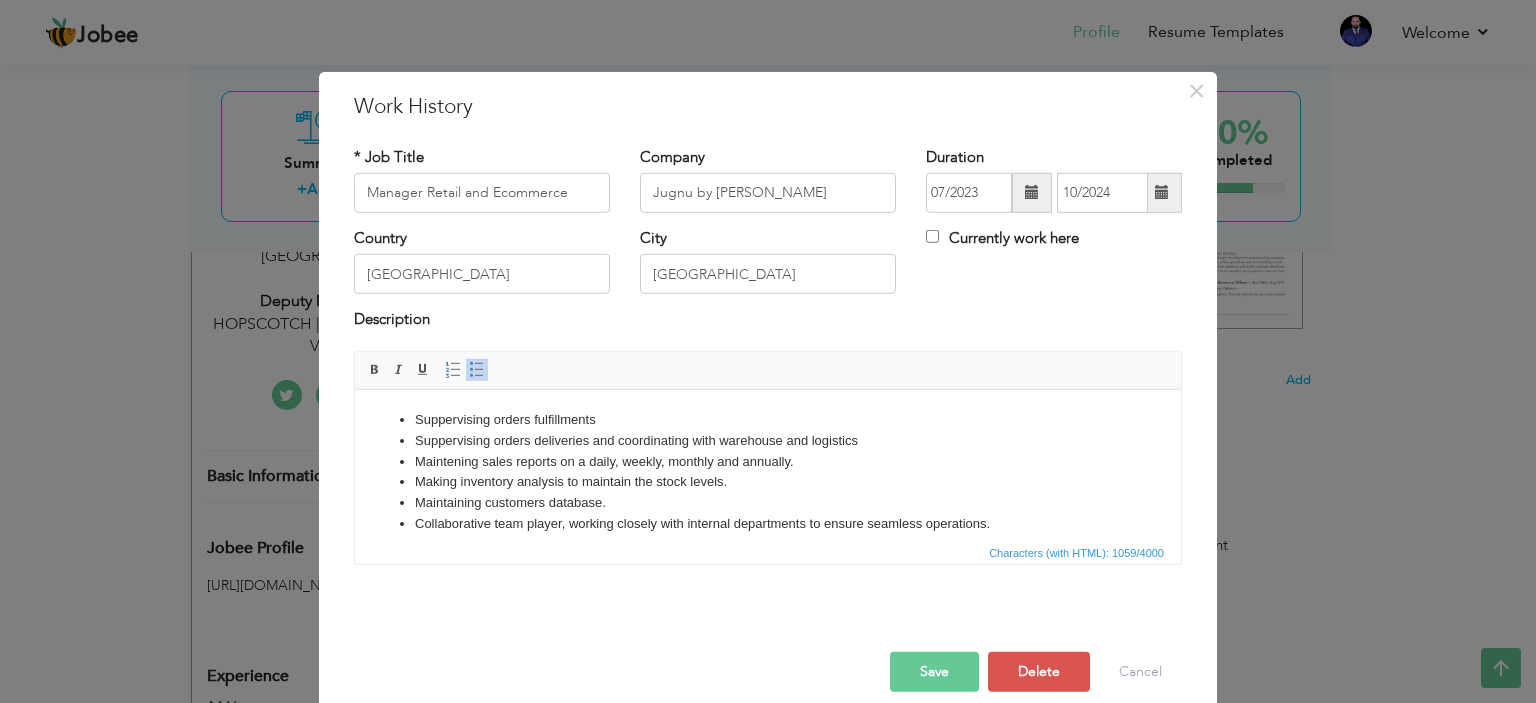 type 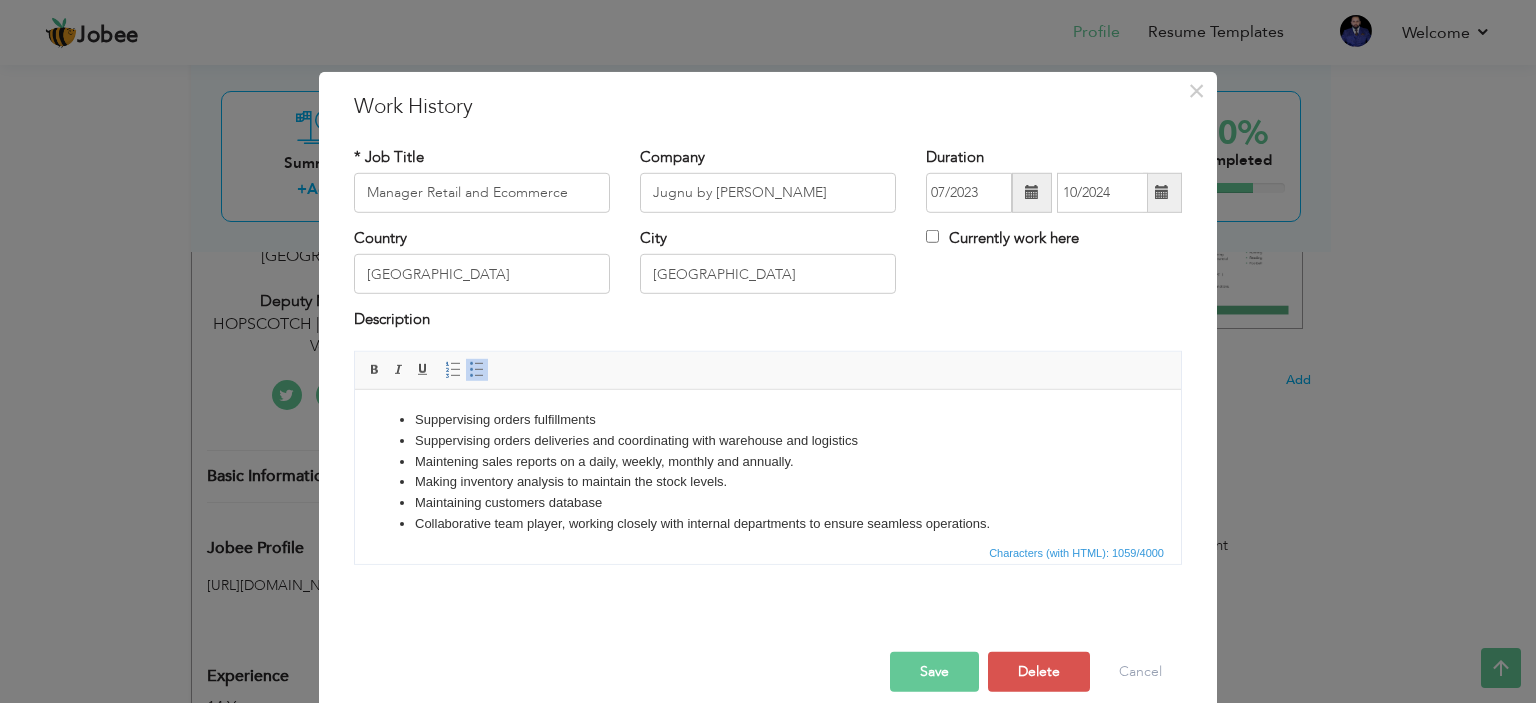 scroll, scrollTop: 12, scrollLeft: 0, axis: vertical 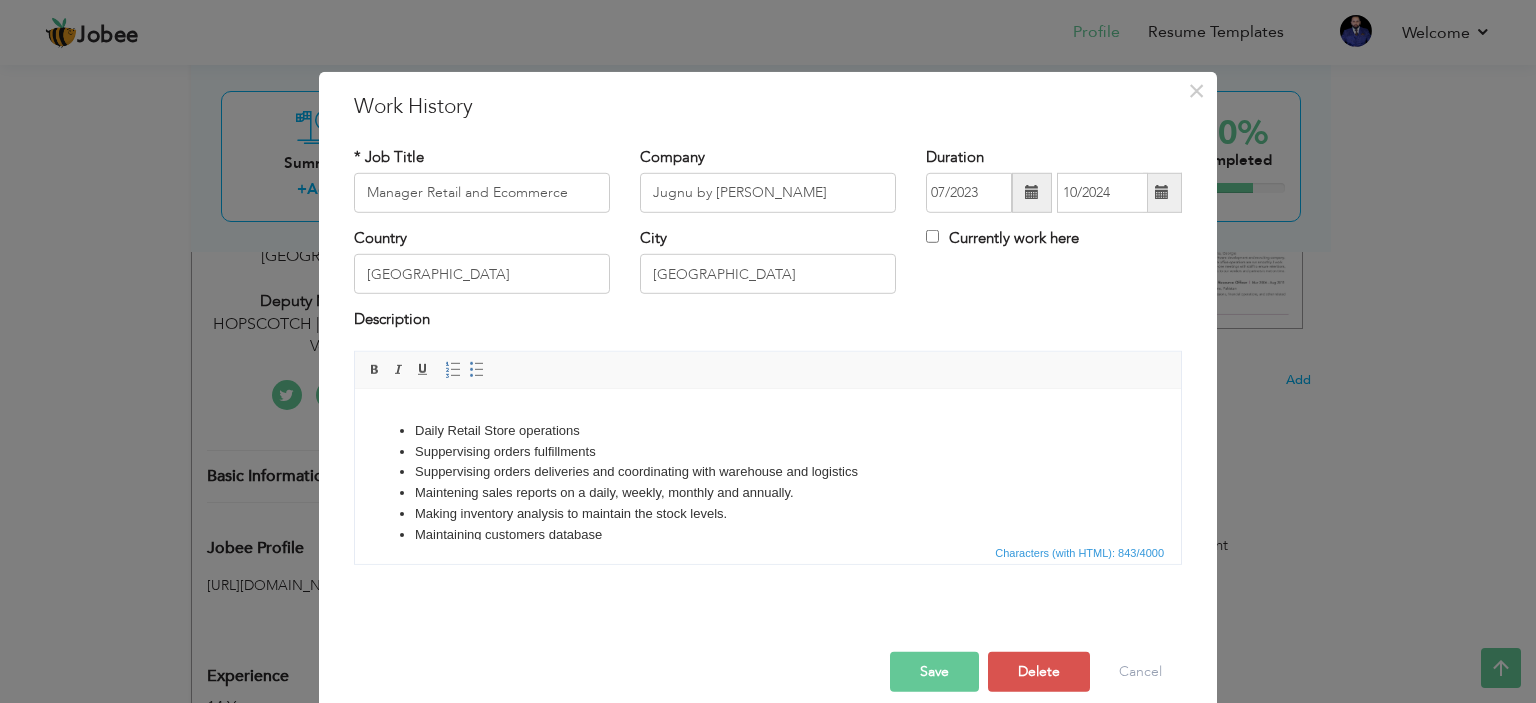 click on "Save" at bounding box center (934, 672) 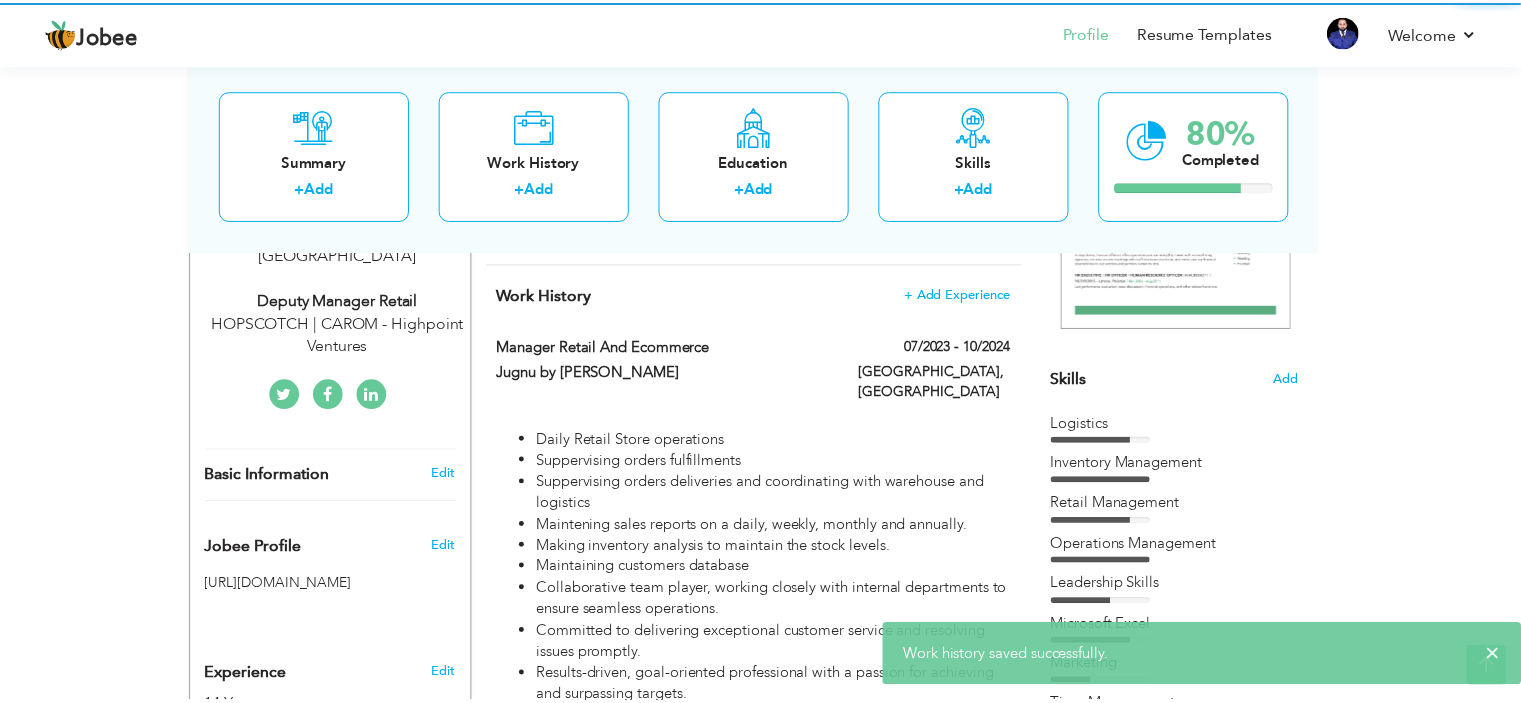 scroll, scrollTop: 0, scrollLeft: 0, axis: both 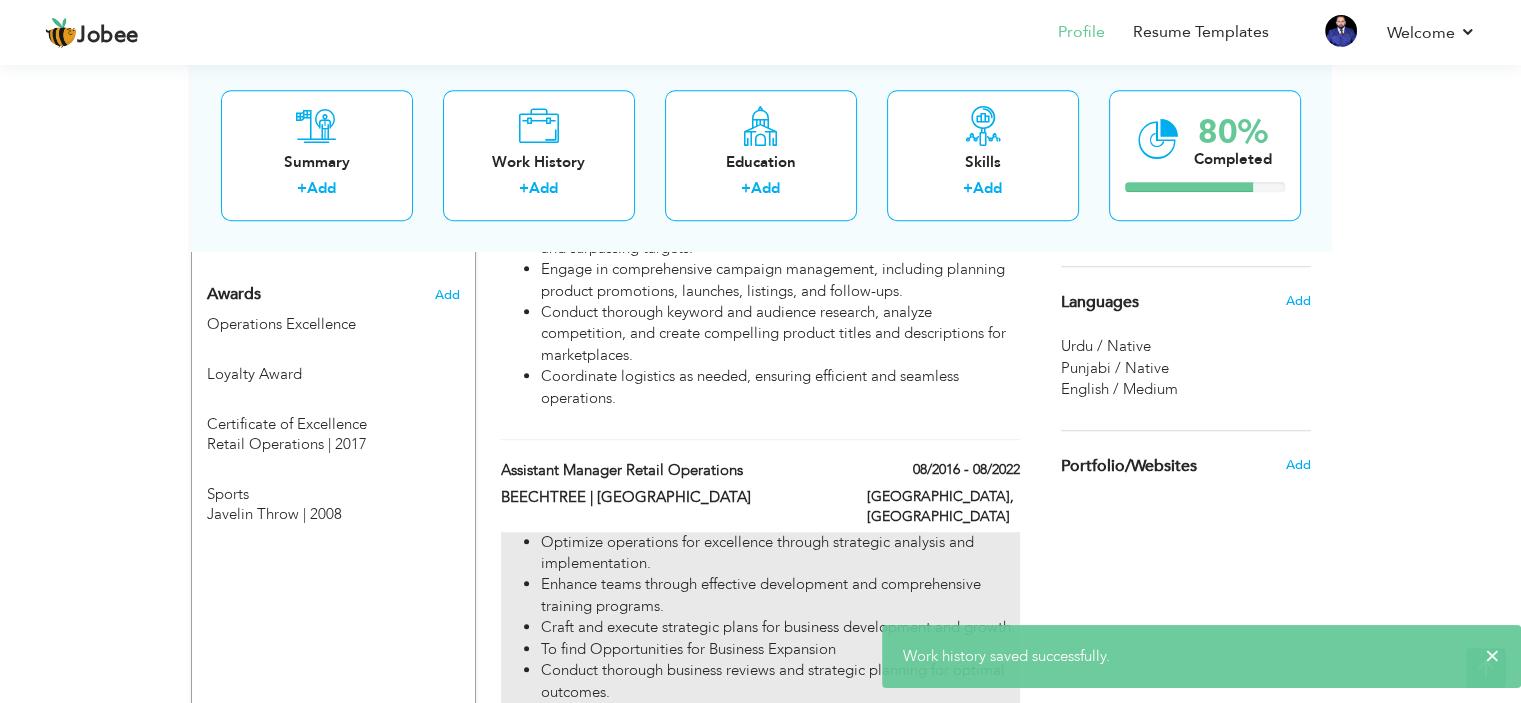 click on "Enhance teams through effective development and comprehensive training programs." at bounding box center [780, 595] 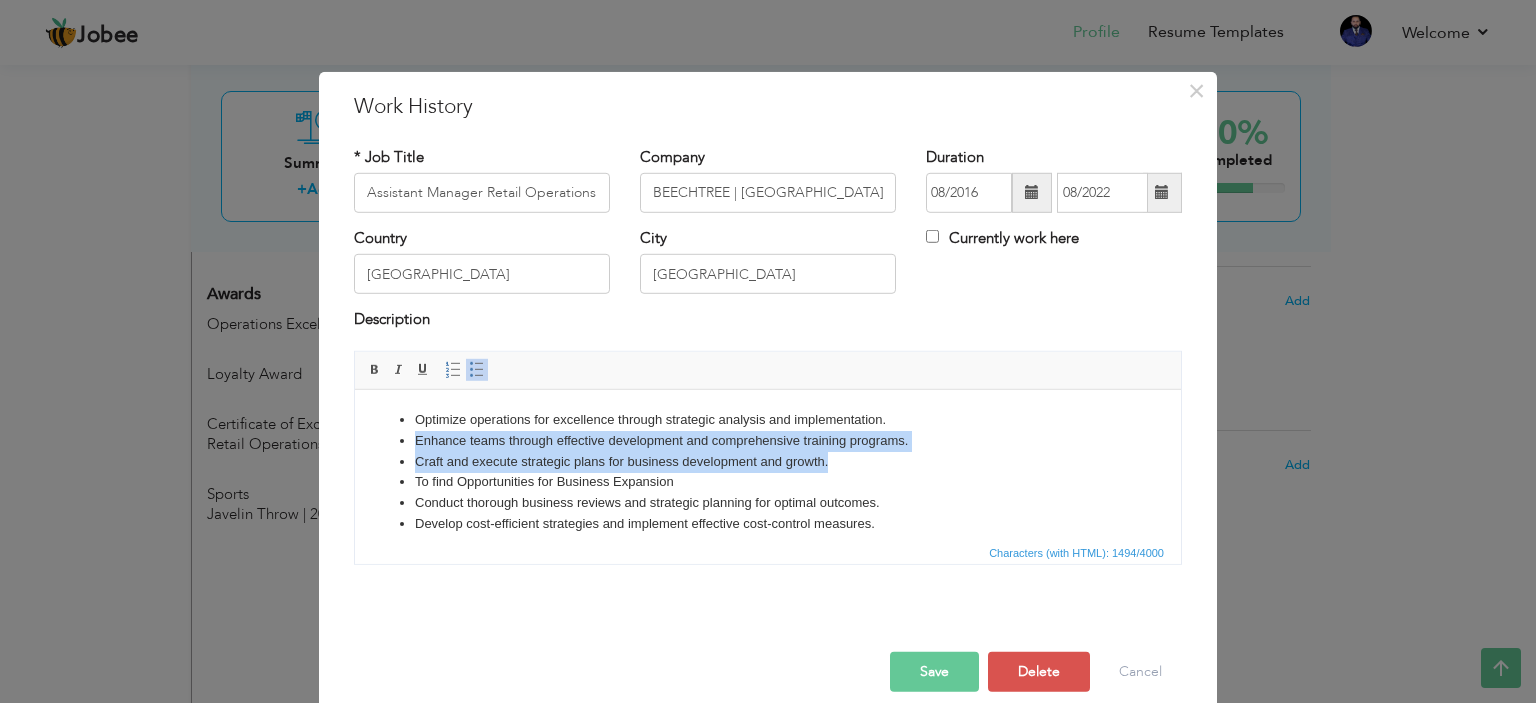 drag, startPoint x: 414, startPoint y: 443, endPoint x: 858, endPoint y: 465, distance: 444.5447 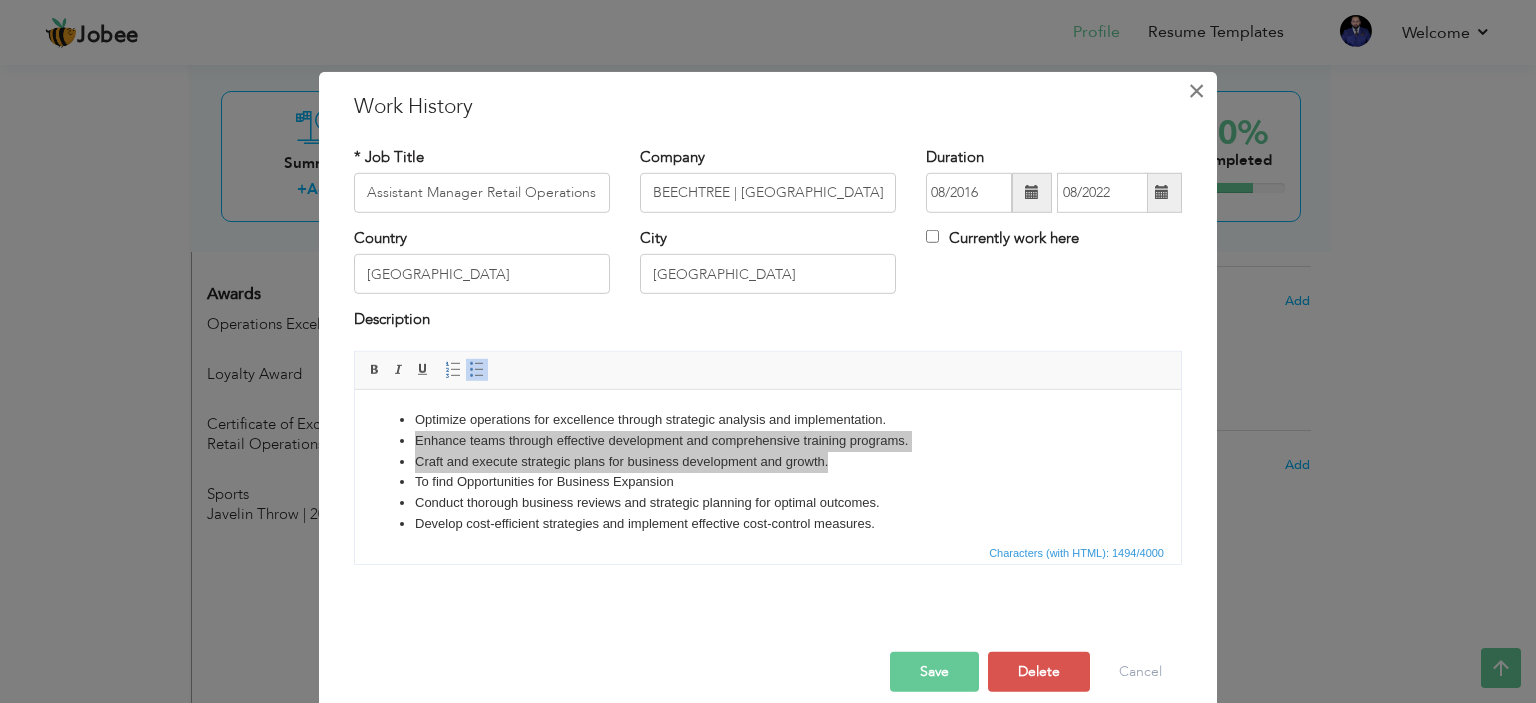 click on "×" at bounding box center (1196, 90) 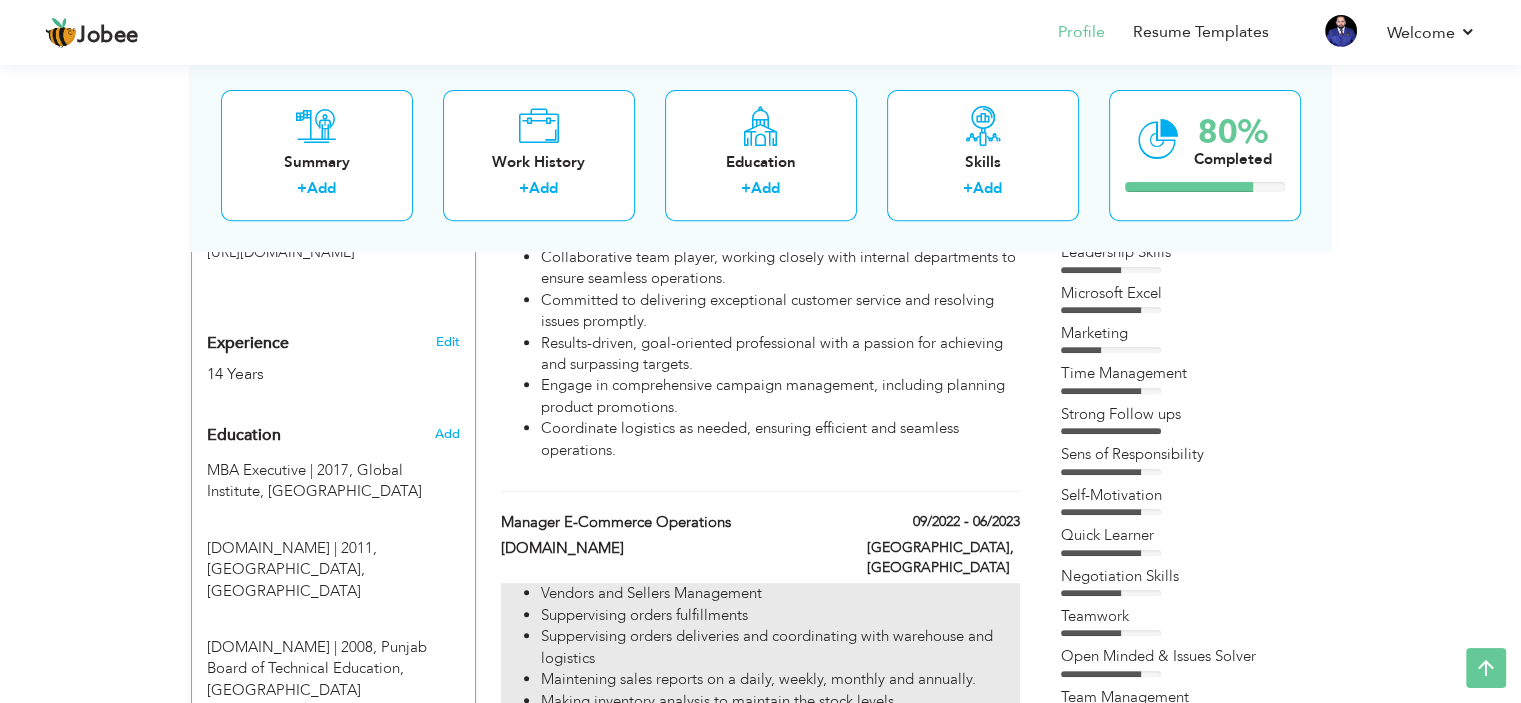 scroll, scrollTop: 700, scrollLeft: 0, axis: vertical 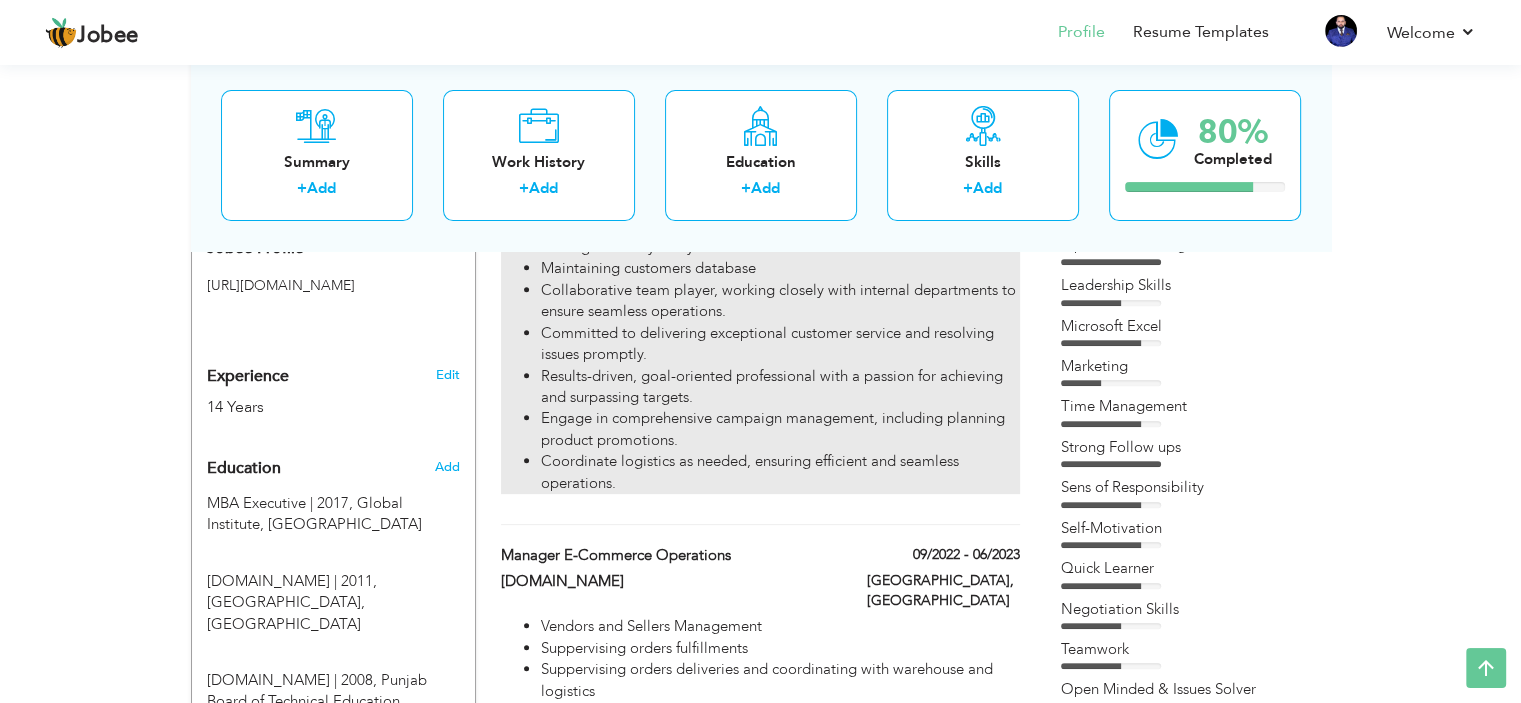 click on "Committed to delivering exceptional customer service and resolving issues promptly." at bounding box center [780, 344] 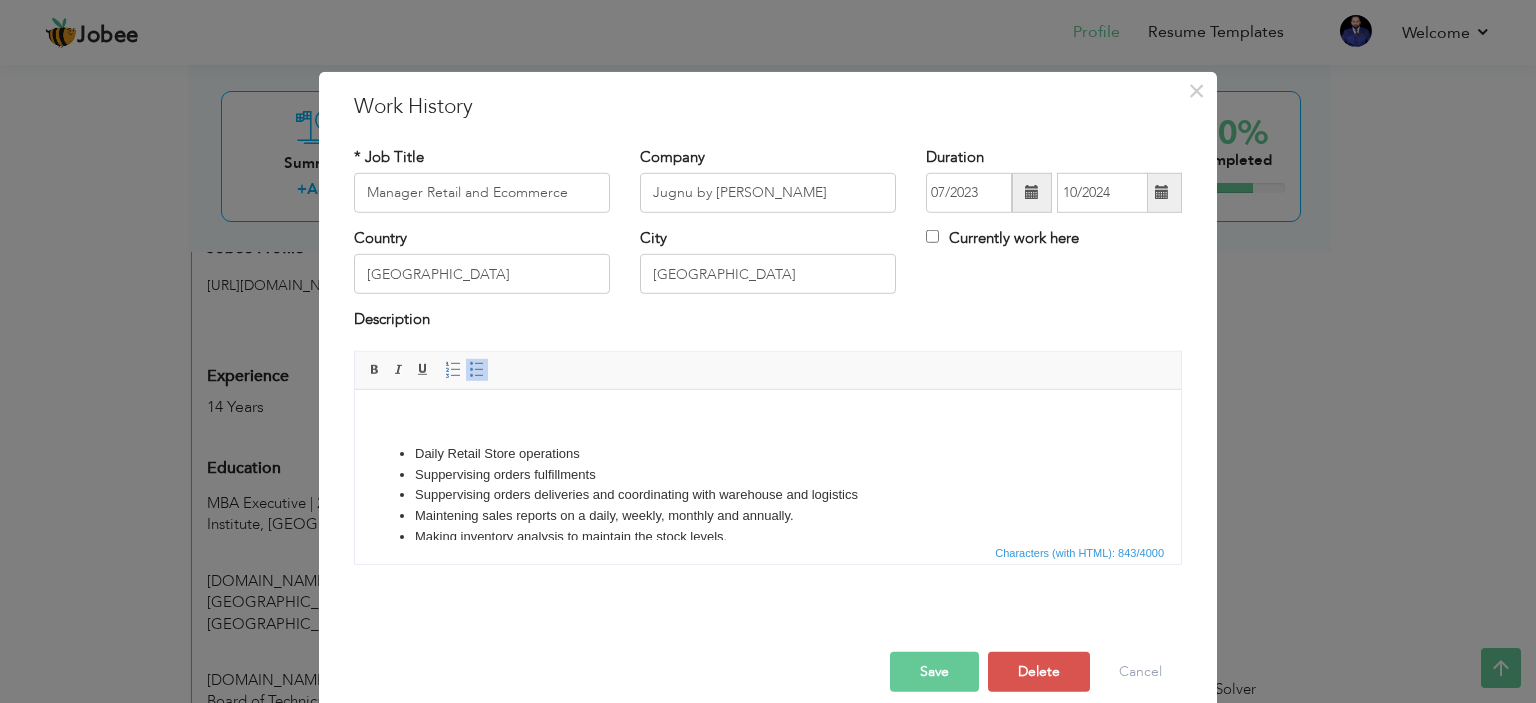 click on "Daily Retail Store operations  Suppervising orders fulfillments Suppervising orders deliveries and coordinating with warehouse and logistics Maintening sales reports on a daily, weekly, monthly and annually. Making inventory analysis to maintain the stock levels. Maintaining customers database Collaborative team player, working closely with internal departments to ensure seamless operations. Committed to delivering exceptional customer service and resolving issues promptly. Results-driven, goal-oriented professional with a passion for achieving and surpassing targets. Engage in comprehensive campaign management, including planning product promotions. Coordinate logistics as needed, ensuring efficient and seamless operations." at bounding box center (768, 540) 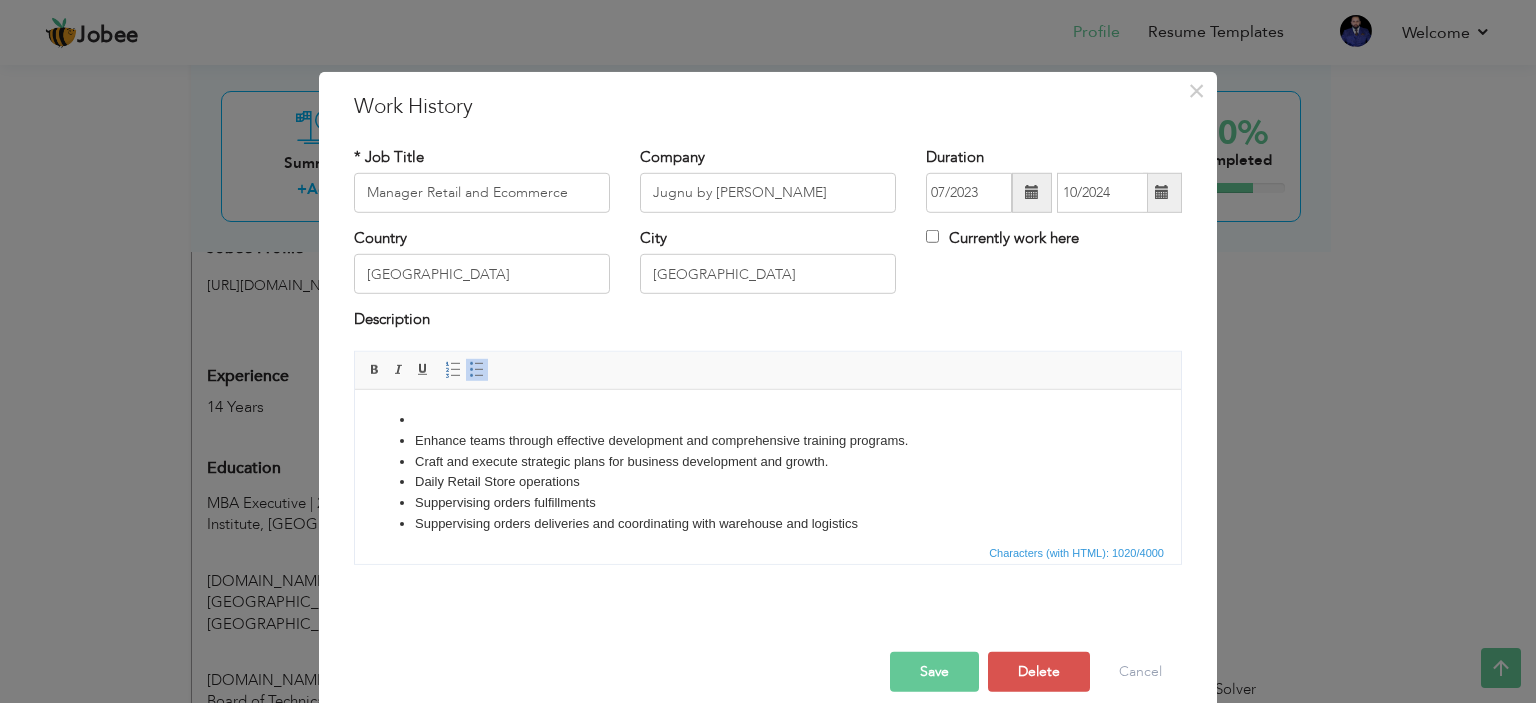 click on "Save" at bounding box center (934, 672) 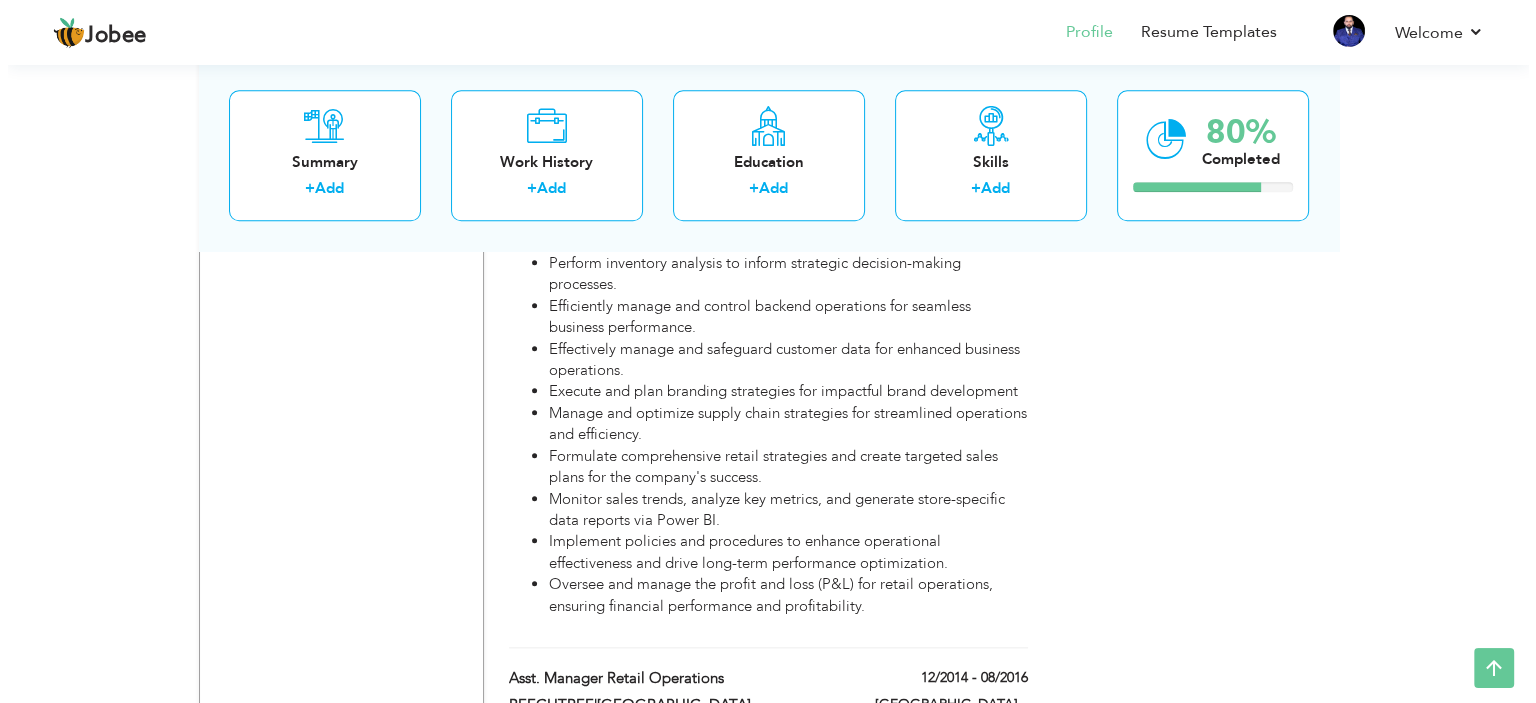 scroll, scrollTop: 1900, scrollLeft: 0, axis: vertical 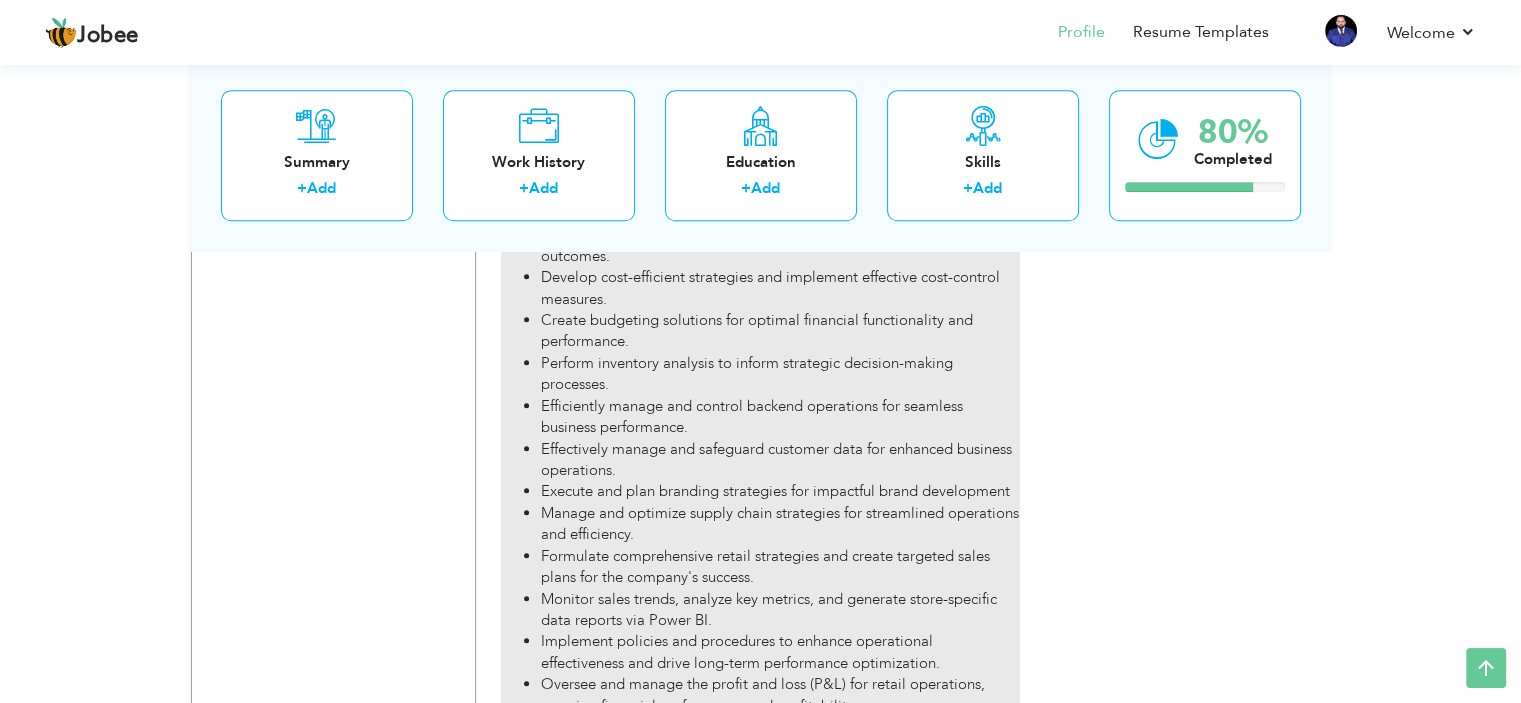 click on "Monitor sales trends, analyze key metrics, and generate store-specific data reports via Power BI." at bounding box center [780, 610] 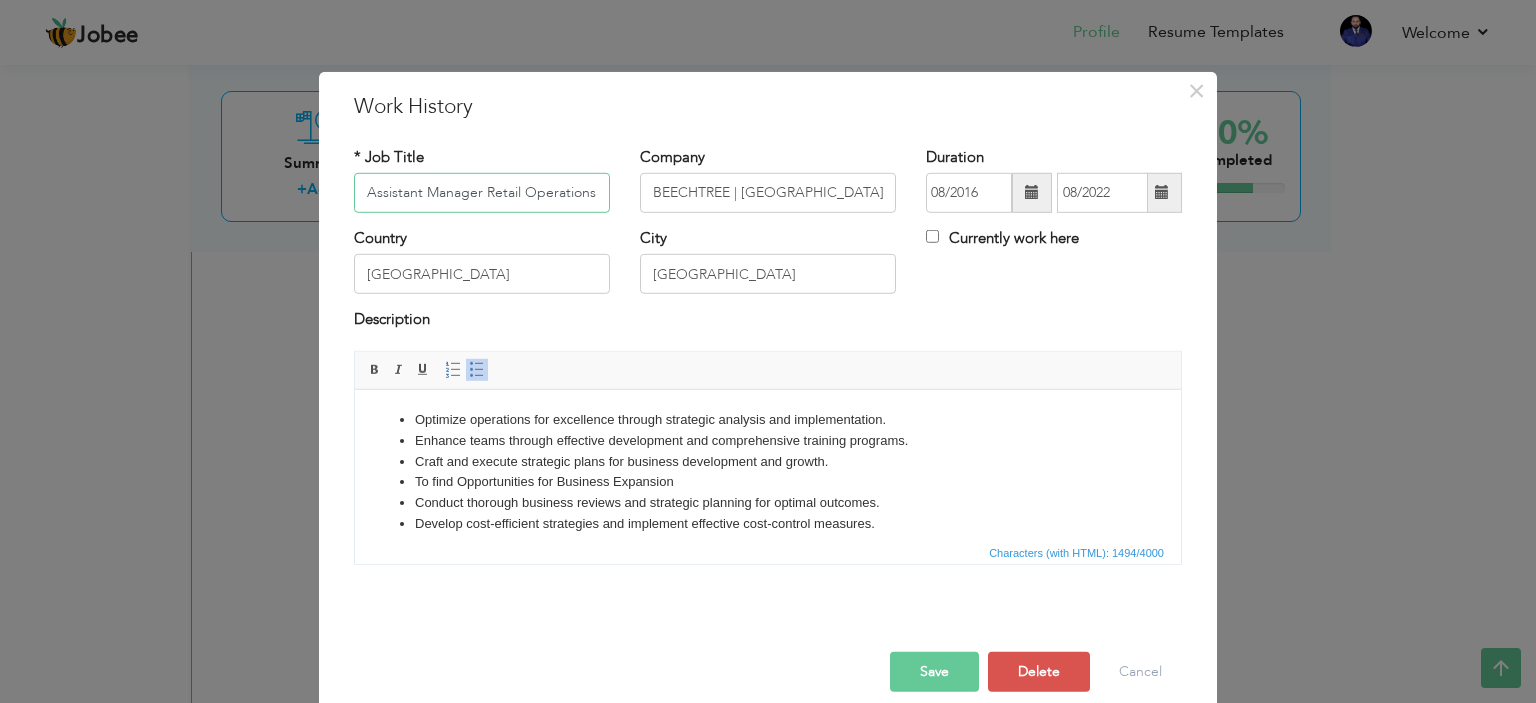 scroll, scrollTop: 222, scrollLeft: 0, axis: vertical 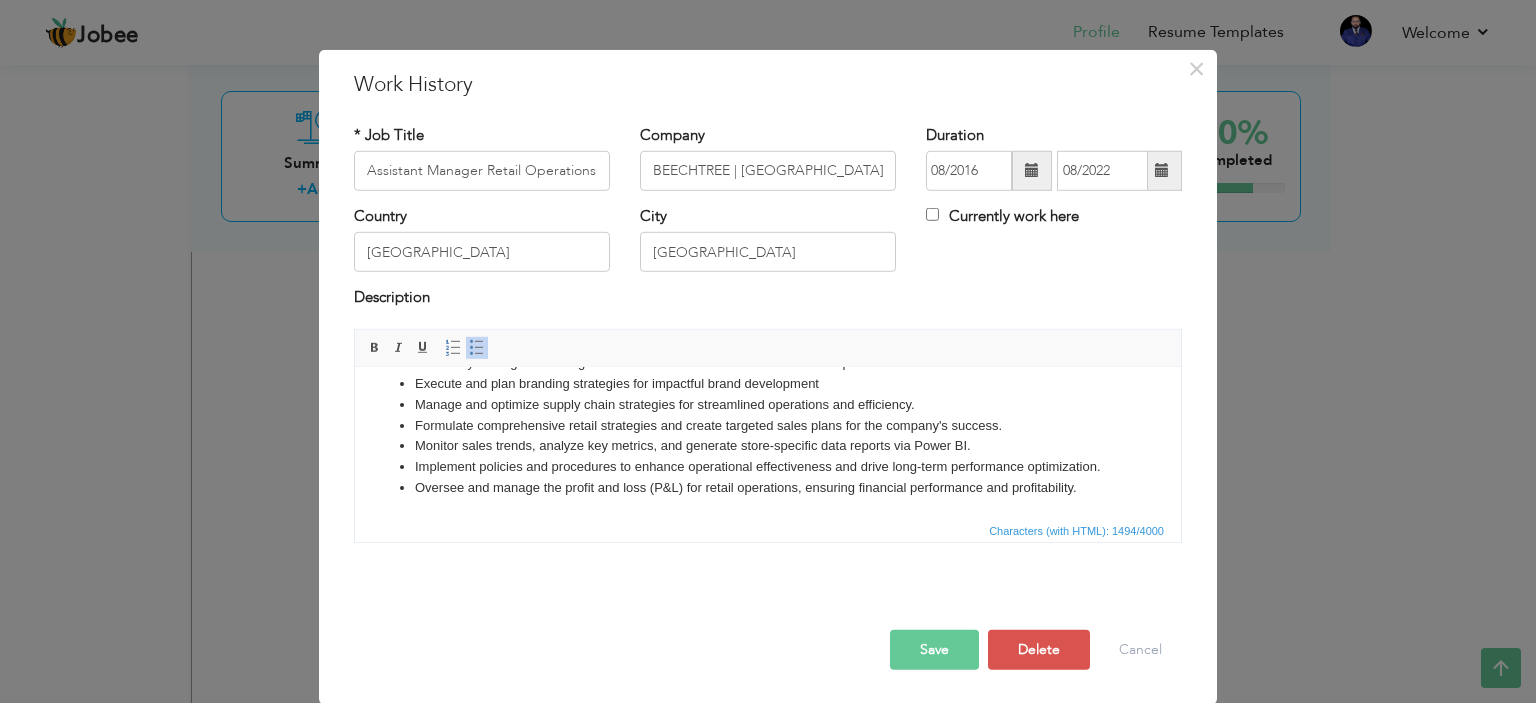 click on "Oversee and manage the profit and loss (P&L) for retail operations, ensuring financial performance and profitability." at bounding box center (768, 487) 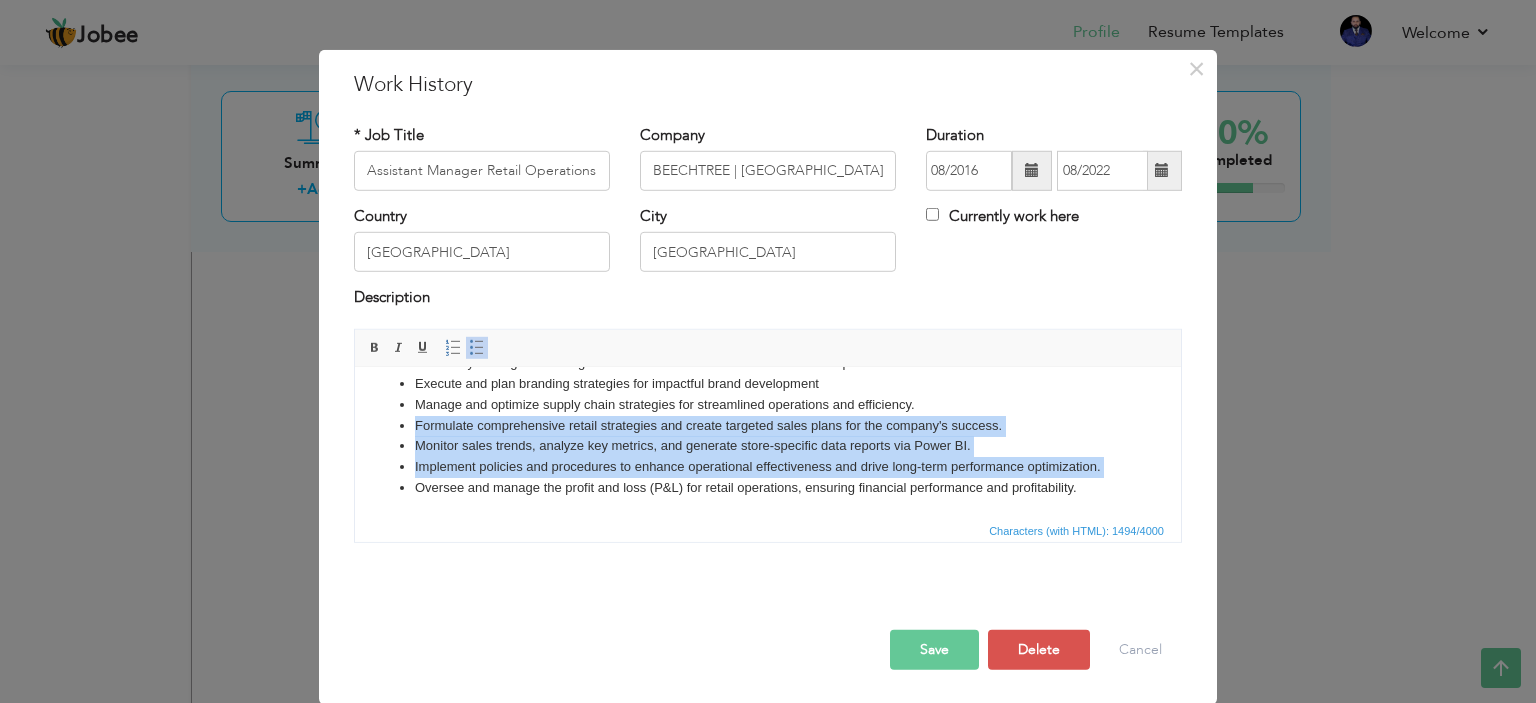 copy on "Formulate comprehensive retail strategies and create targeted sales plans for the company's success. Monitor sales trends, analyze key metrics, and generate store-specific data reports via Power BI. Implement policies and procedures to enhance operational effectiveness and drive long-term performance optimization." 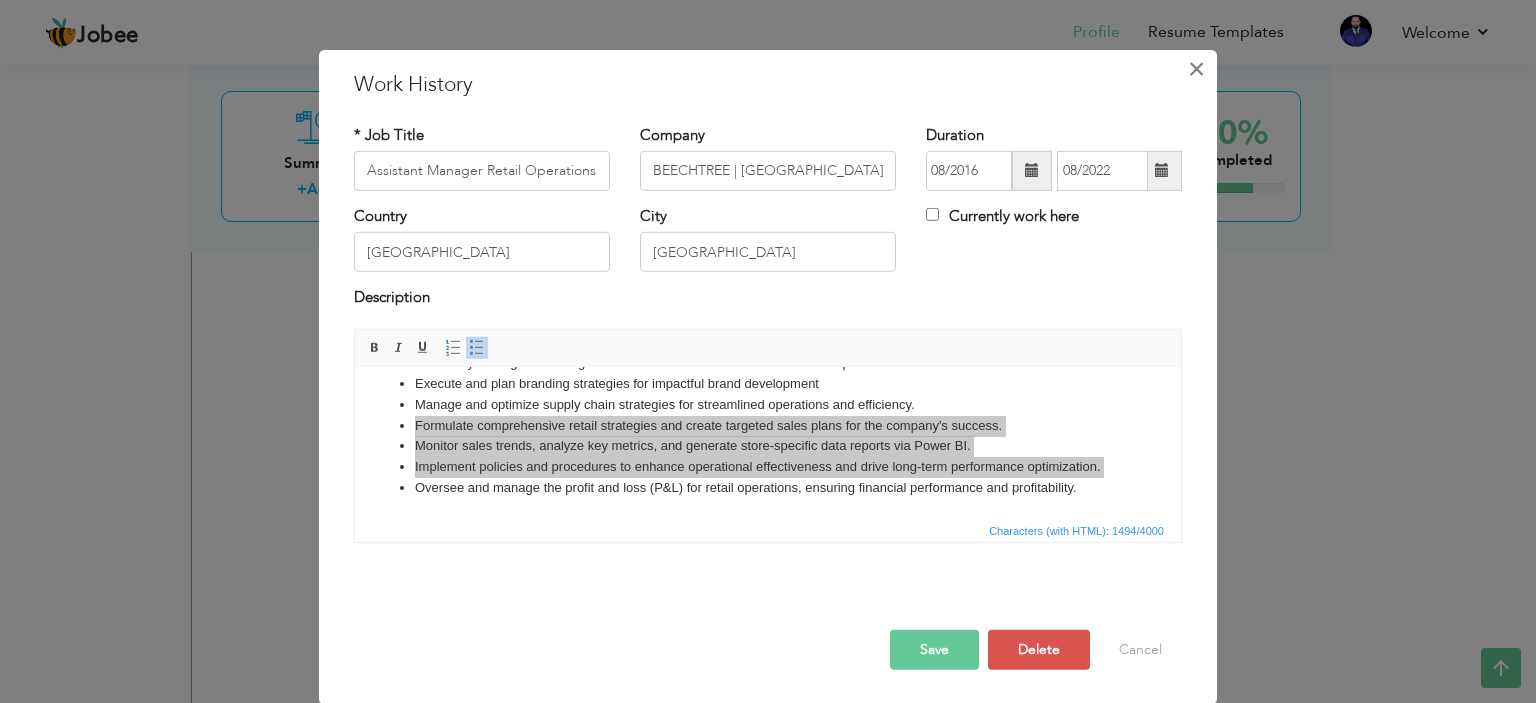 click on "×" at bounding box center (1196, 68) 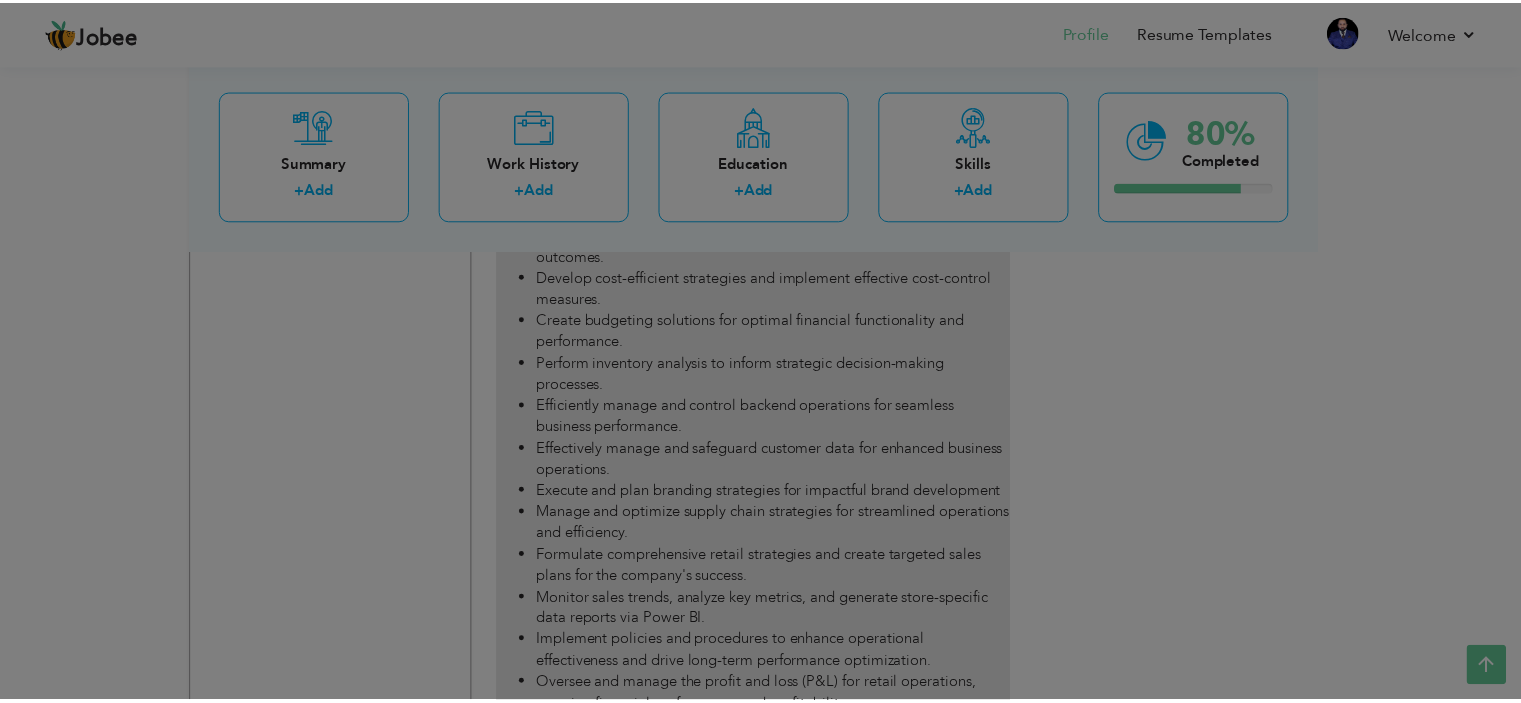 scroll, scrollTop: 0, scrollLeft: 0, axis: both 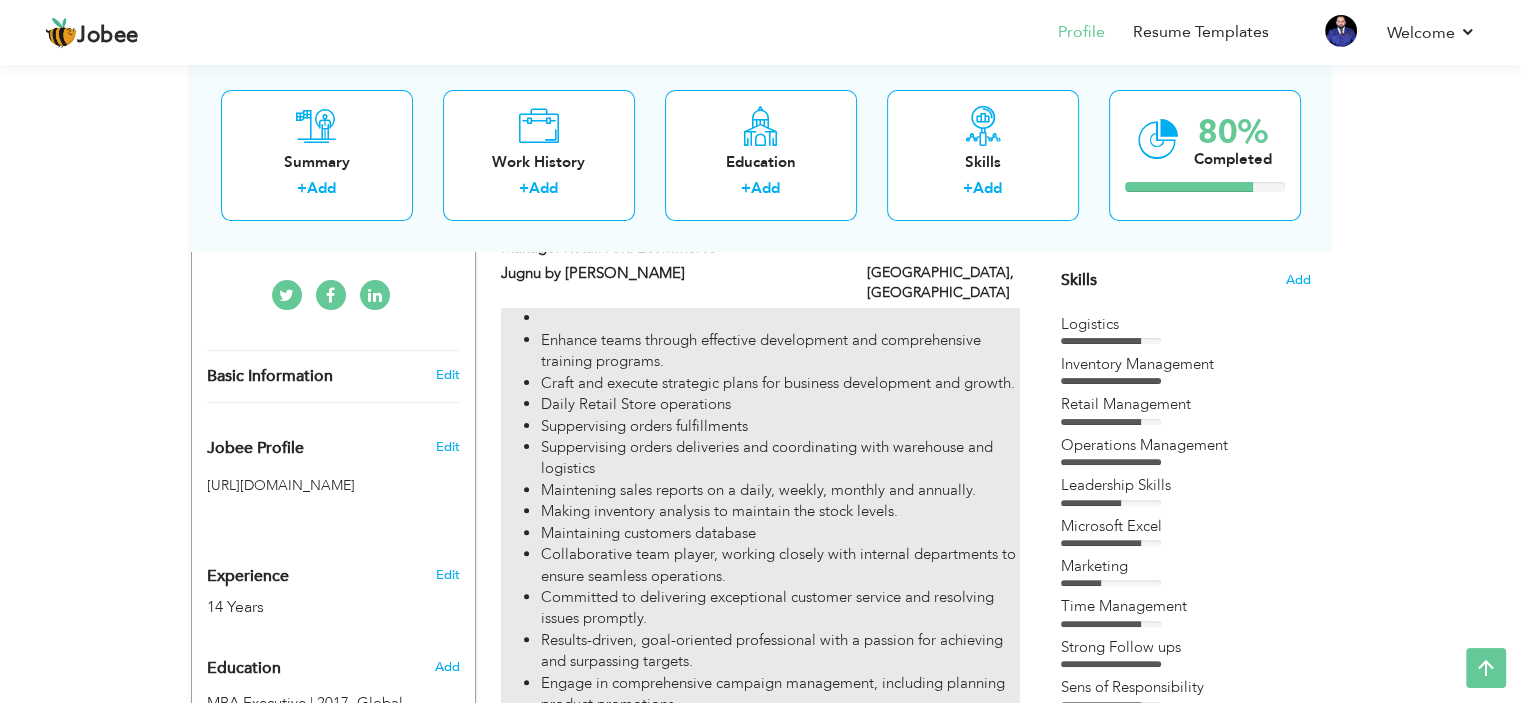 click on "Suppervising orders deliveries and coordinating with warehouse and logistics" at bounding box center [780, 458] 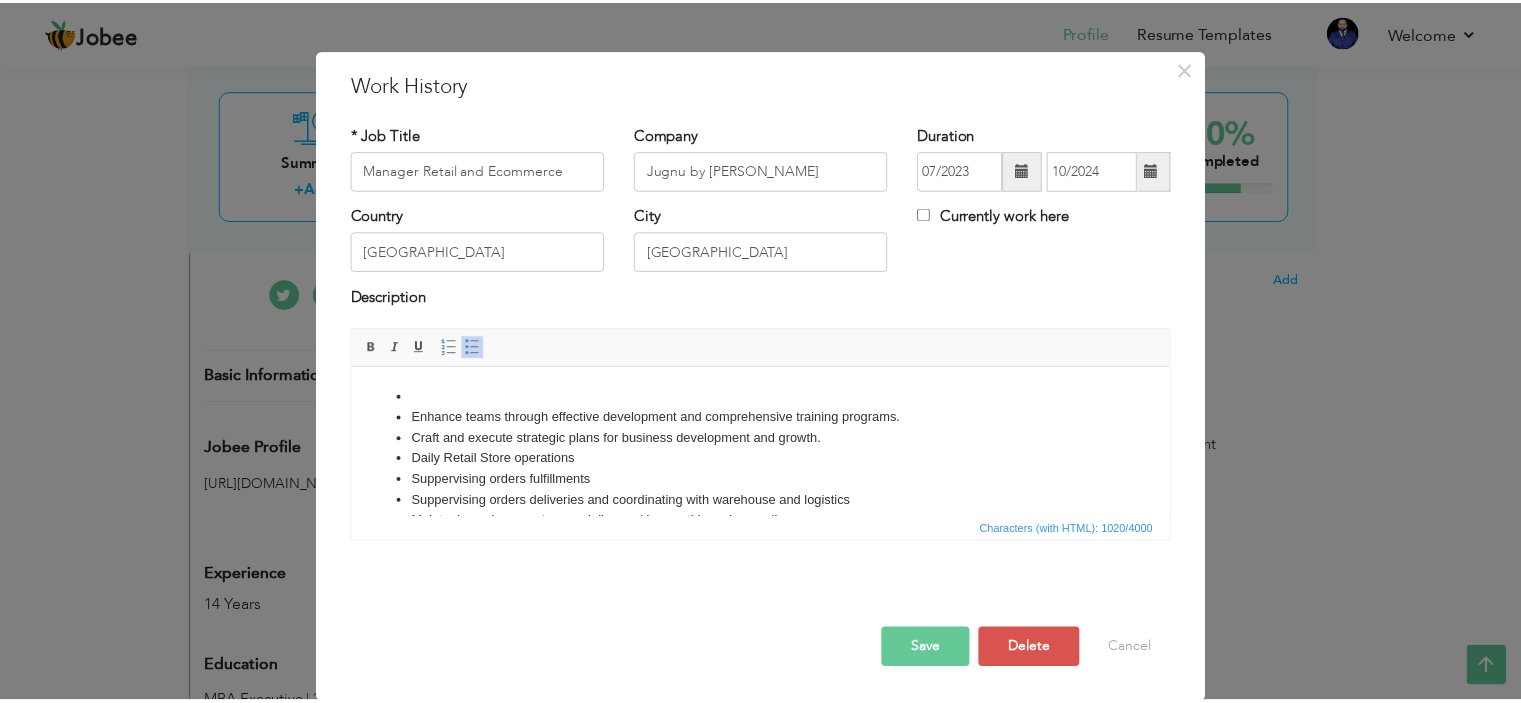 scroll, scrollTop: 0, scrollLeft: 0, axis: both 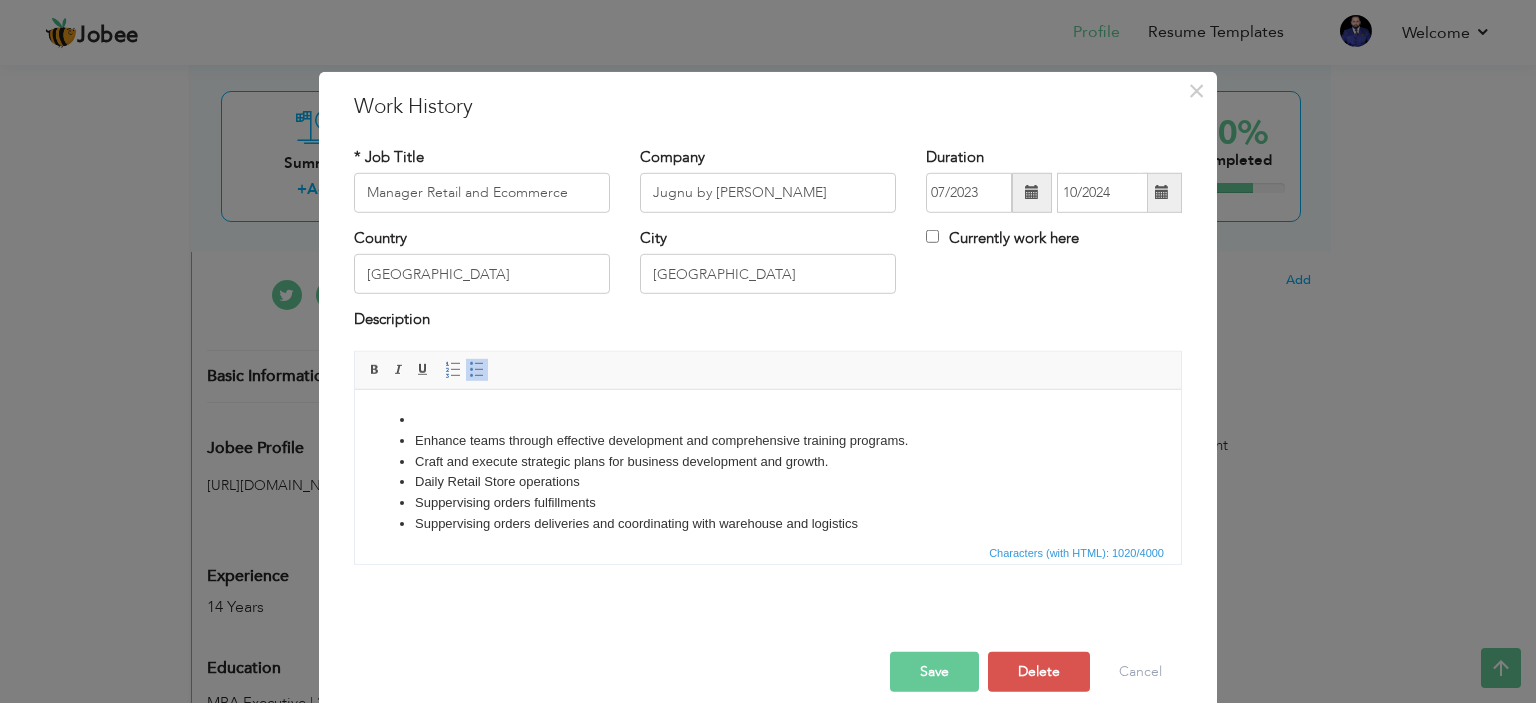 click at bounding box center [768, 419] 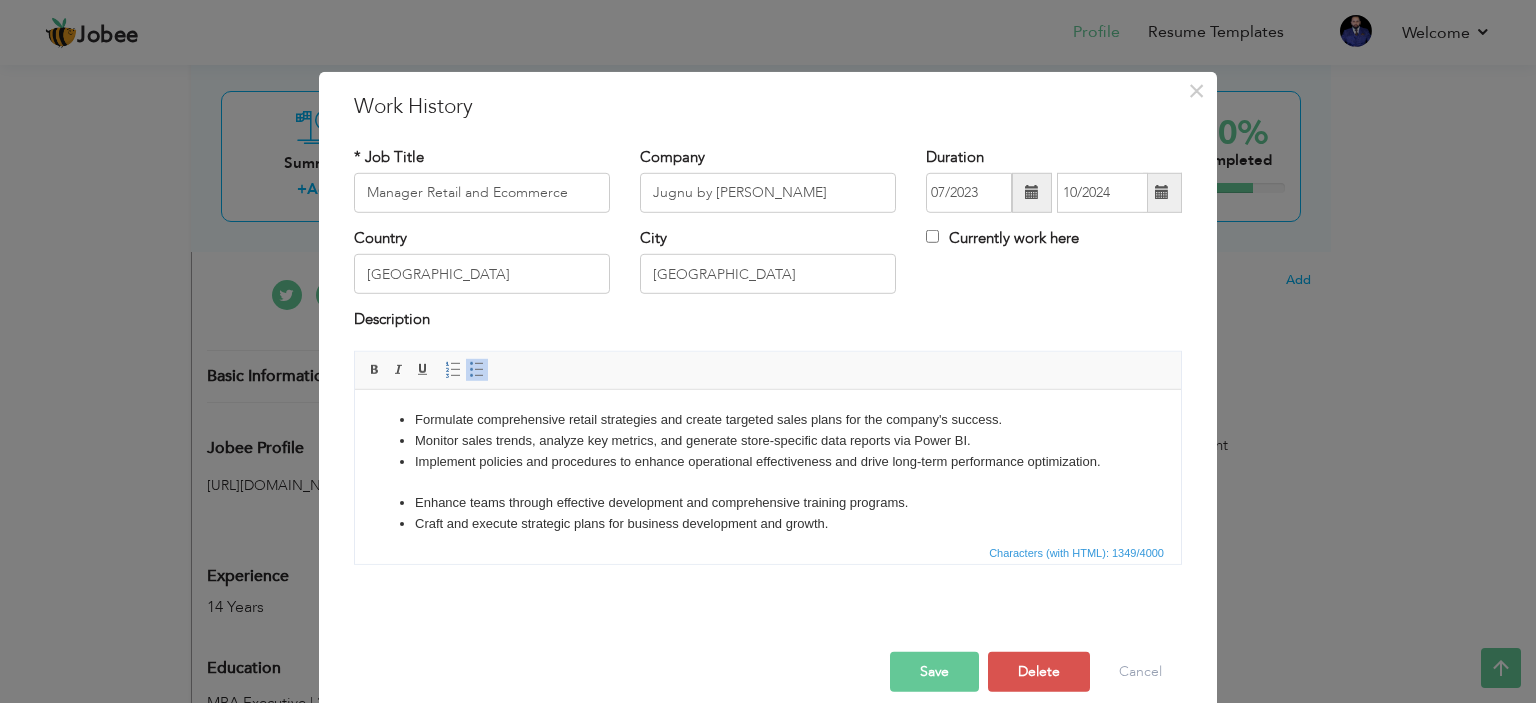 type 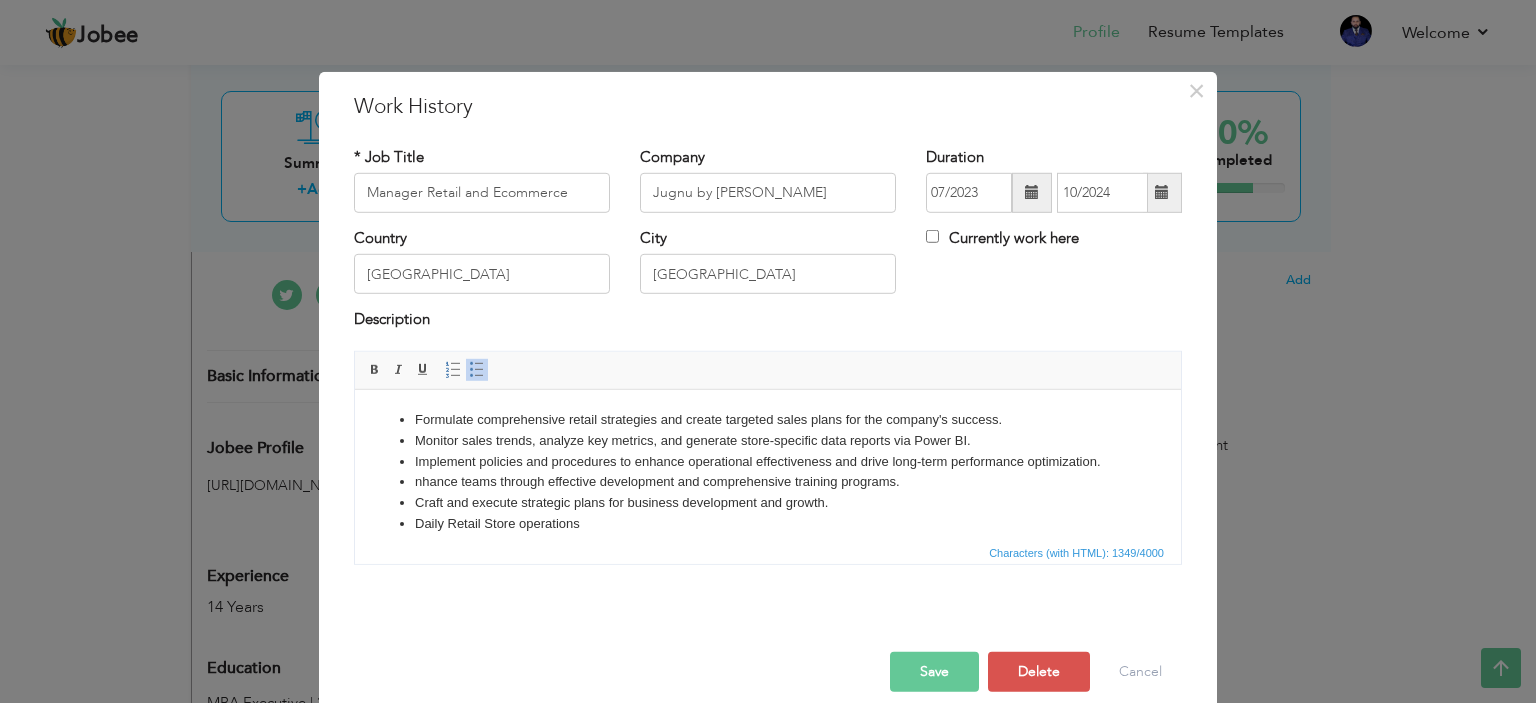 click on "Save" at bounding box center [934, 672] 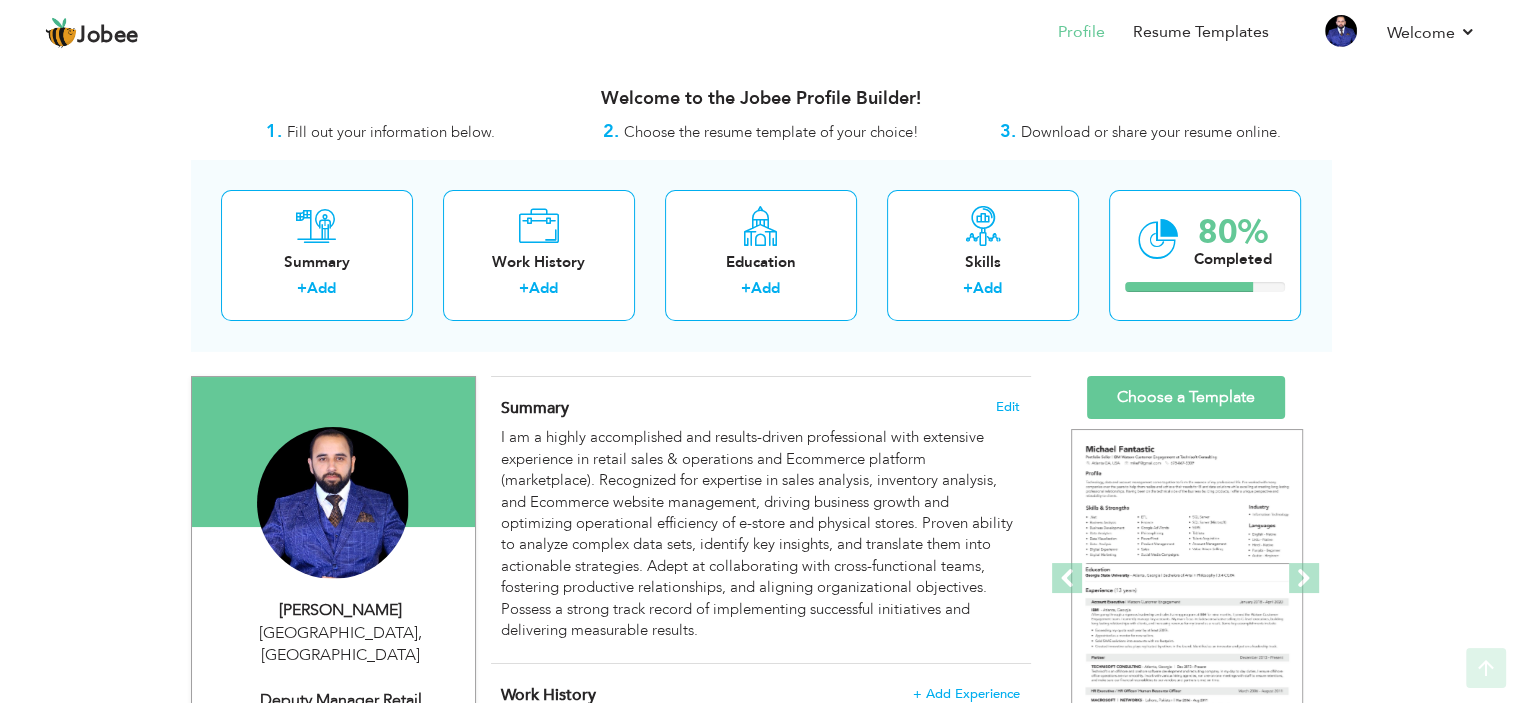 scroll, scrollTop: 0, scrollLeft: 0, axis: both 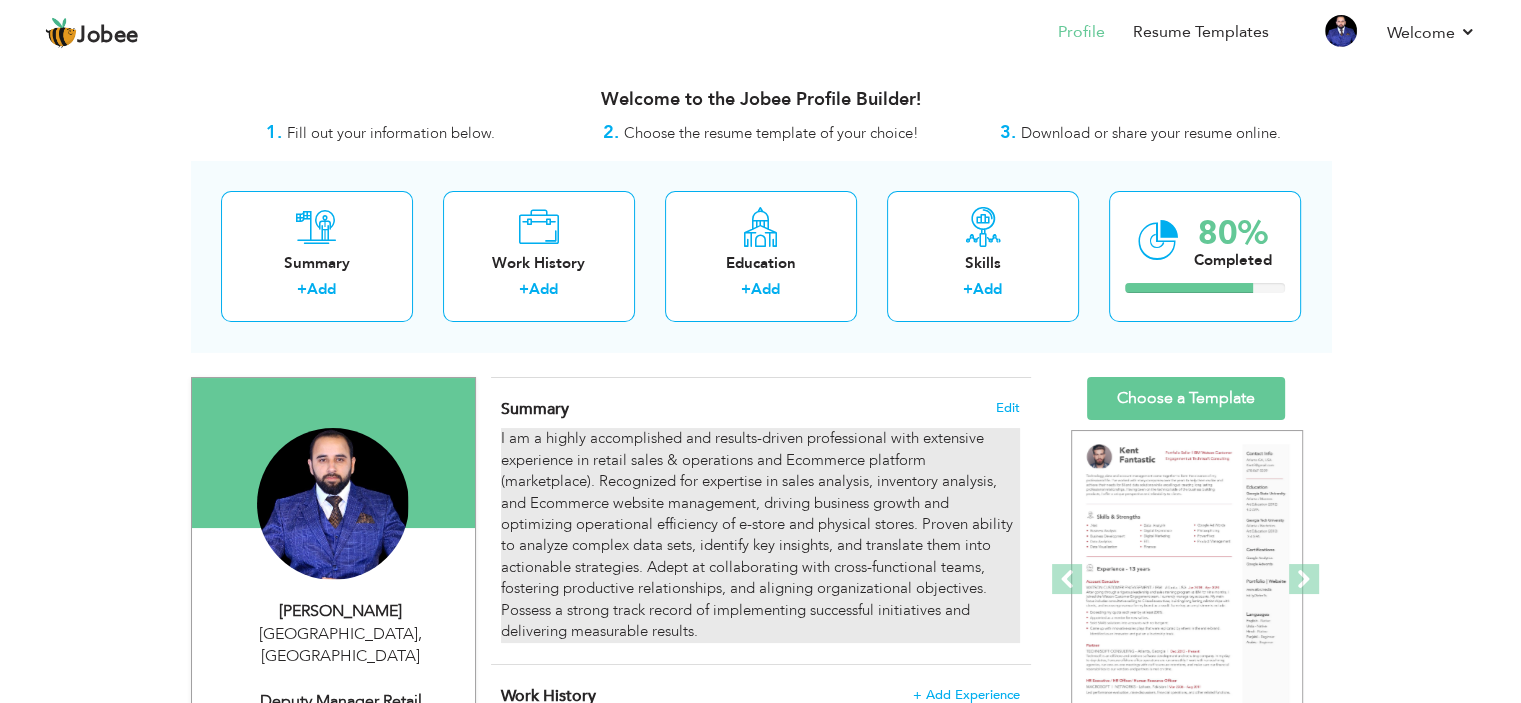click on "I am a highly accomplished and results-driven professional with extensive experience in retail sales & operations and Ecommerce platform (marketplace). Recognized for expertise in sales analysis, inventory analysis, and Ecommerce website management, driving business growth and optimizing operational efficiency of e-store and physical stores. Proven ability to analyze complex data sets, identify key insights, and translate them into actionable strategies. Adept at collaborating with cross-functional teams, fostering productive relationships, and aligning organizational objectives. Possess a strong track record of implementing successful initiatives and delivering measurable results." at bounding box center [760, 535] 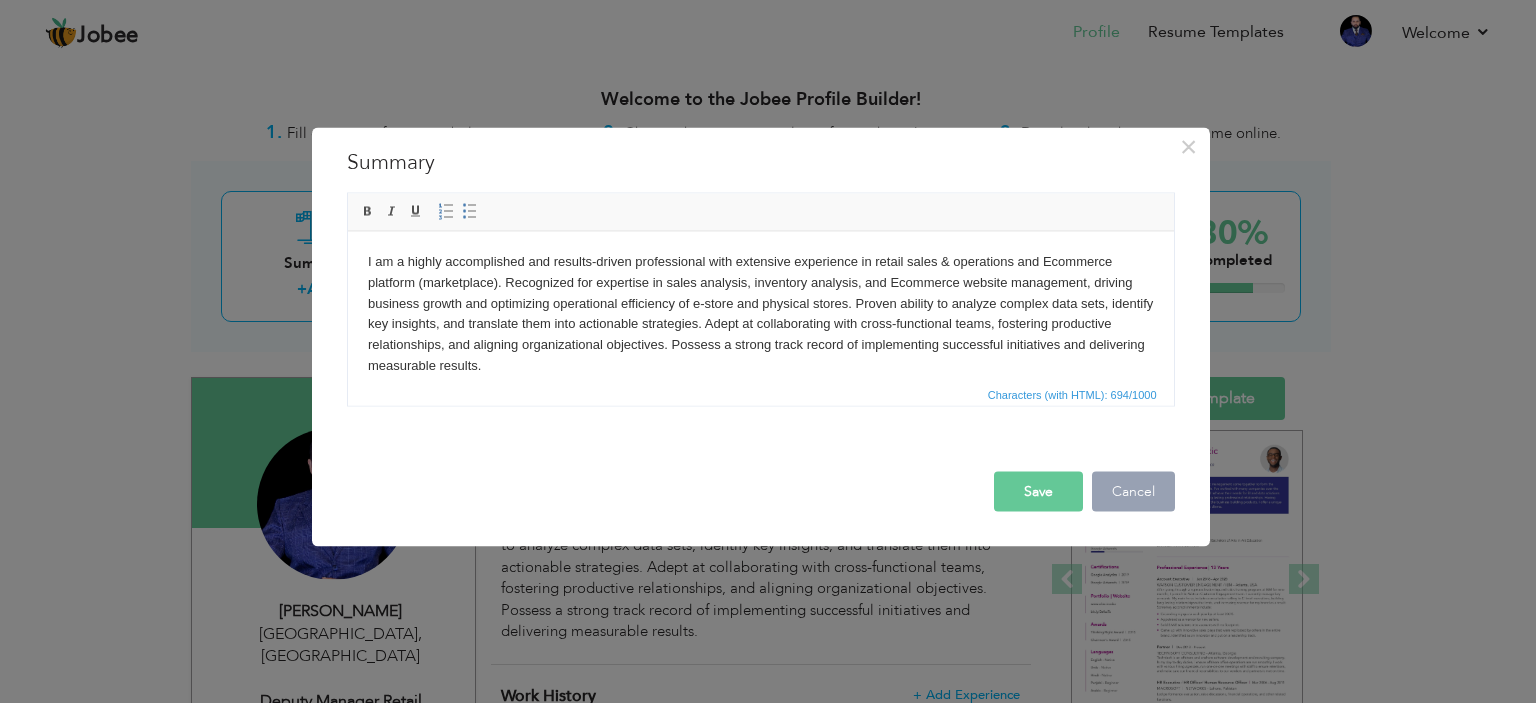 click on "Cancel" at bounding box center (1133, 491) 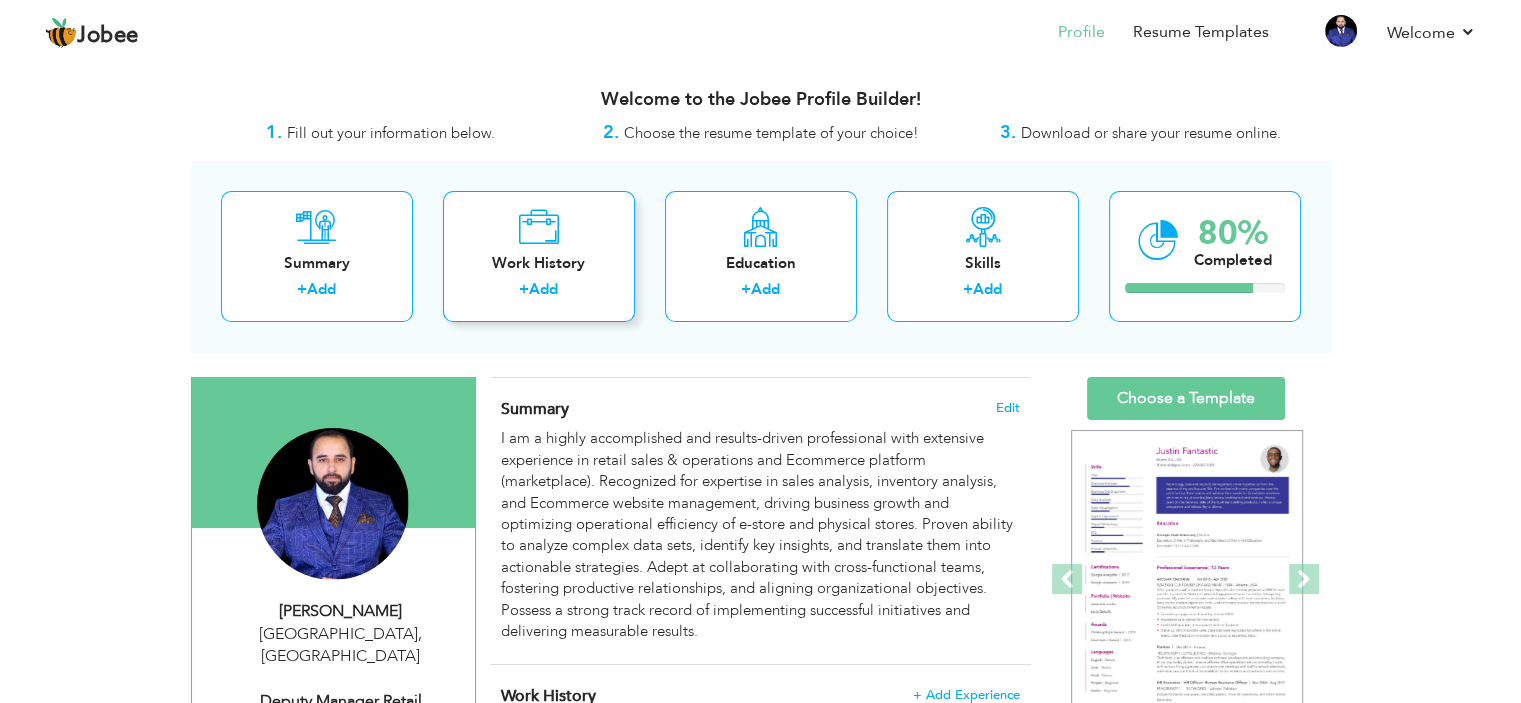 click on "Work History" at bounding box center (539, 263) 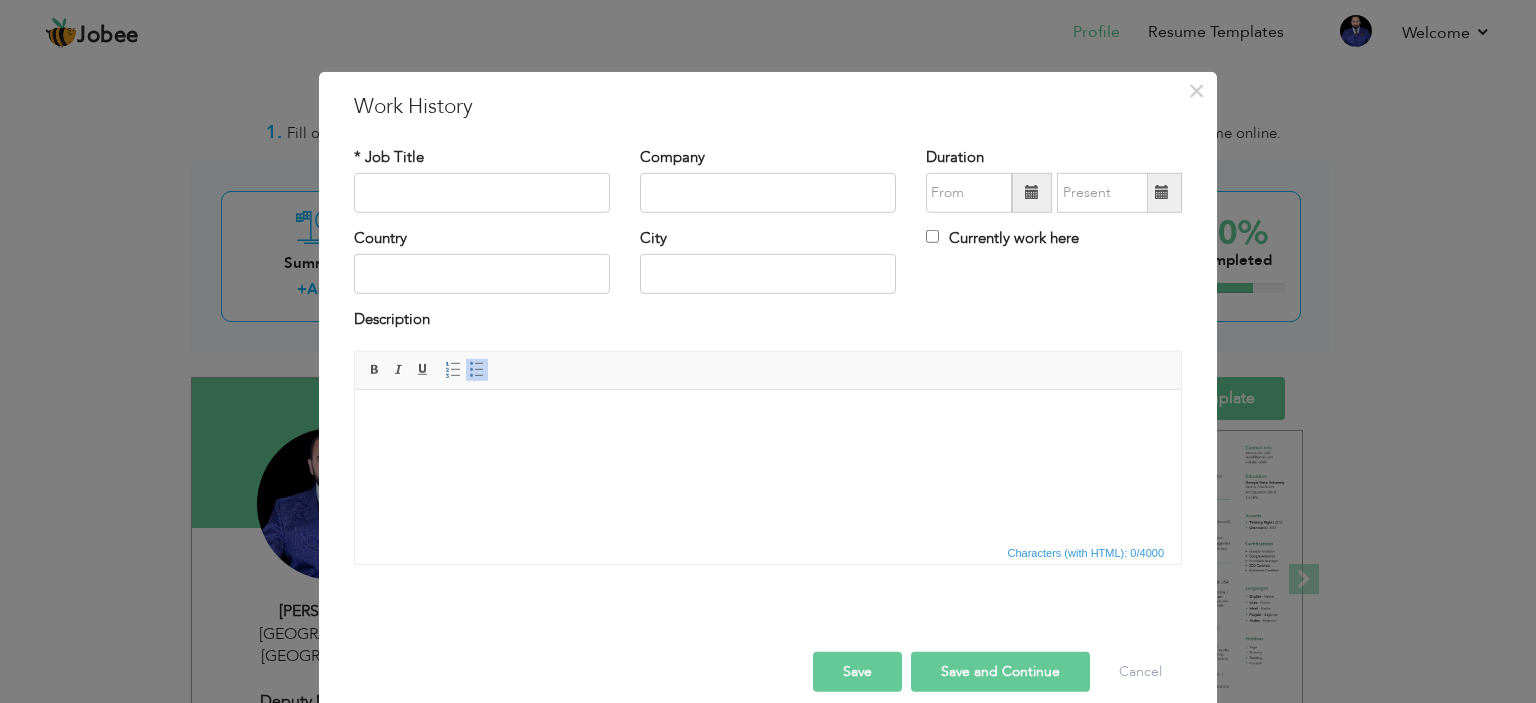 click at bounding box center (1032, 193) 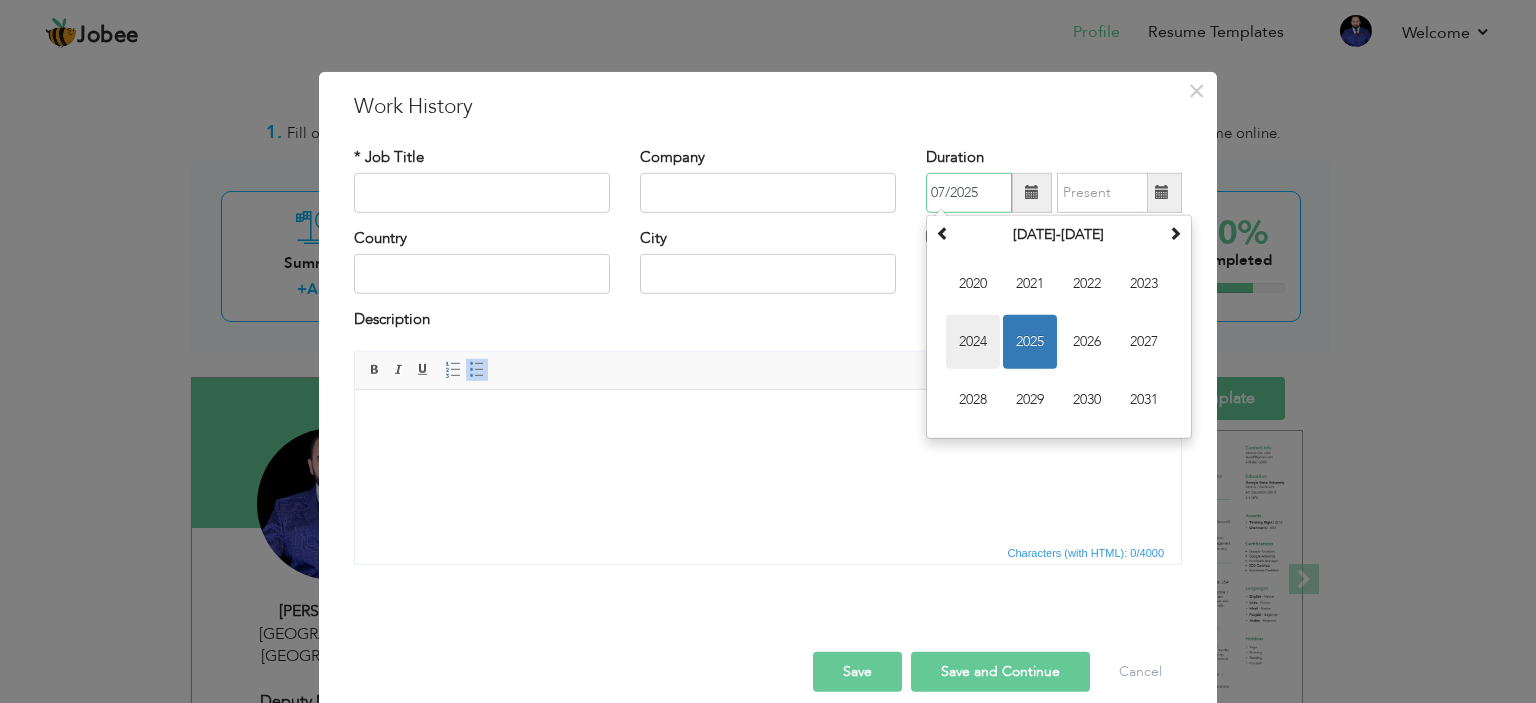 click on "2024" at bounding box center [973, 342] 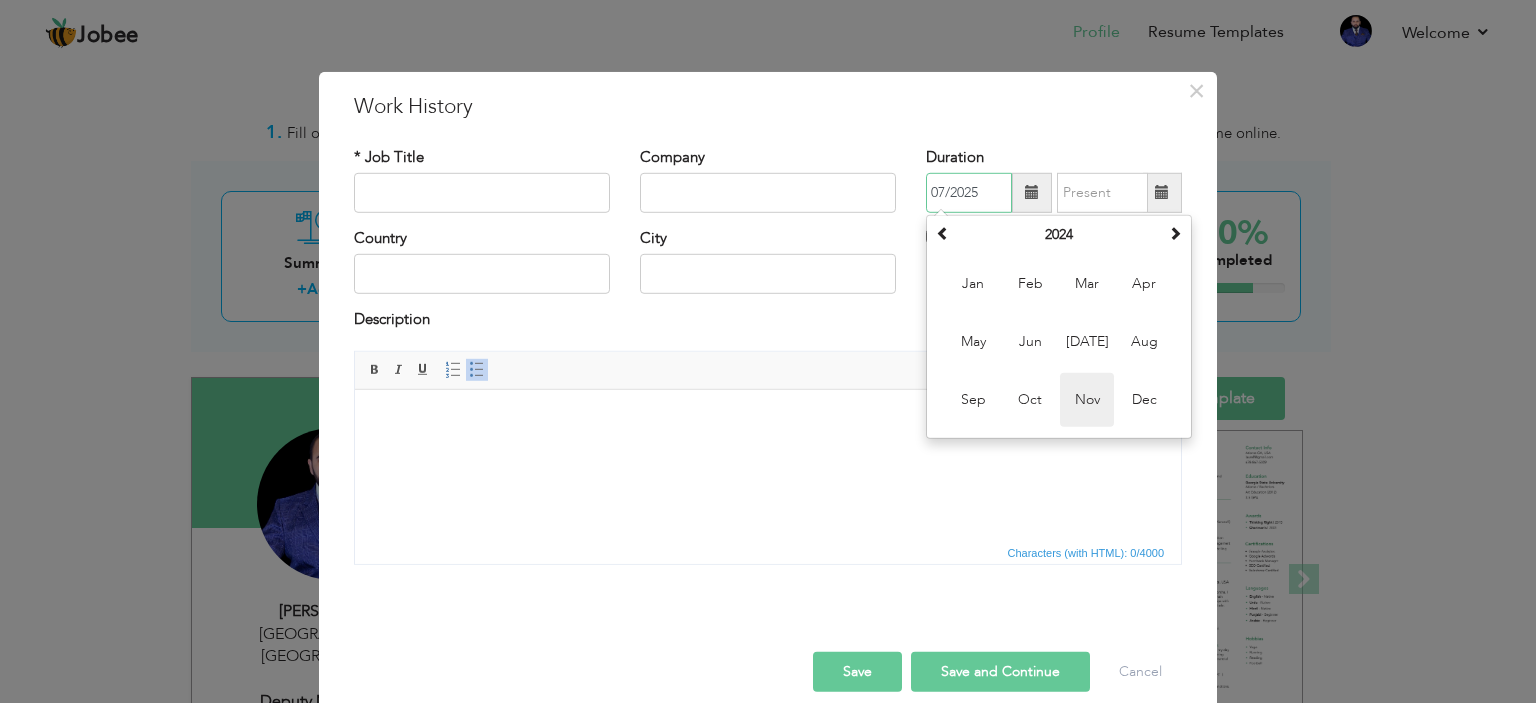 click on "Nov" at bounding box center (1087, 400) 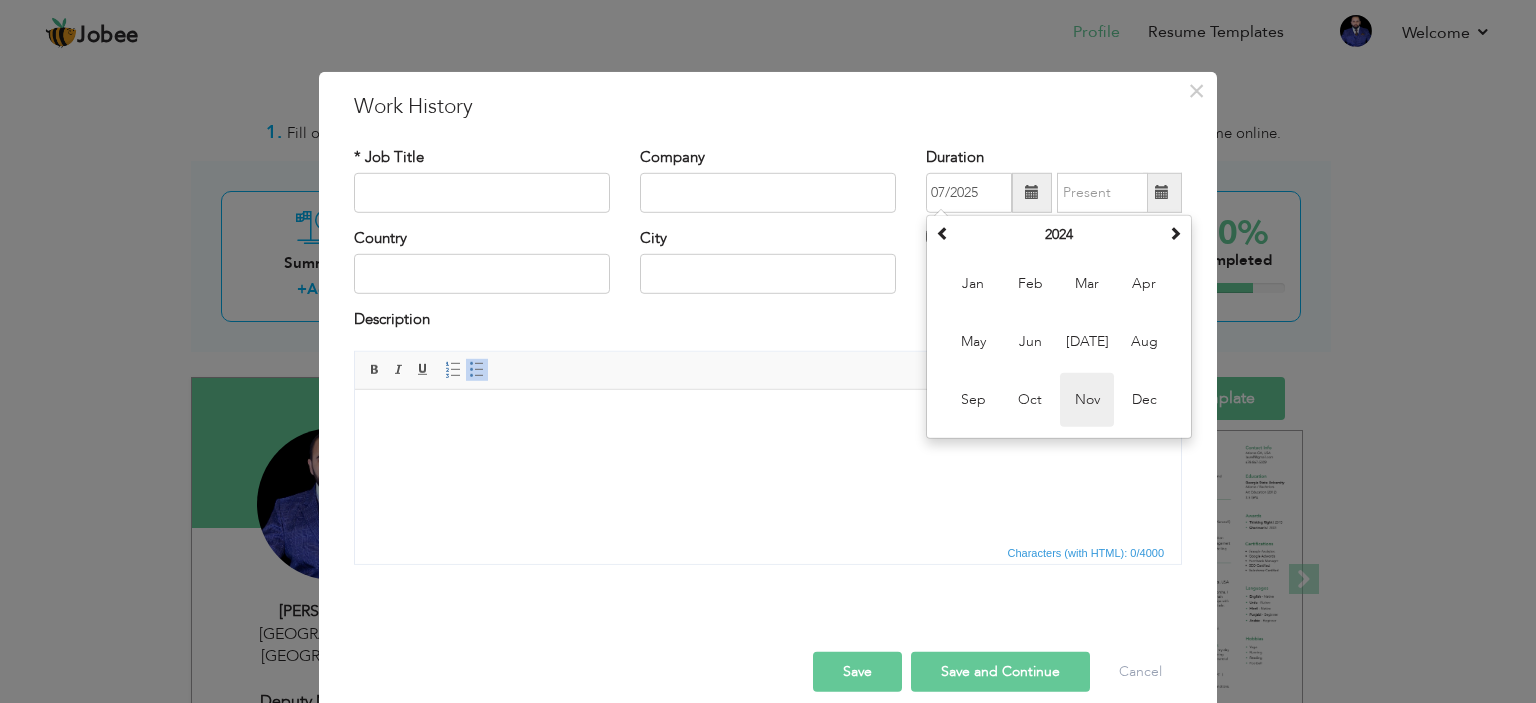 type on "11/2024" 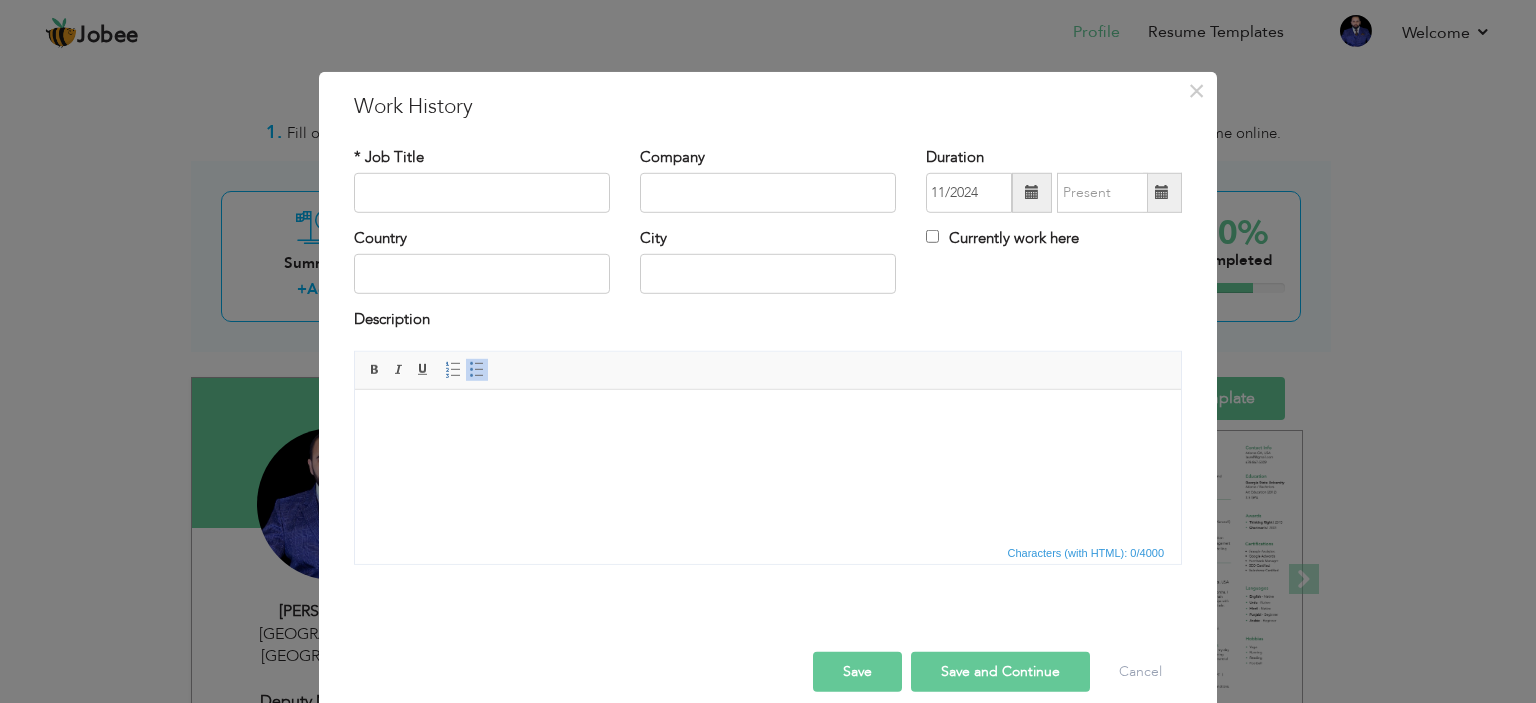 click at bounding box center [1162, 193] 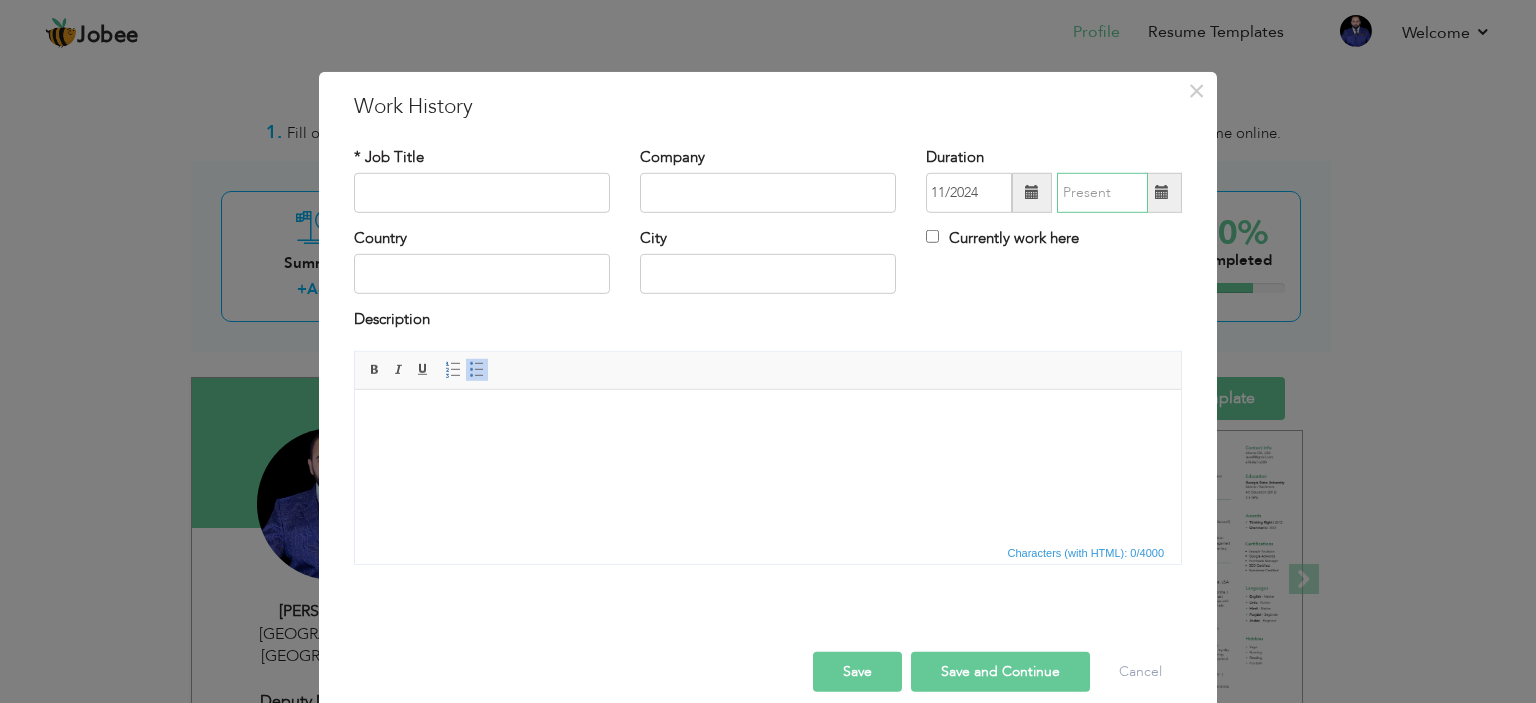 type on "07/2025" 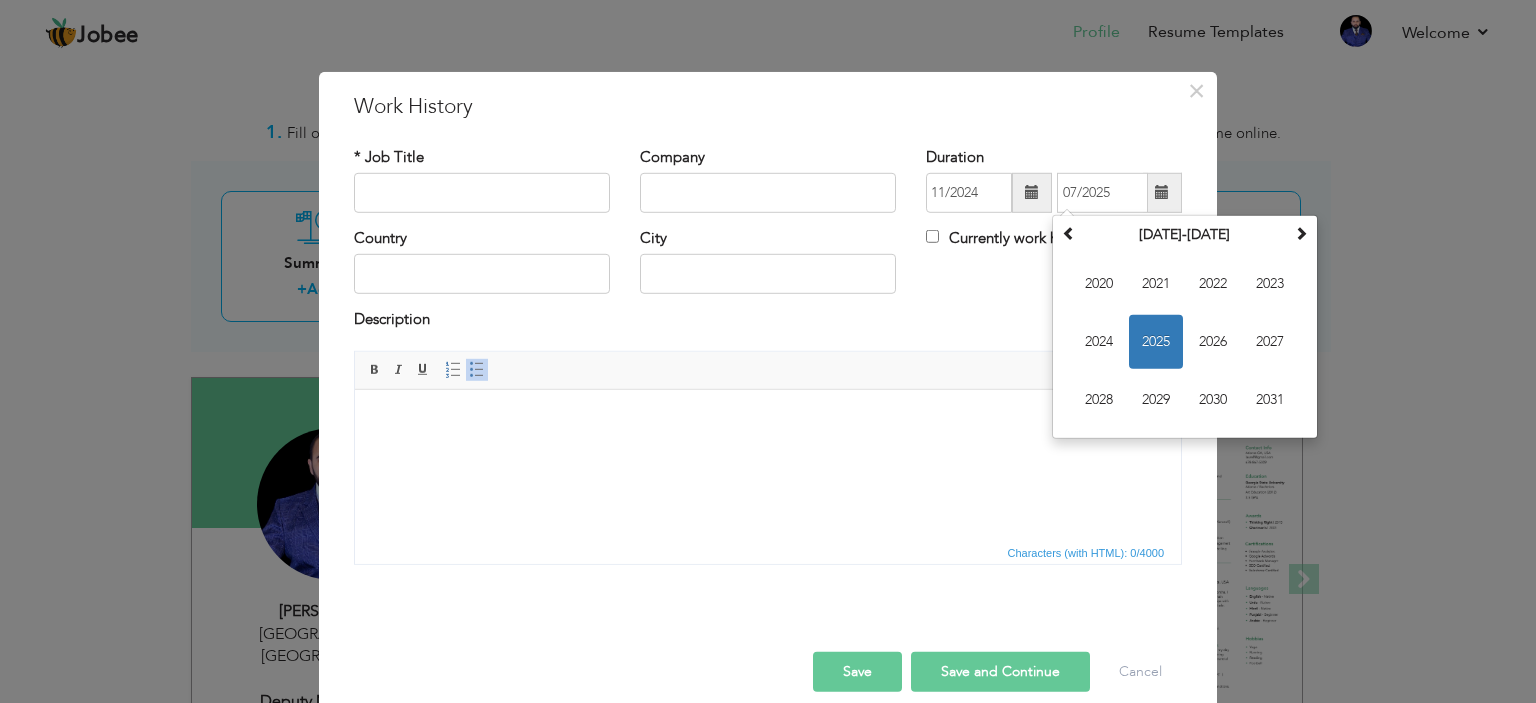 click at bounding box center (1162, 193) 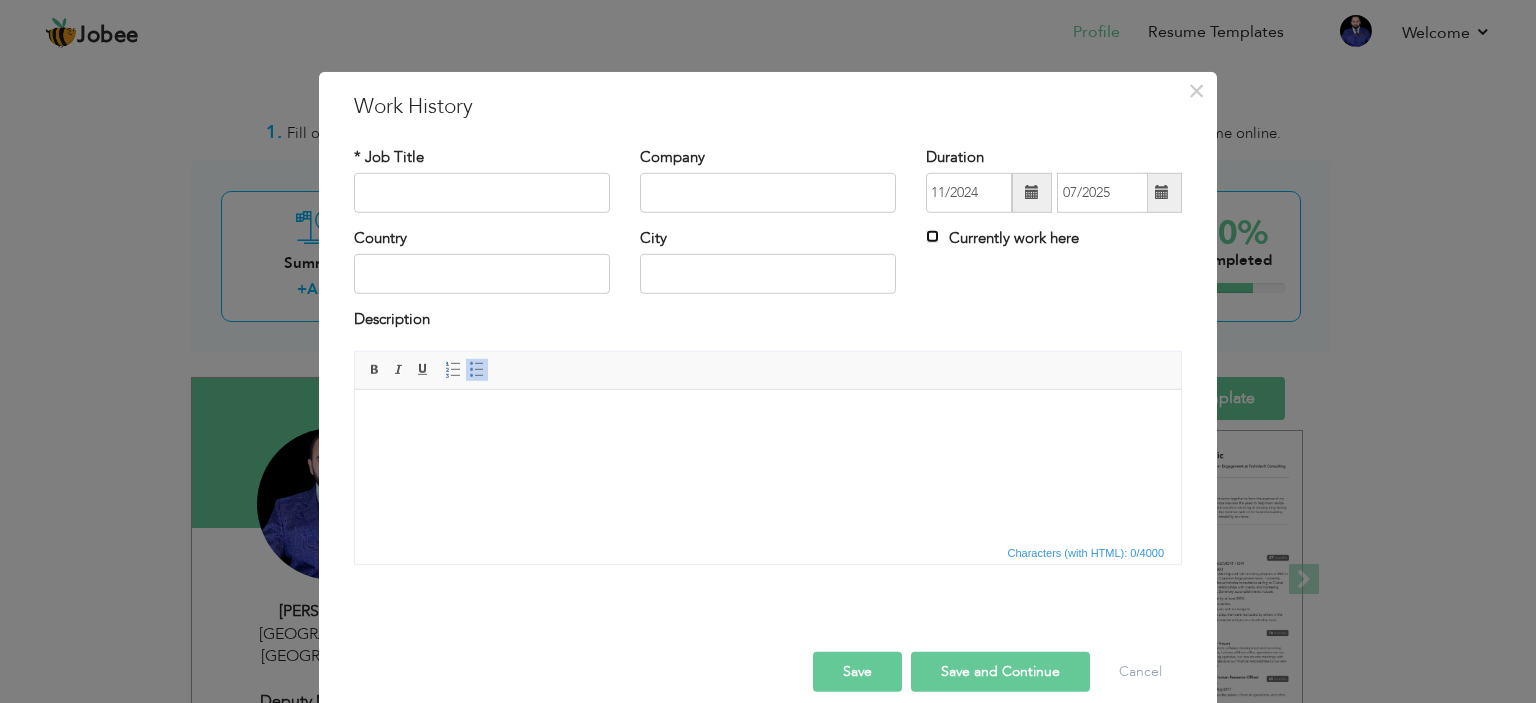 click on "Currently work here" at bounding box center (932, 236) 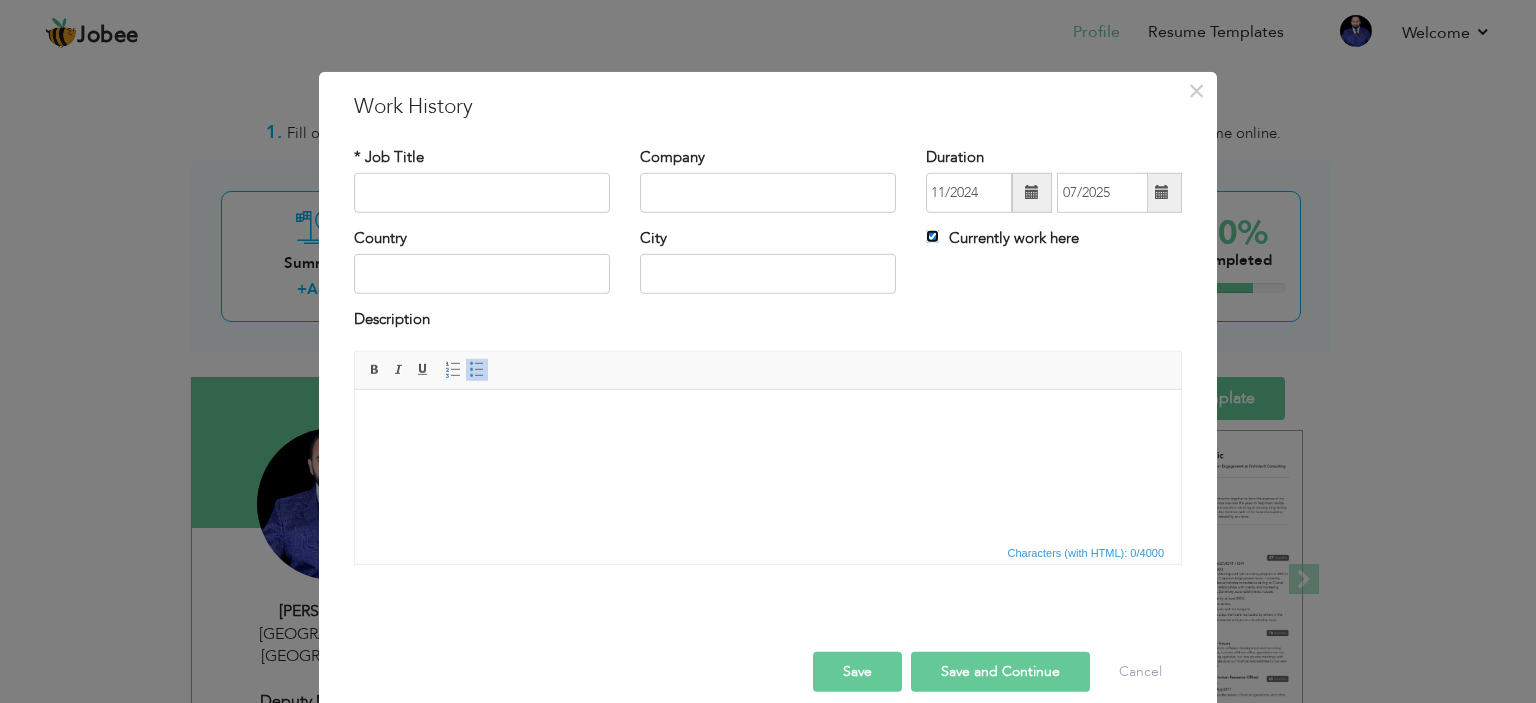 type 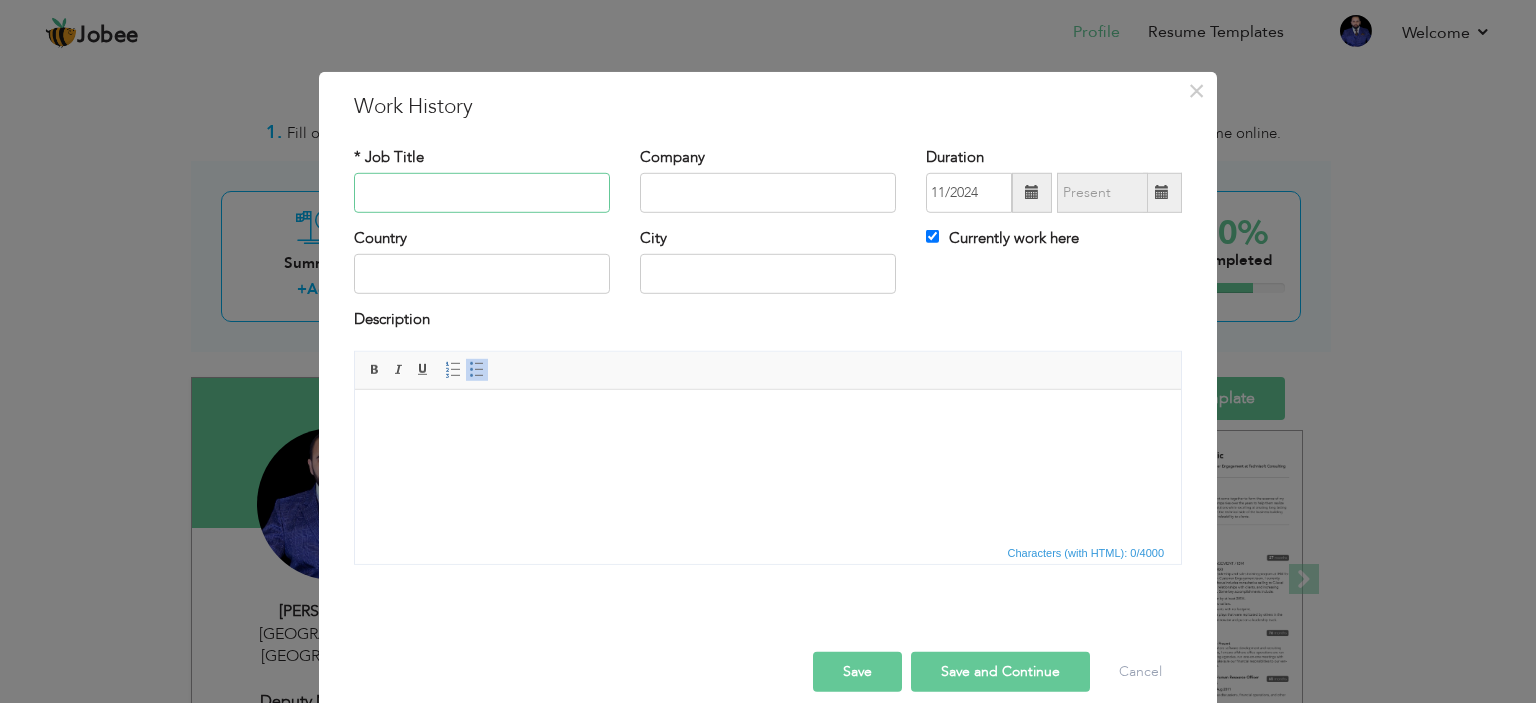 click at bounding box center (482, 193) 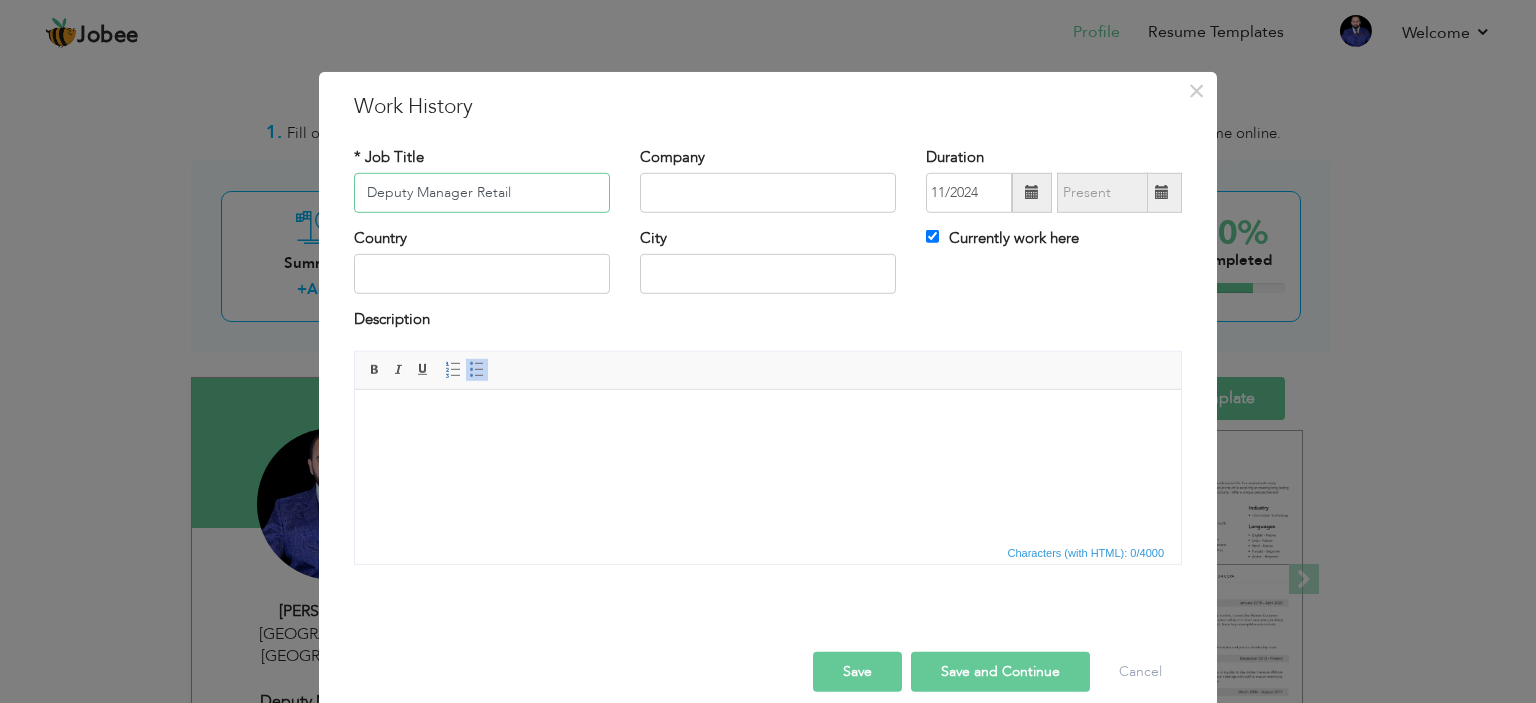 type on "Deputy Manager Retail" 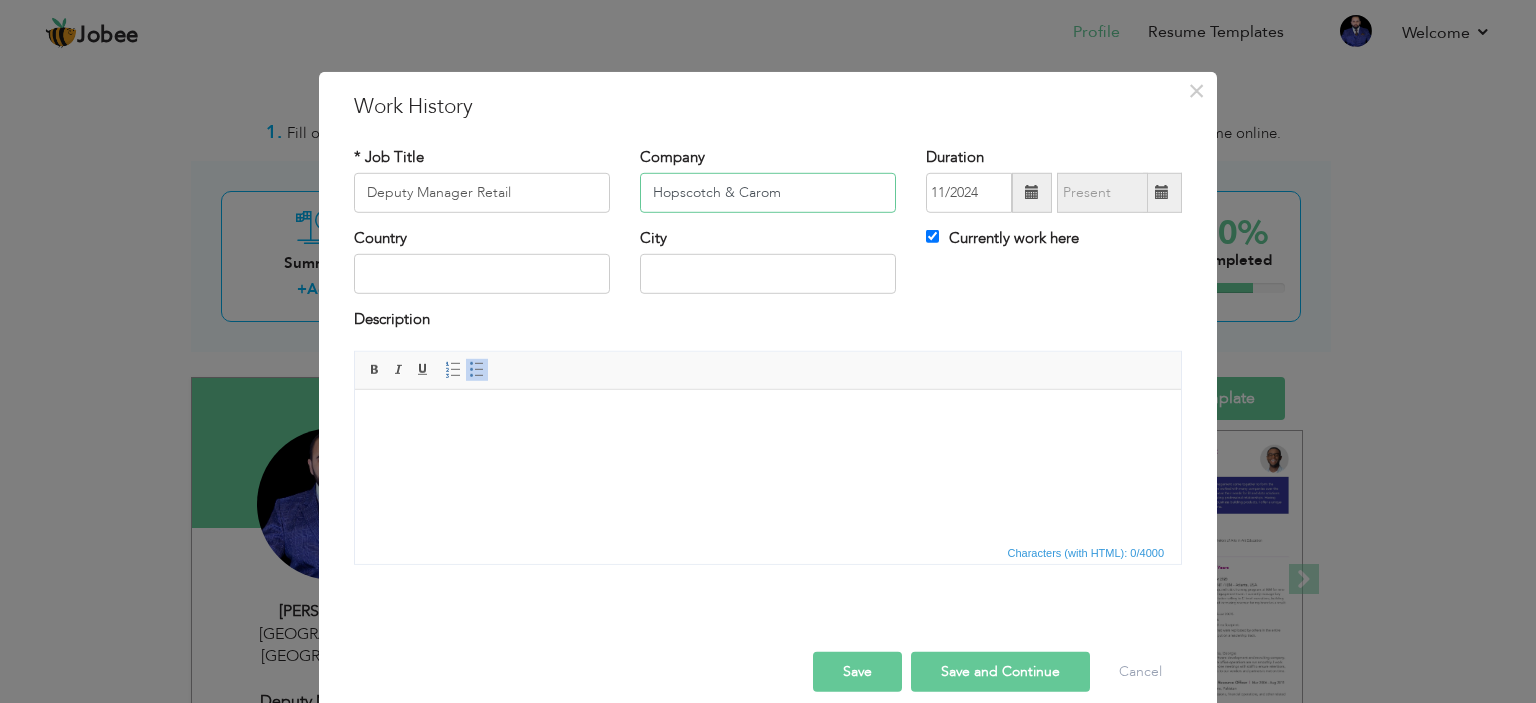 type on "Hopscotch & Carom" 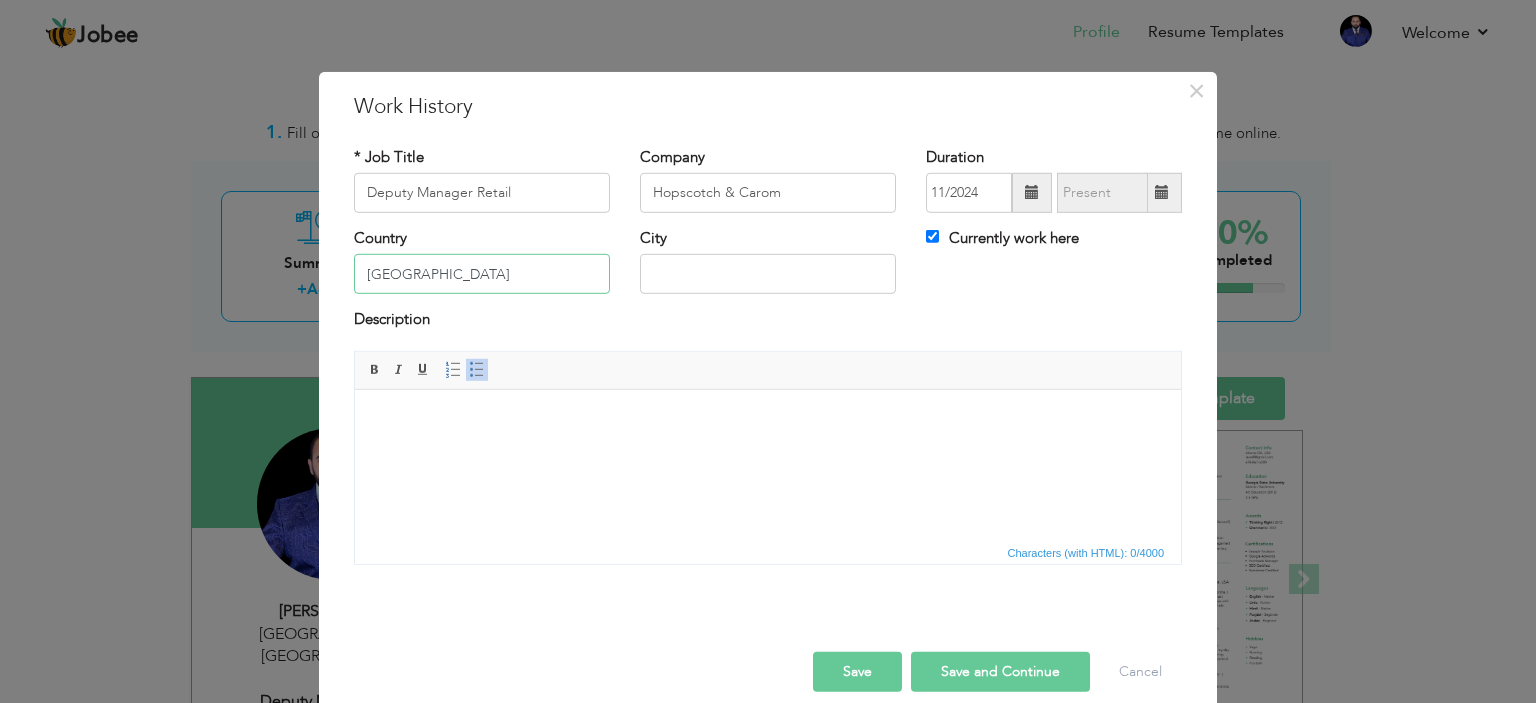 type on "[GEOGRAPHIC_DATA]" 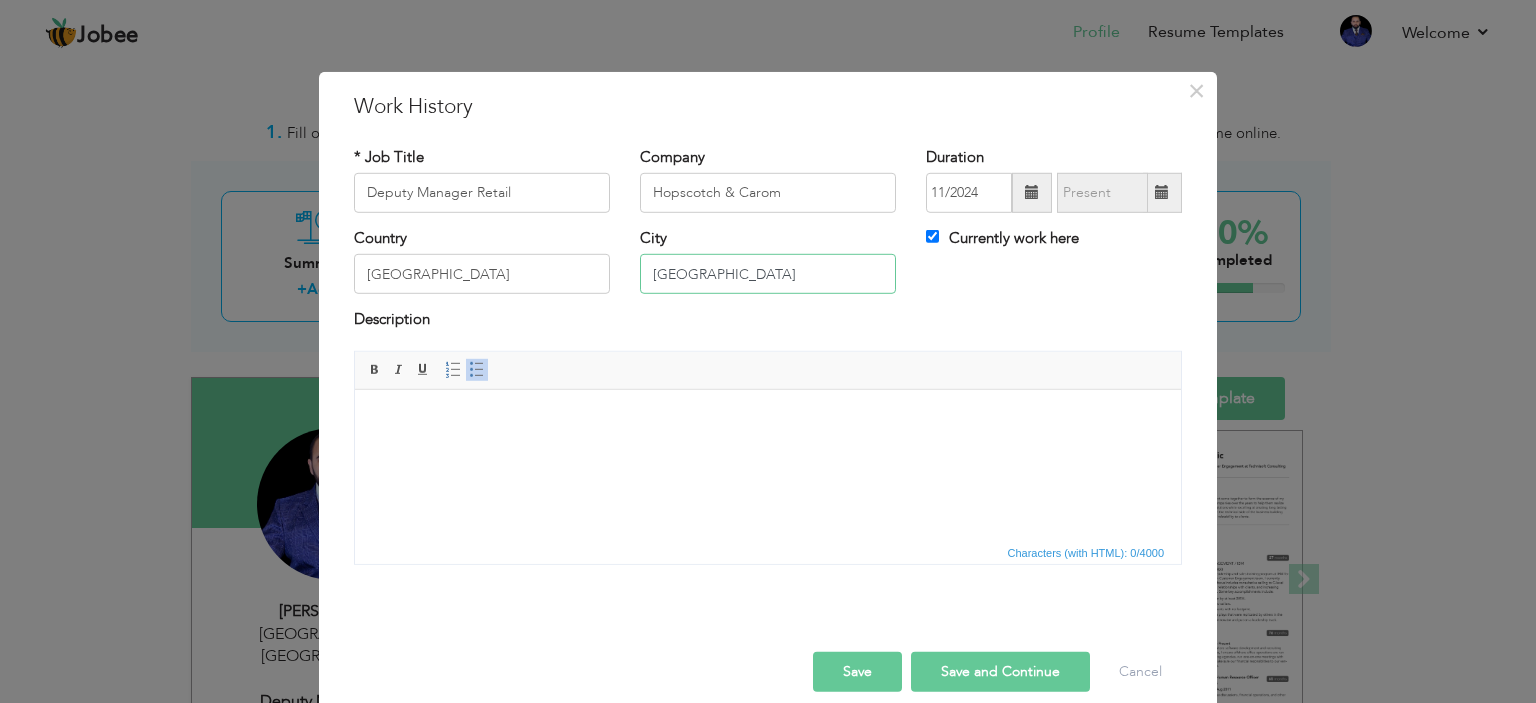 type on "[GEOGRAPHIC_DATA]" 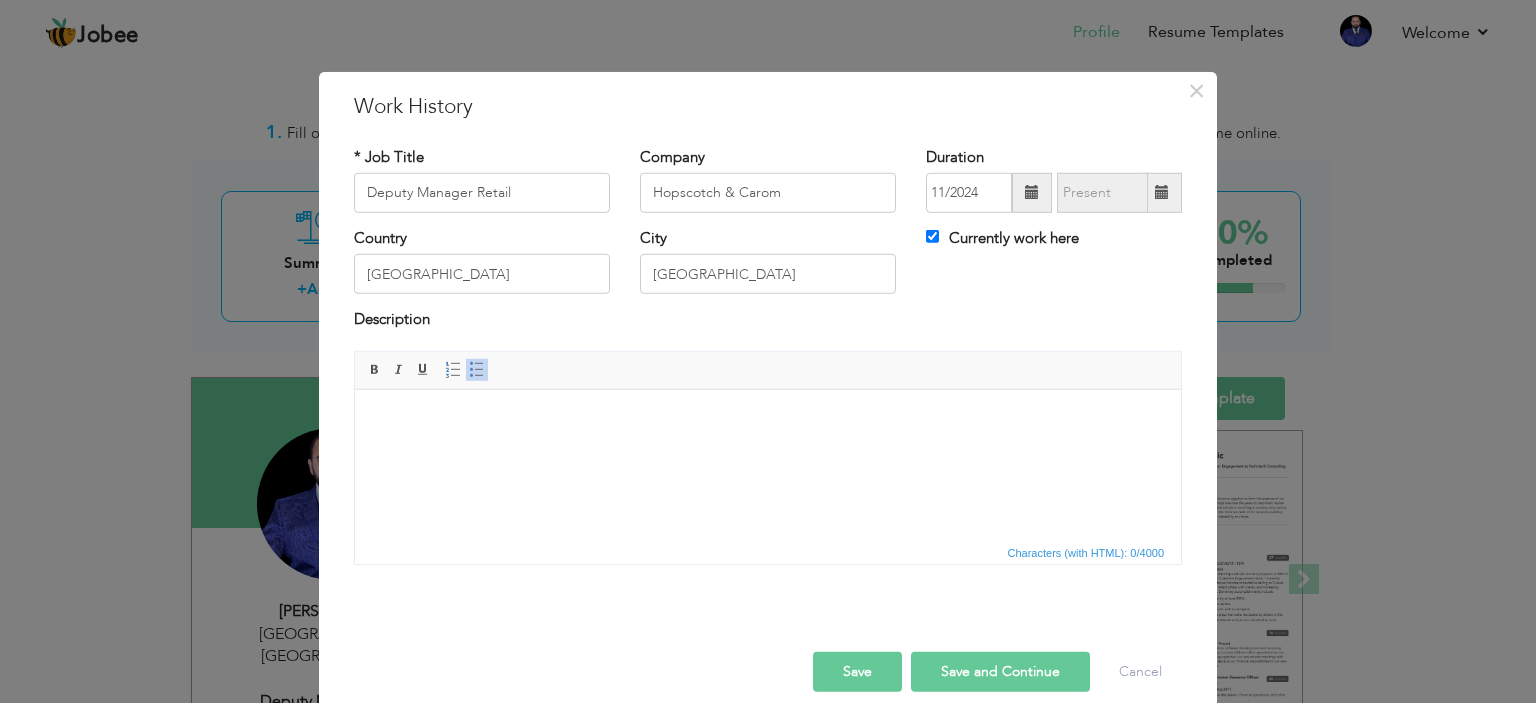 click on "Save" at bounding box center [857, 672] 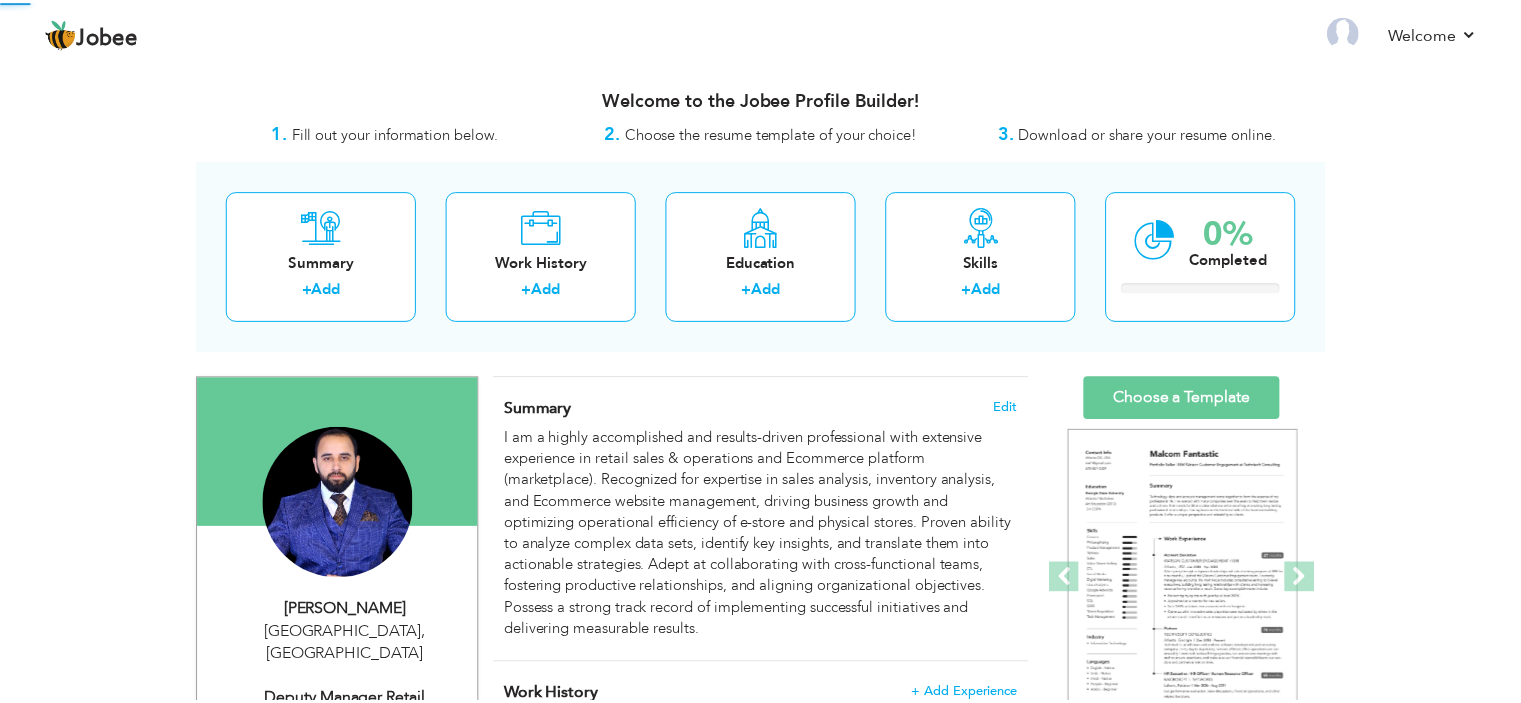 scroll, scrollTop: 0, scrollLeft: 0, axis: both 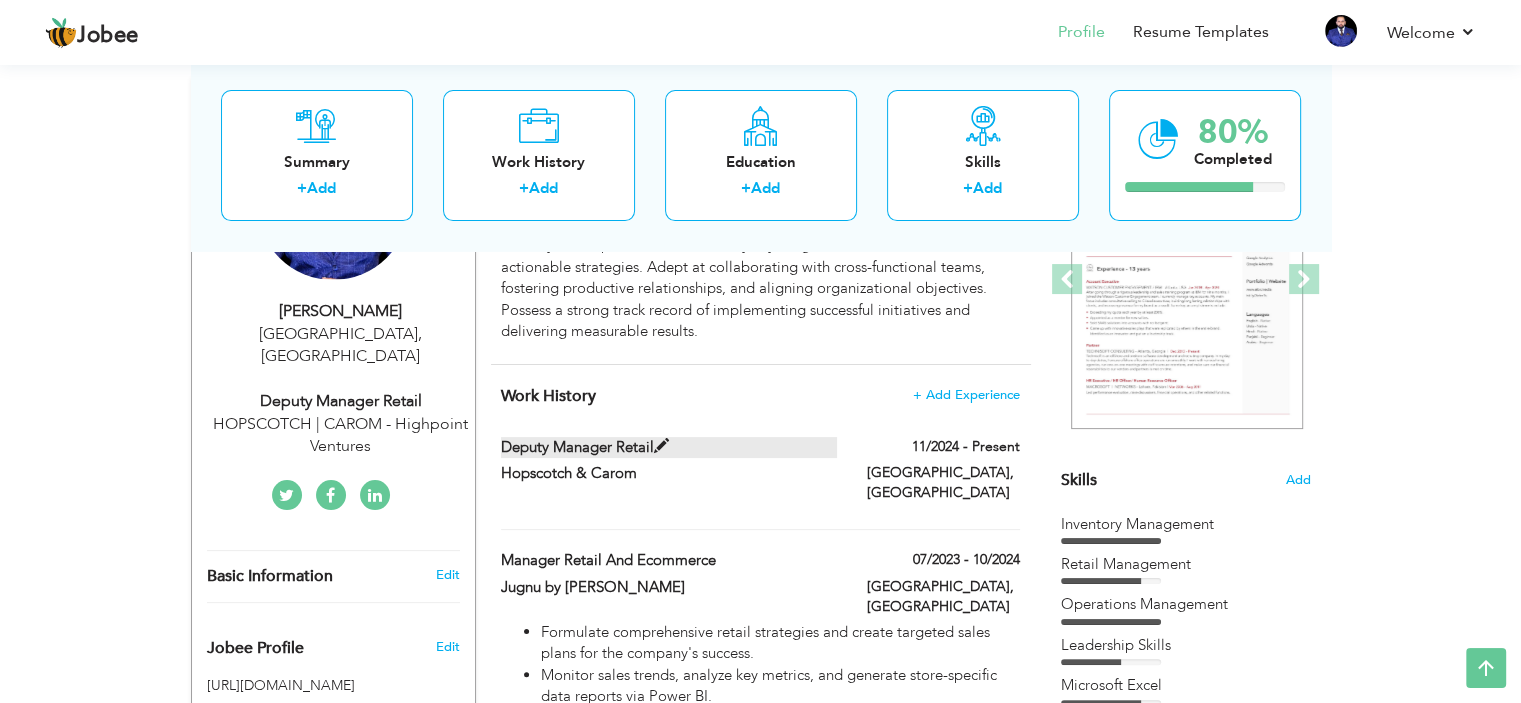 click on "Deputy Manager Retail" at bounding box center [669, 447] 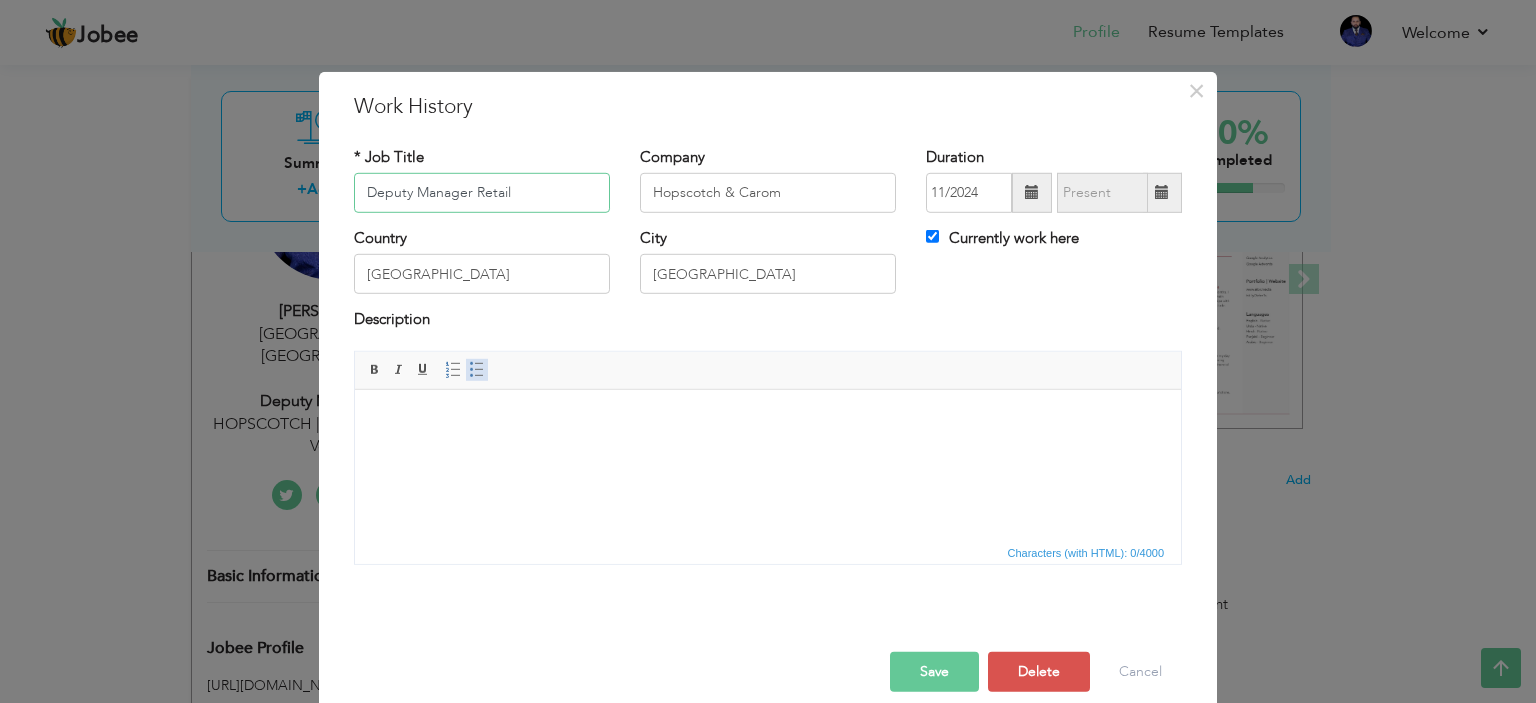 click at bounding box center [477, 370] 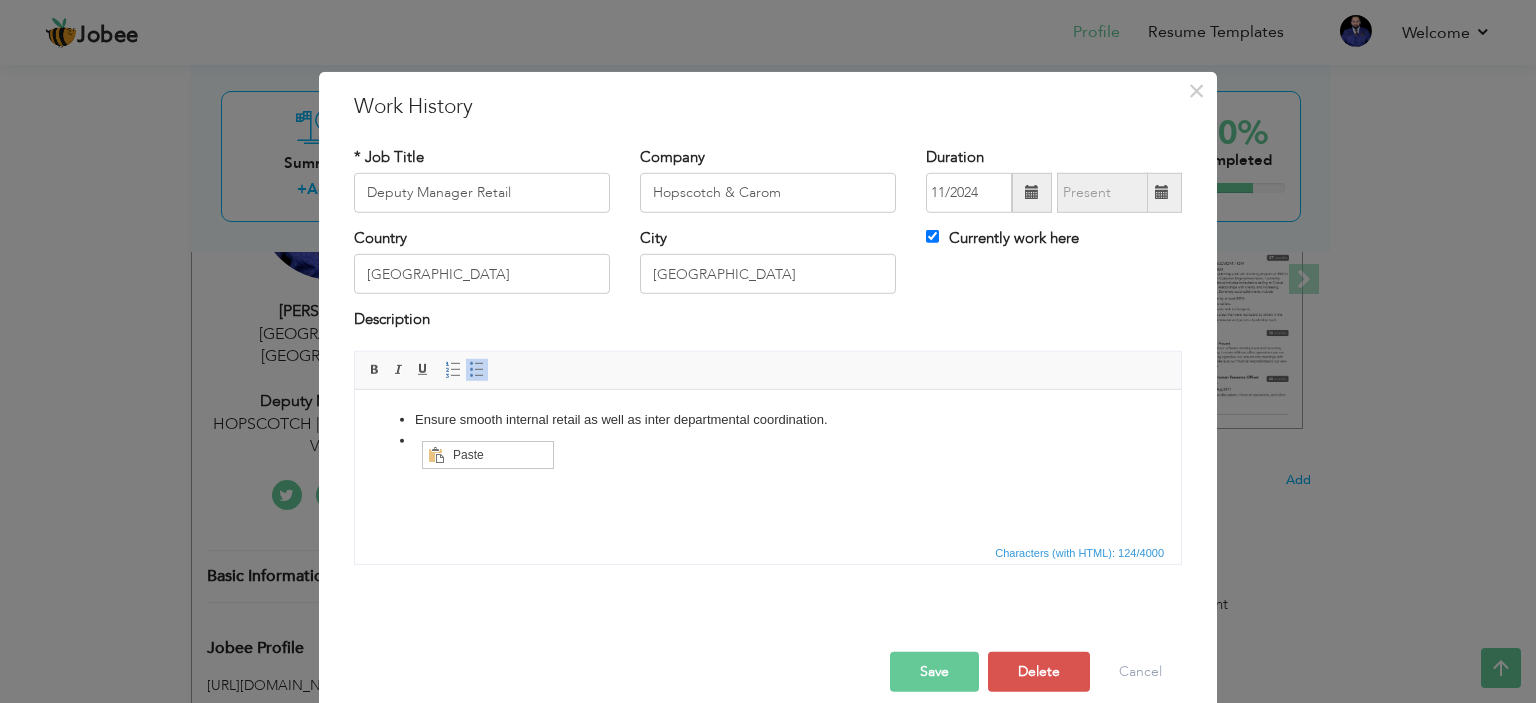 scroll, scrollTop: 0, scrollLeft: 0, axis: both 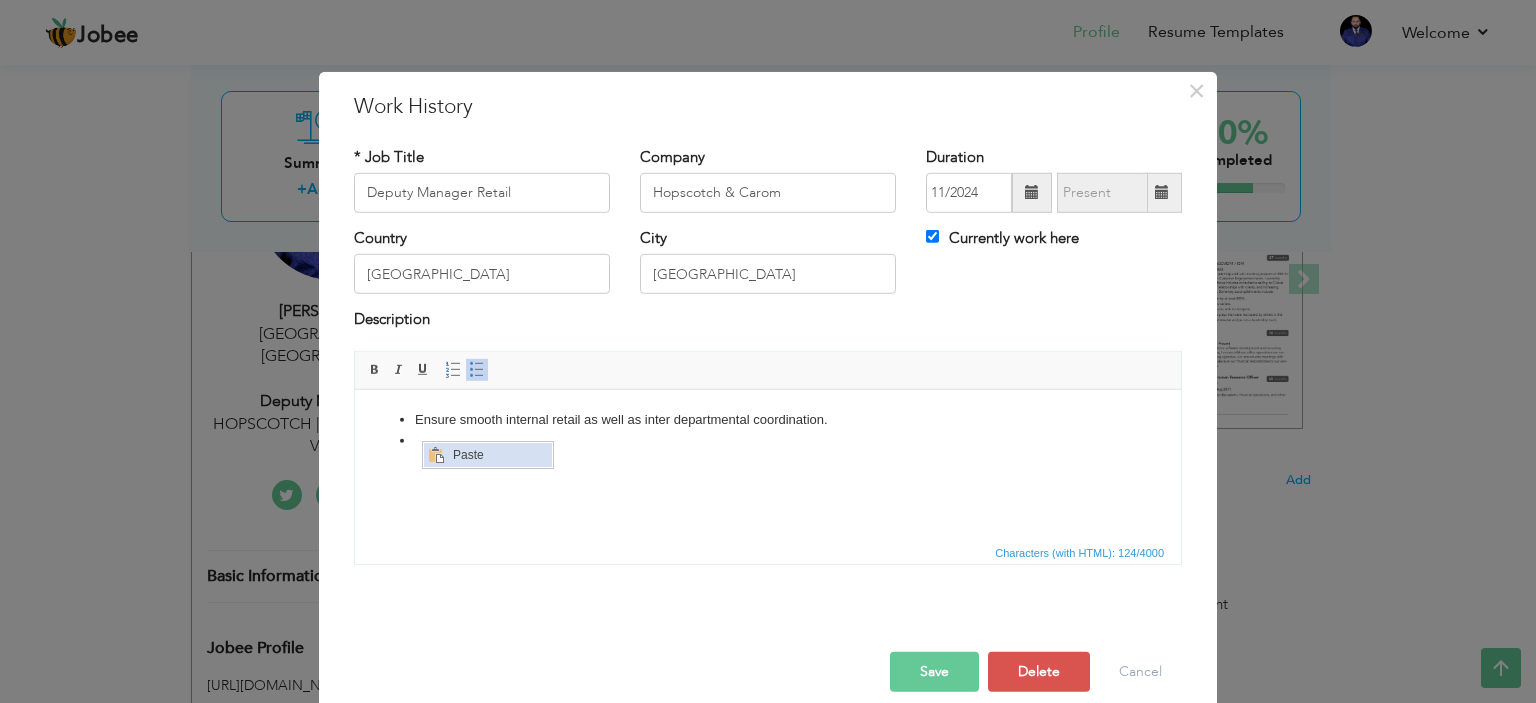 click on "Paste" at bounding box center (500, 454) 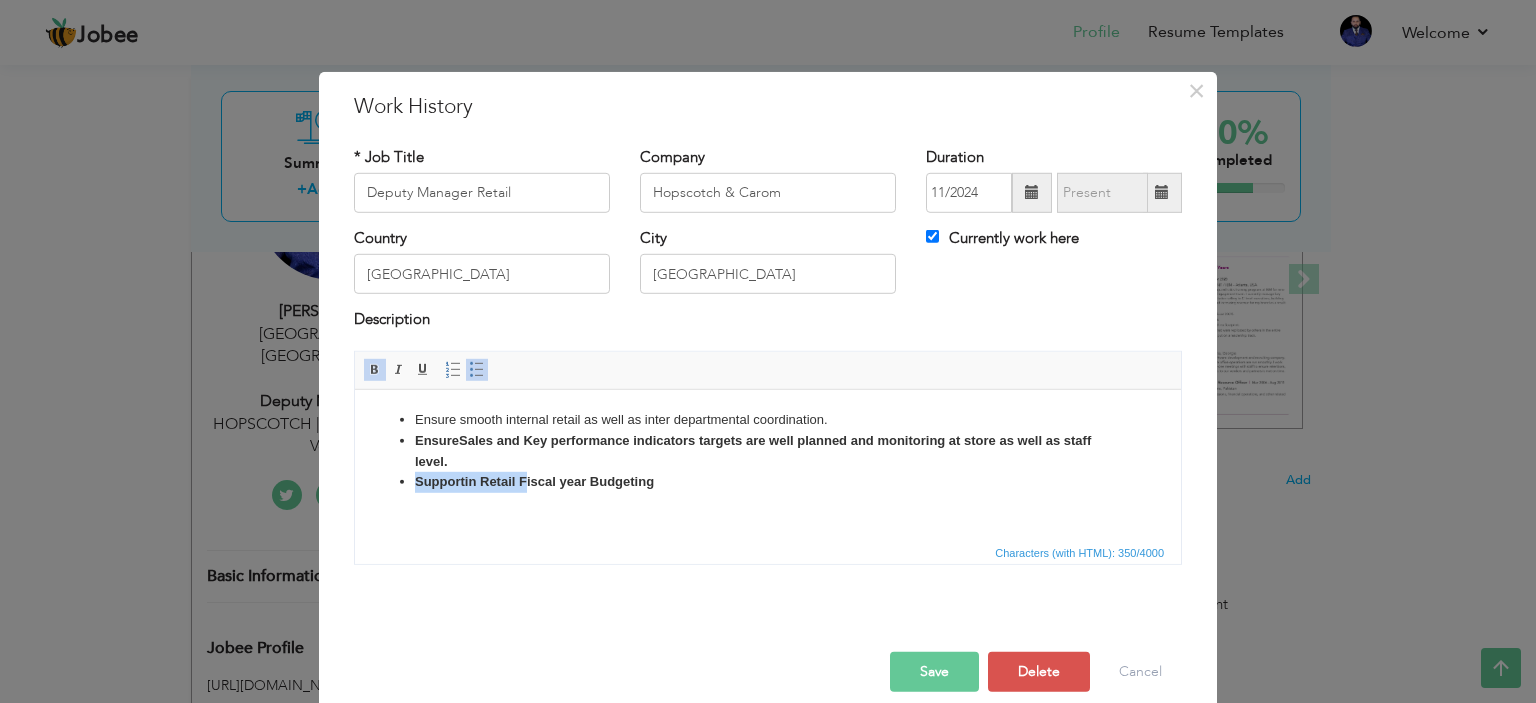 type 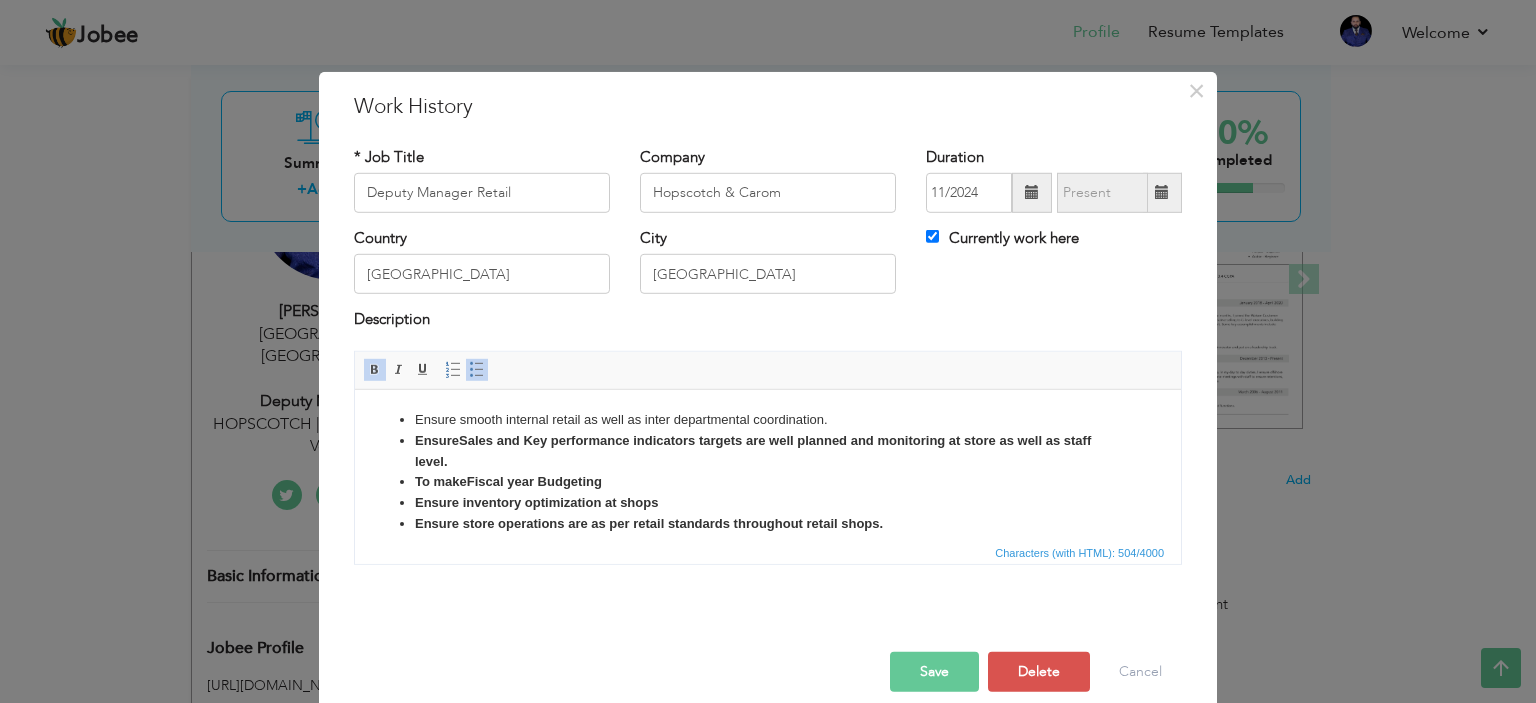 scroll, scrollTop: 12, scrollLeft: 0, axis: vertical 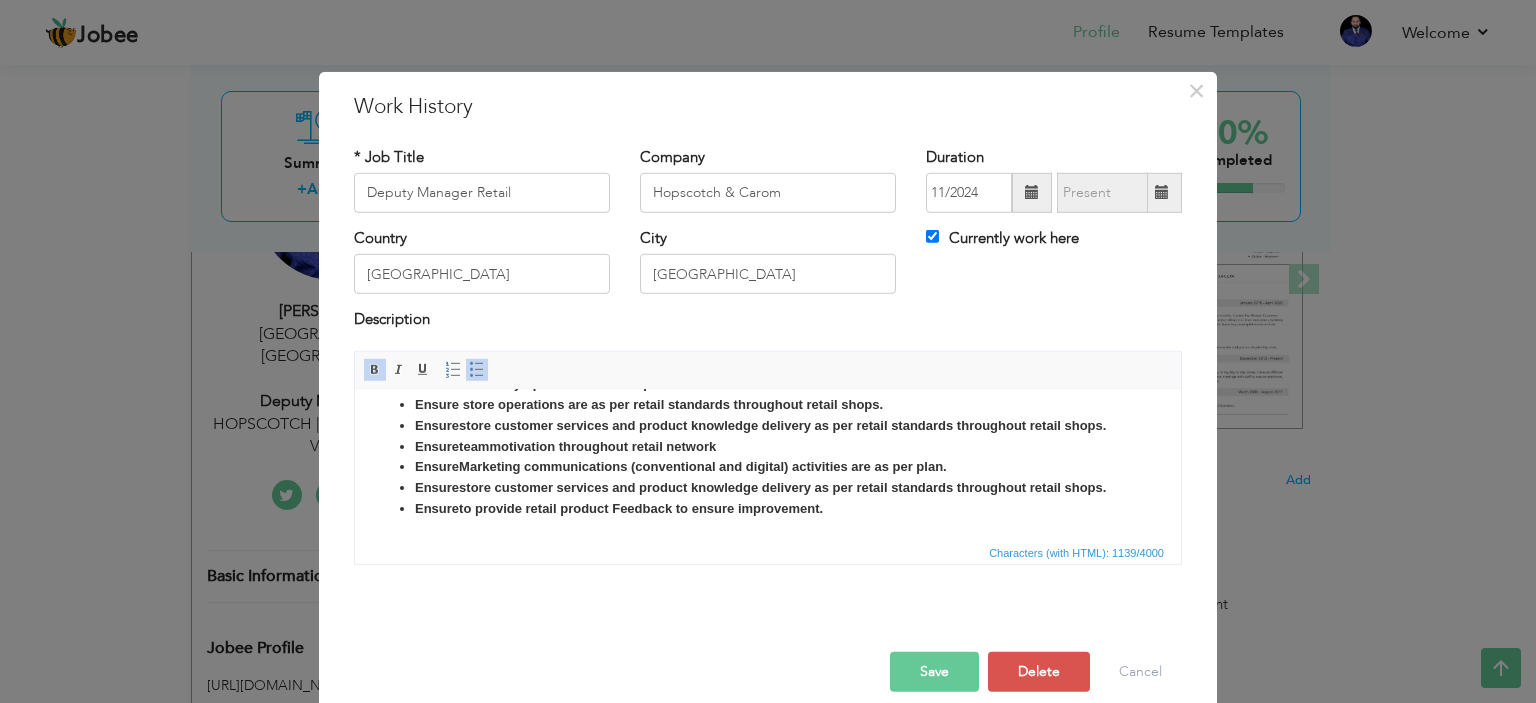click on "Ensure  to provide retail product Feedback to ensure improvement." at bounding box center (768, 508) 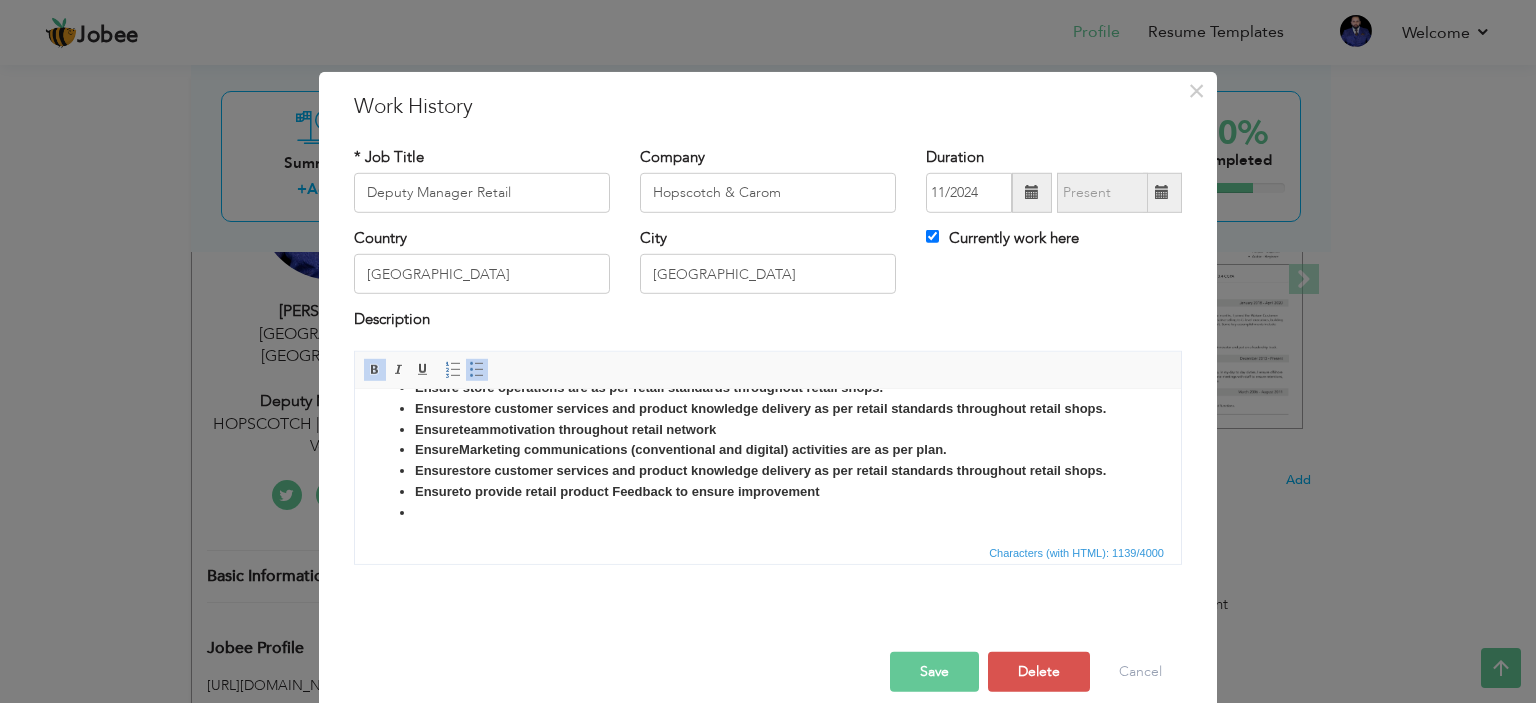 scroll, scrollTop: 157, scrollLeft: 0, axis: vertical 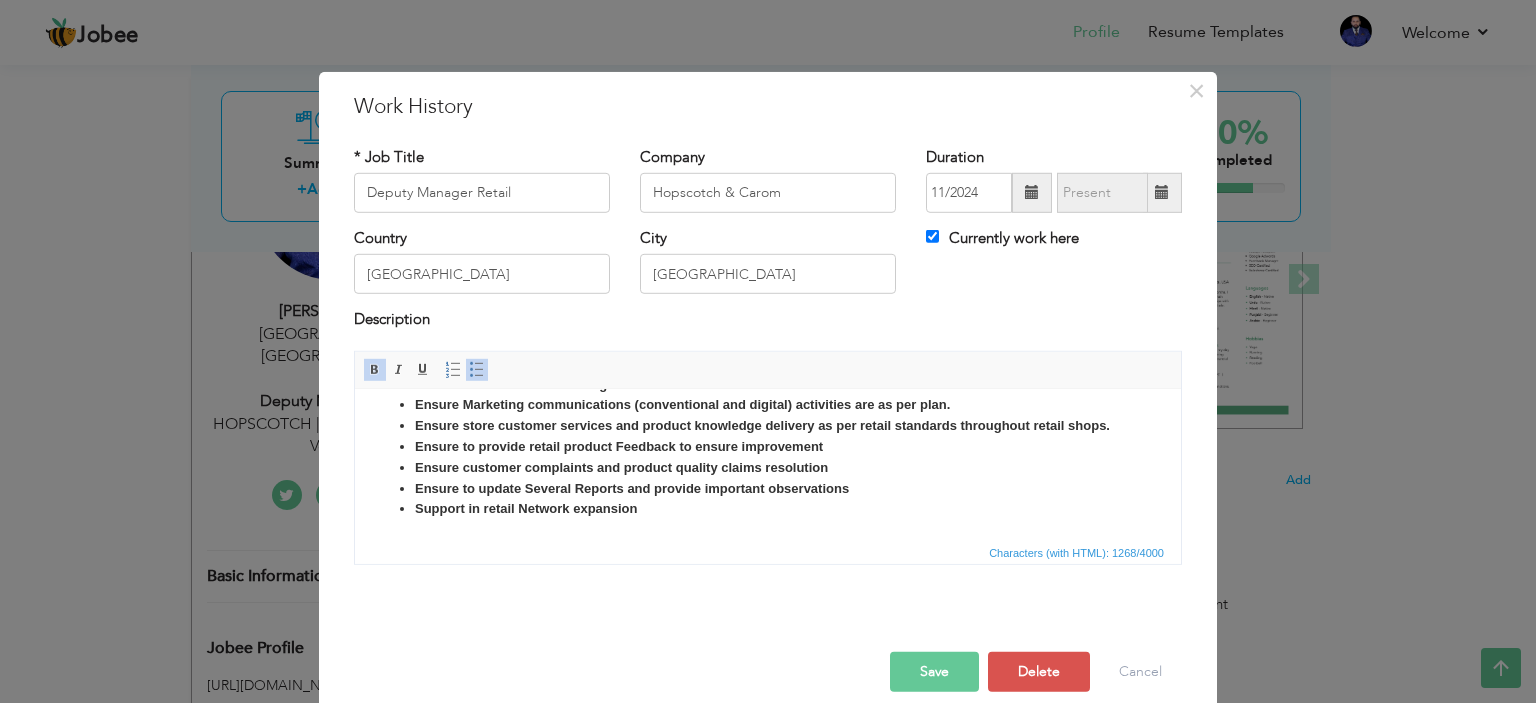 click at bounding box center [375, 370] 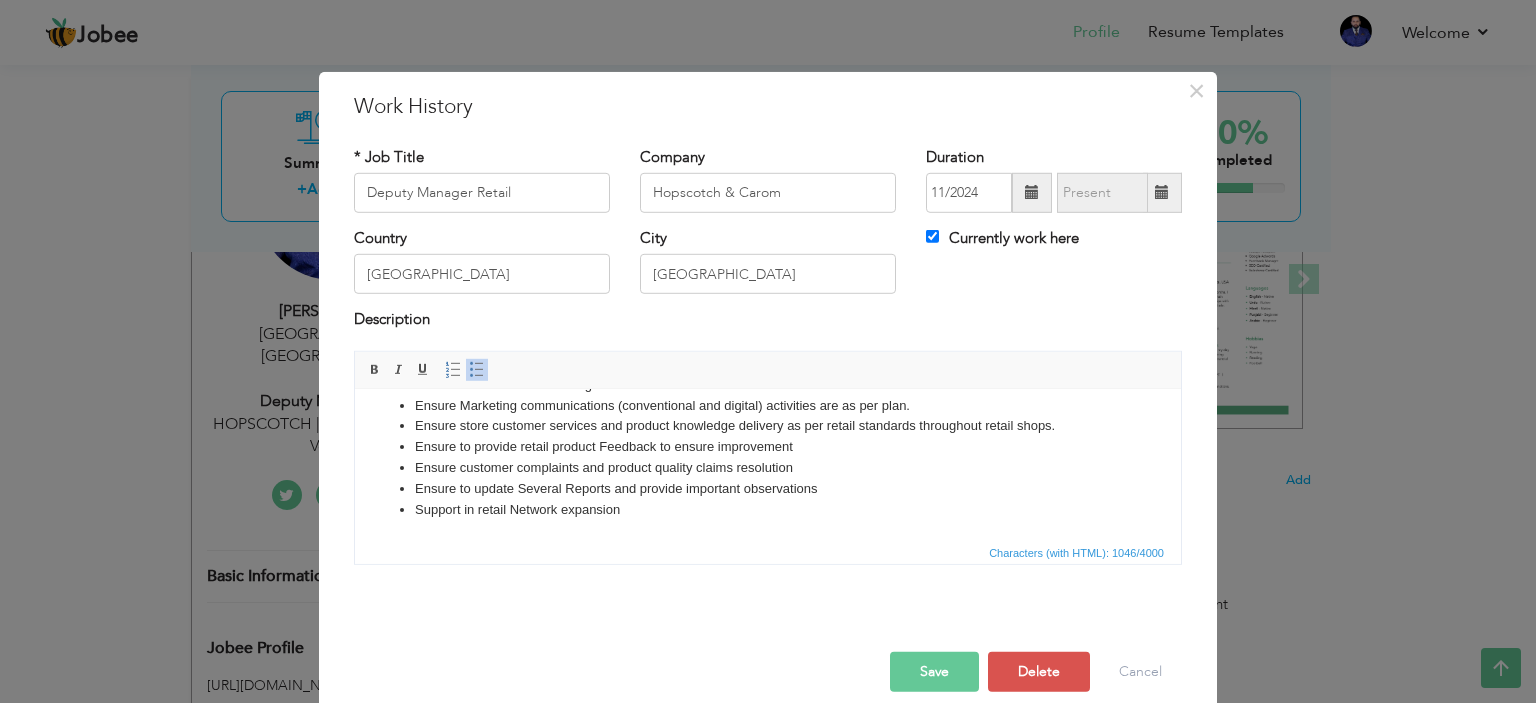click on "Save" at bounding box center [934, 672] 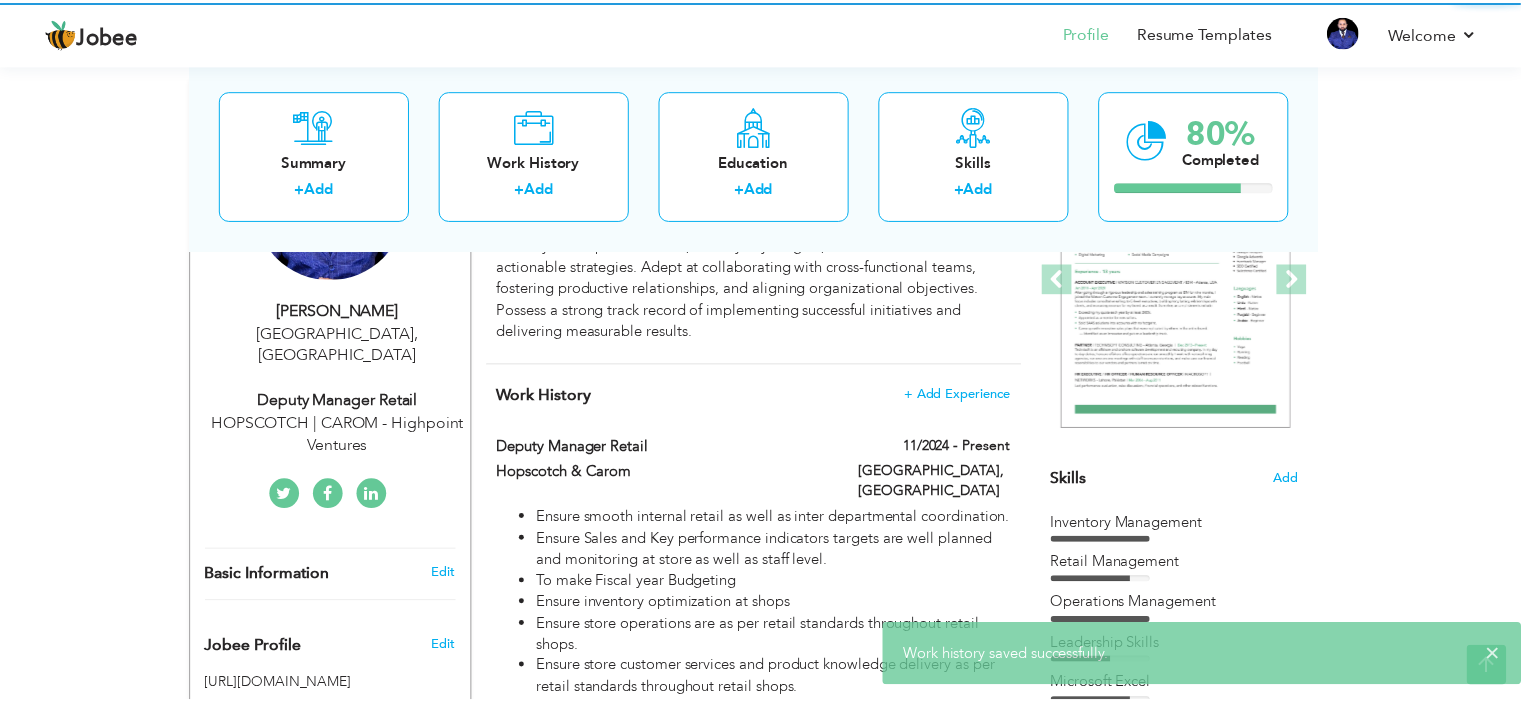scroll, scrollTop: 0, scrollLeft: 0, axis: both 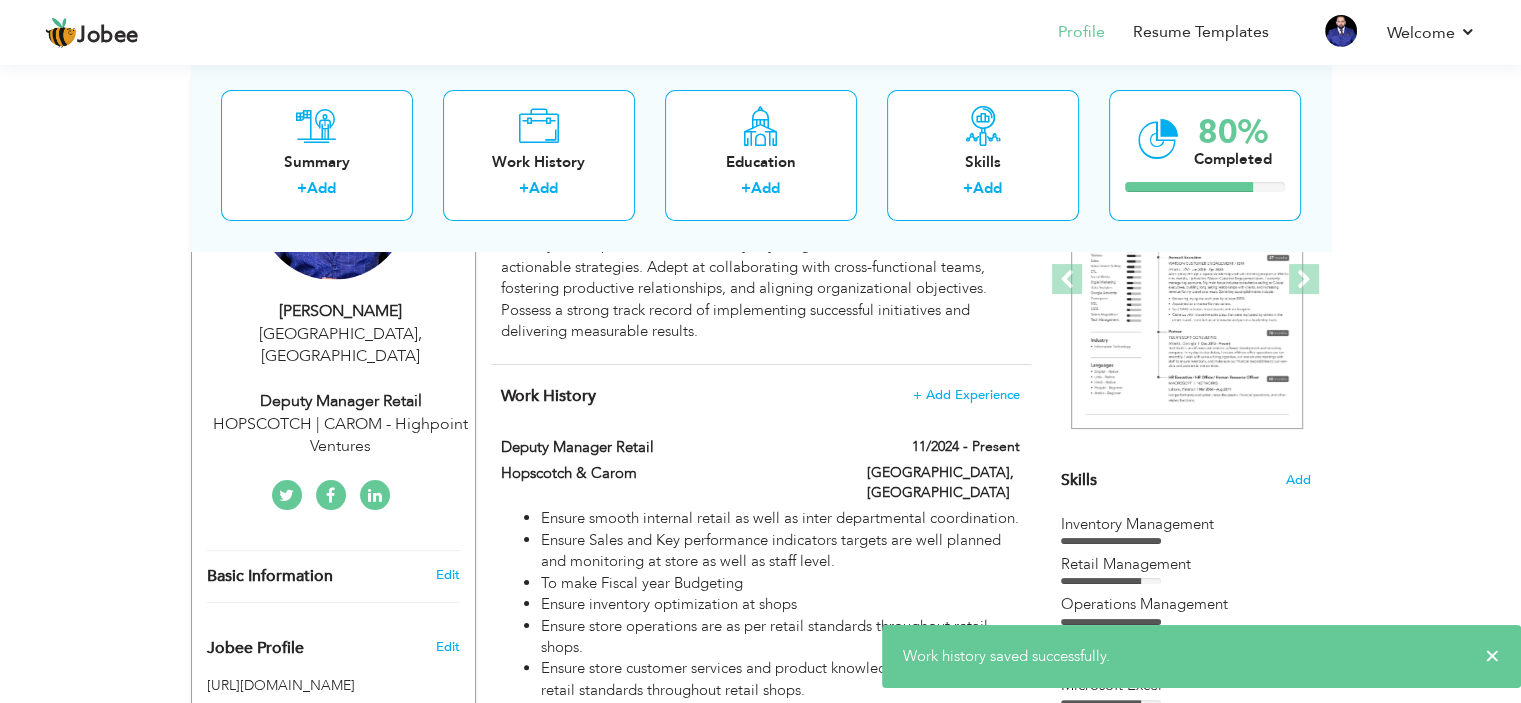 click on "View Resume
Export PDF
Profile
Summary
Public Link
Experience
Education
Awards
Work Histroy
Projects
Certifications
Skills
Preferred Job City" at bounding box center [760, 2137] 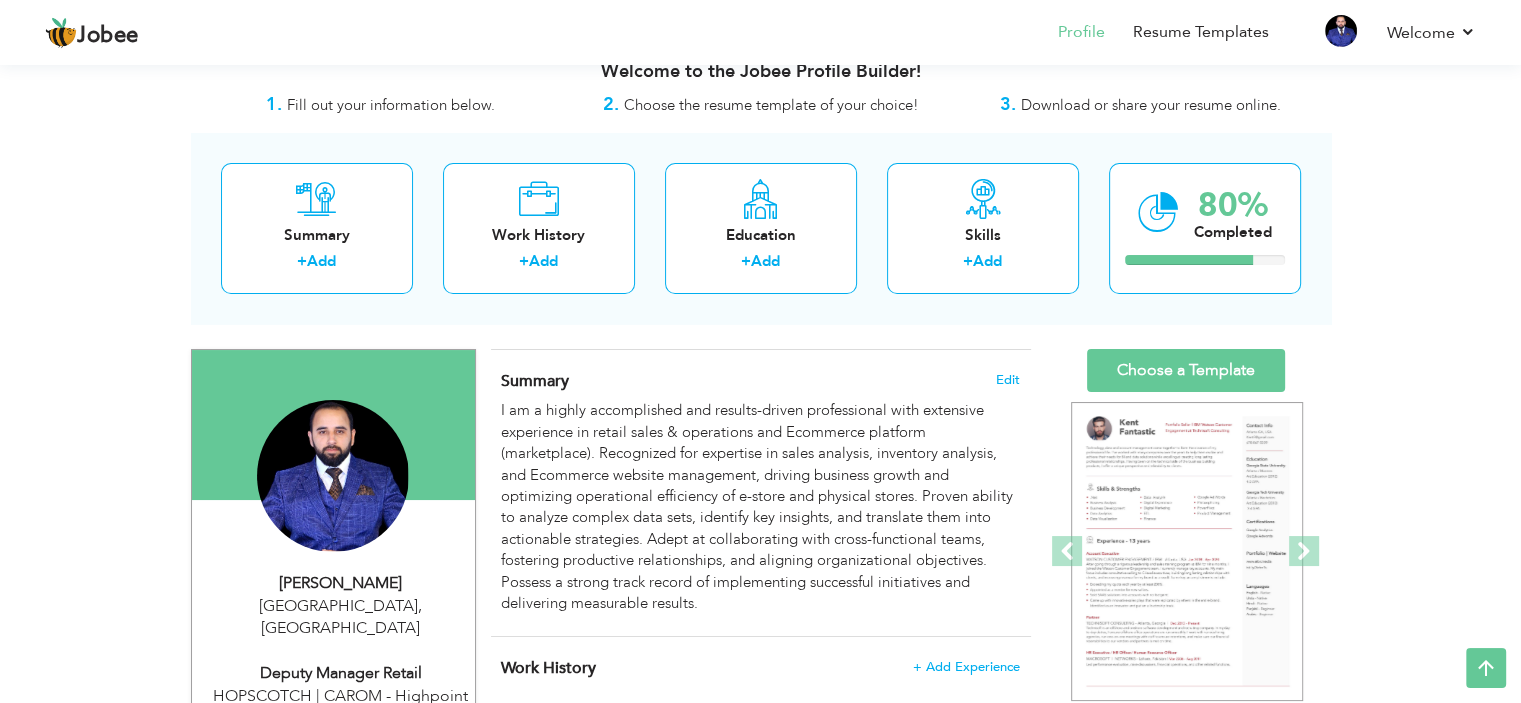 scroll, scrollTop: 0, scrollLeft: 0, axis: both 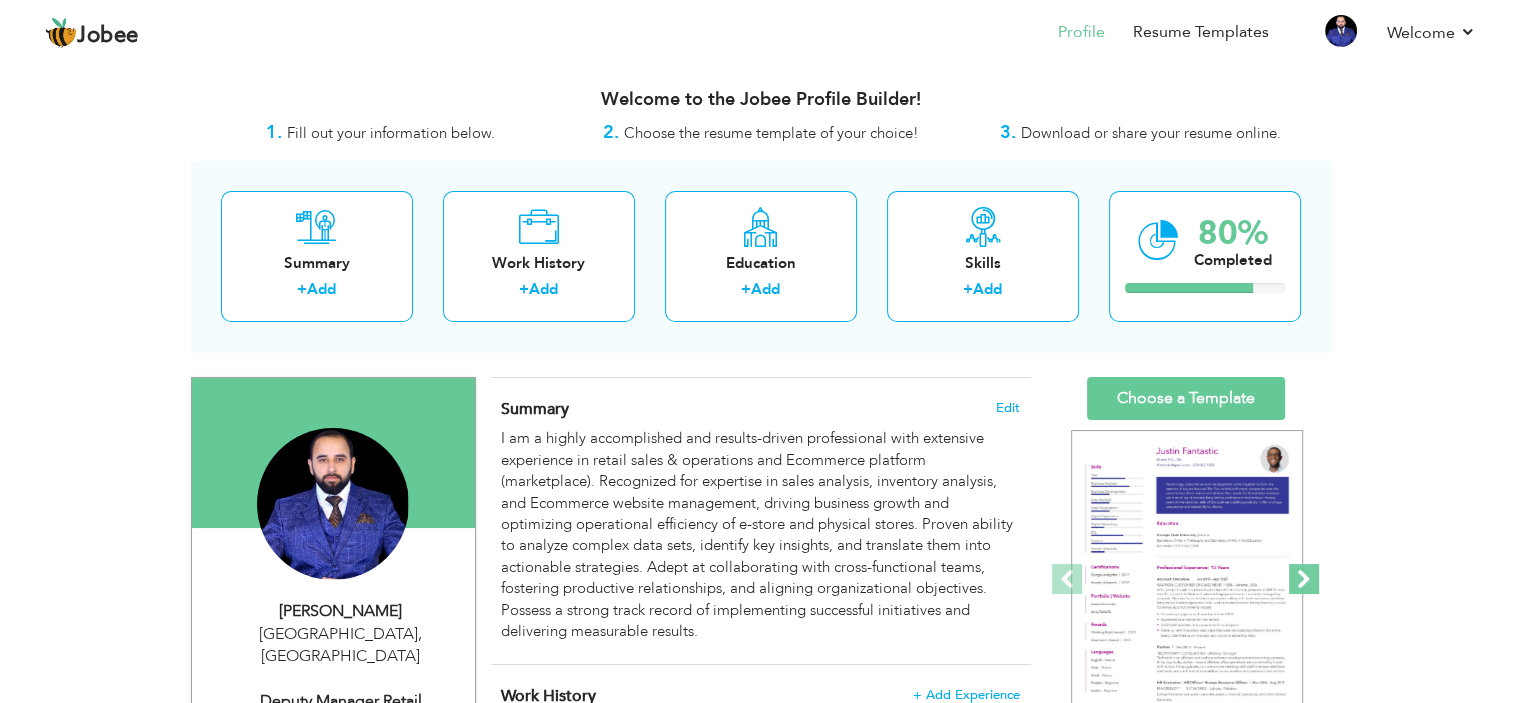 click at bounding box center (1304, 579) 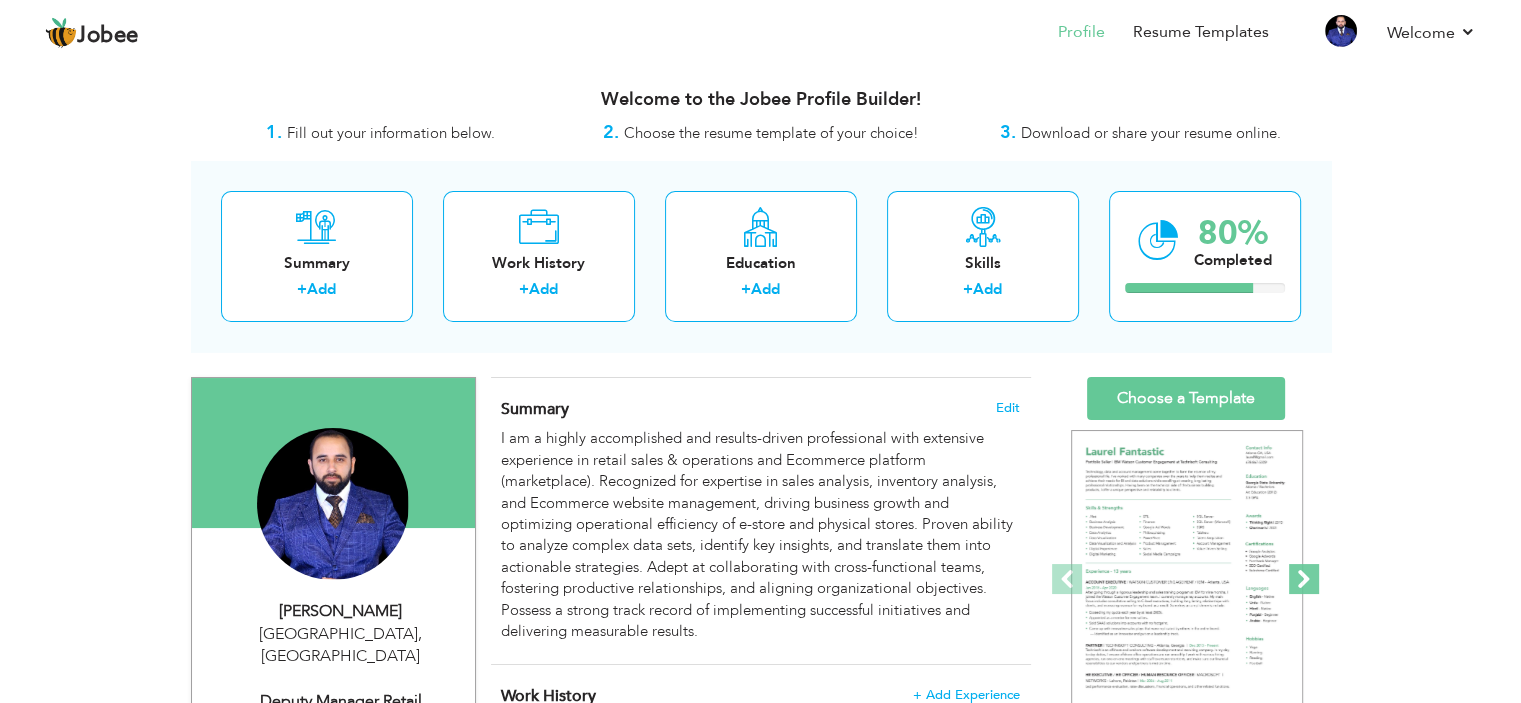 click at bounding box center (1304, 579) 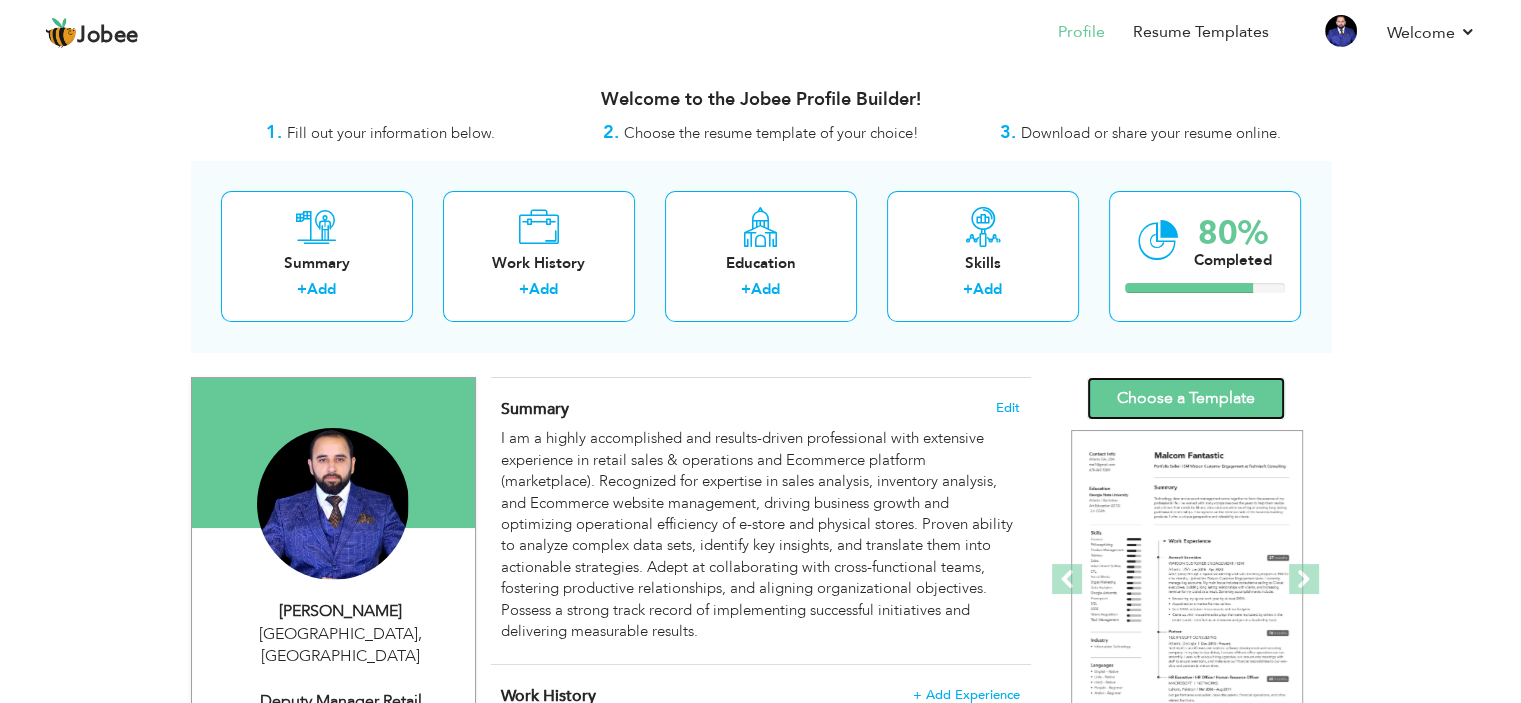 click on "Choose a Template" at bounding box center [1186, 398] 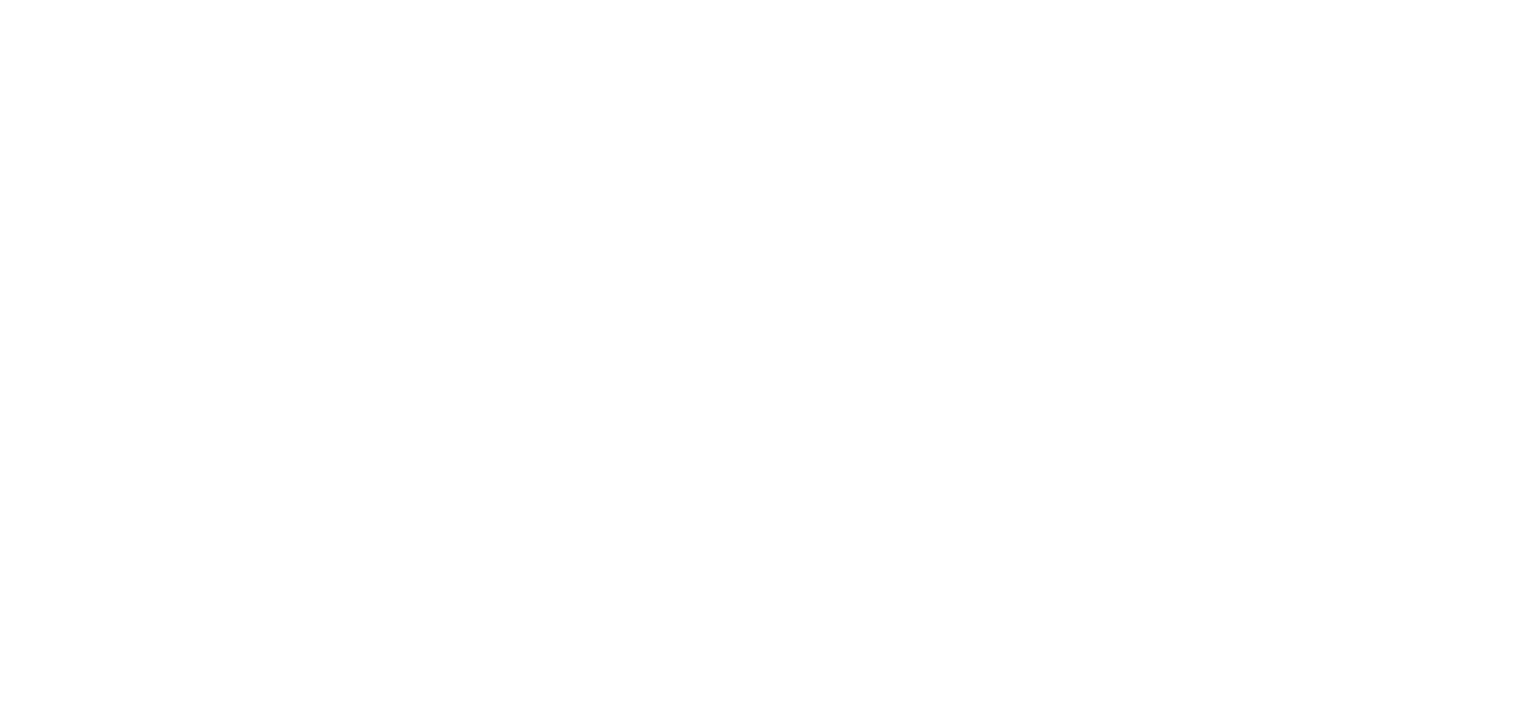 scroll, scrollTop: 0, scrollLeft: 0, axis: both 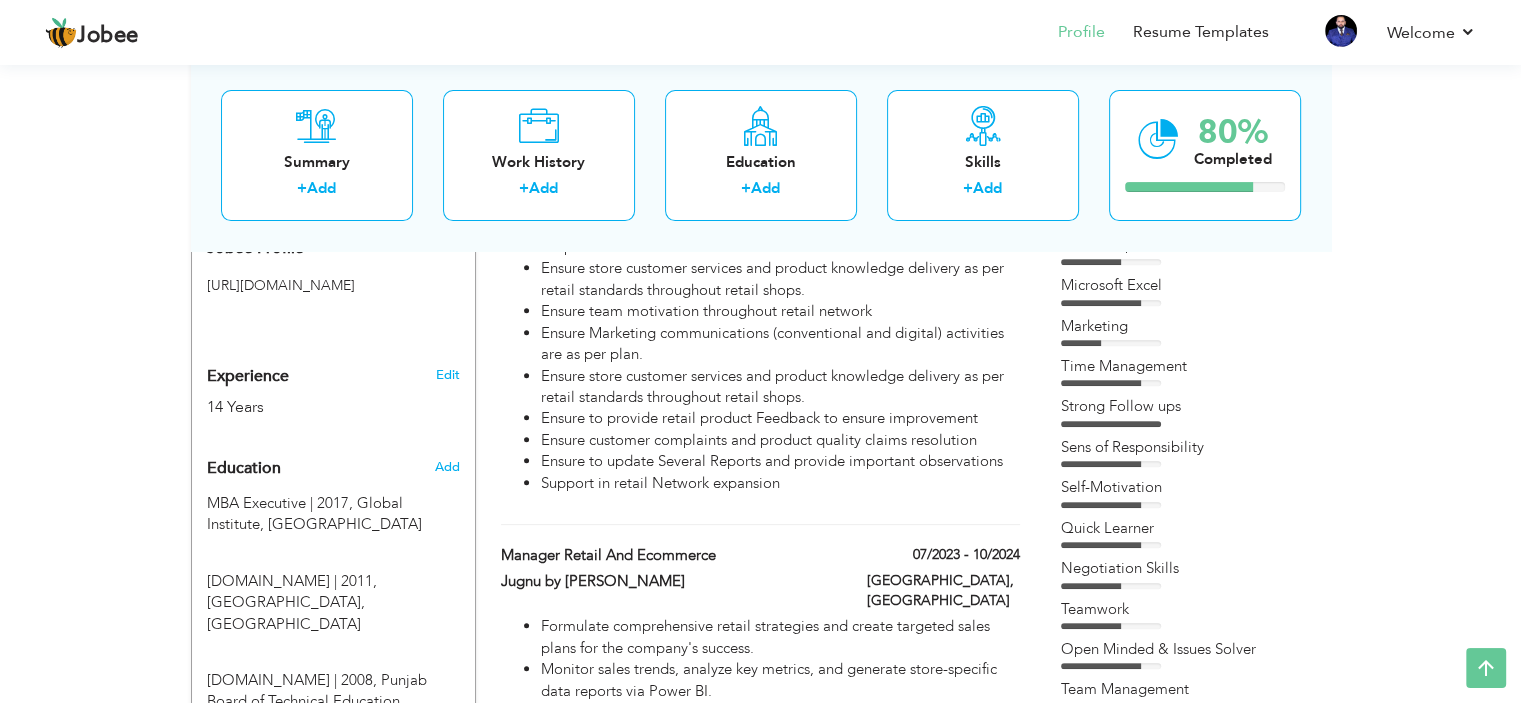 click on "14 Years" at bounding box center [310, 407] 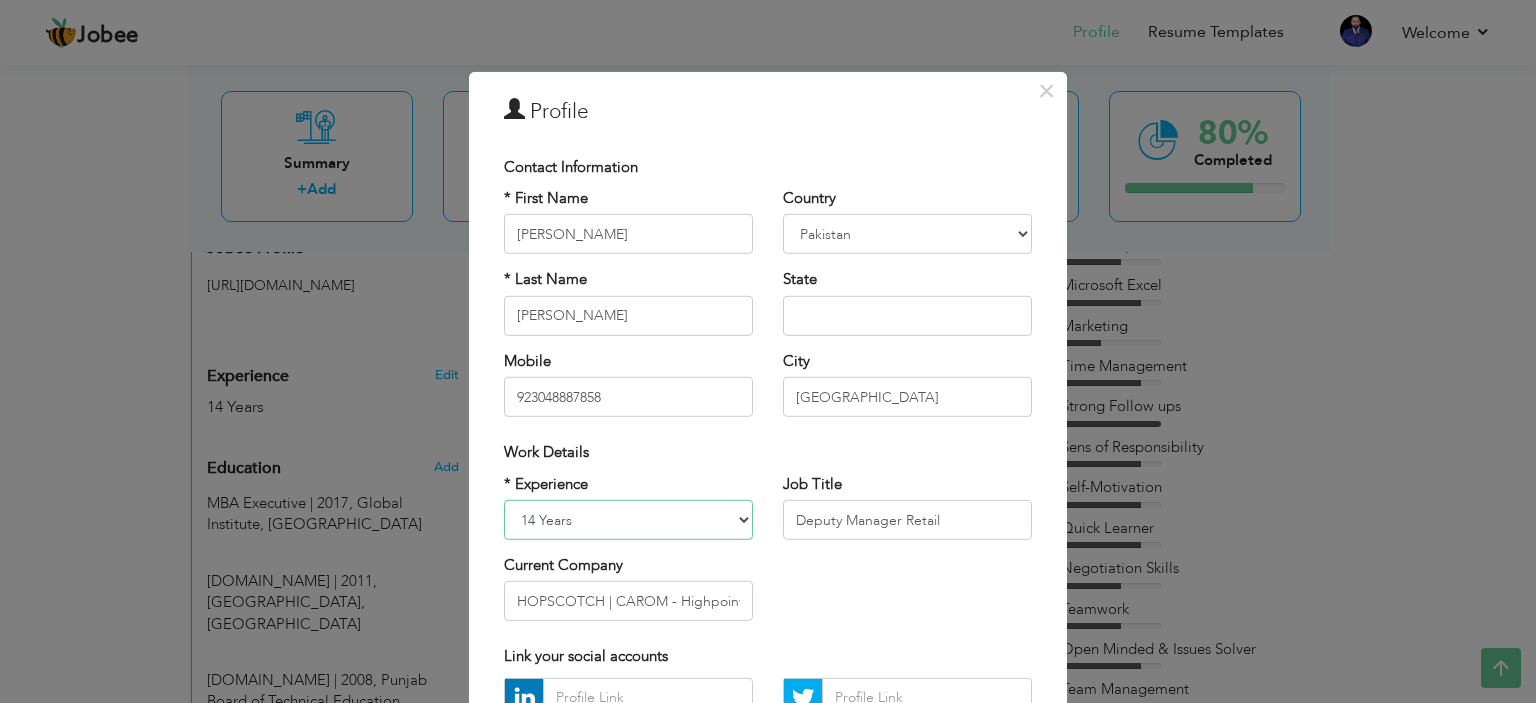 click on "Entry Level Less than 1 Year 1 Year 2 Years 3 Years 4 Years 5 Years 6 Years 7 Years 8 Years 9 Years 10 Years 11 Years 12 Years 13 Years 14 Years 15 Years 16 Years 17 Years 18 Years 19 Years 20 Years 21 Years 22 Years 23 Years 24 Years 25 Years 26 Years 27 Years 28 Years 29 Years 30 Years 31 Years 32 Years 33 Years 34 Years 35 Years More than 35 Years" at bounding box center (628, 520) 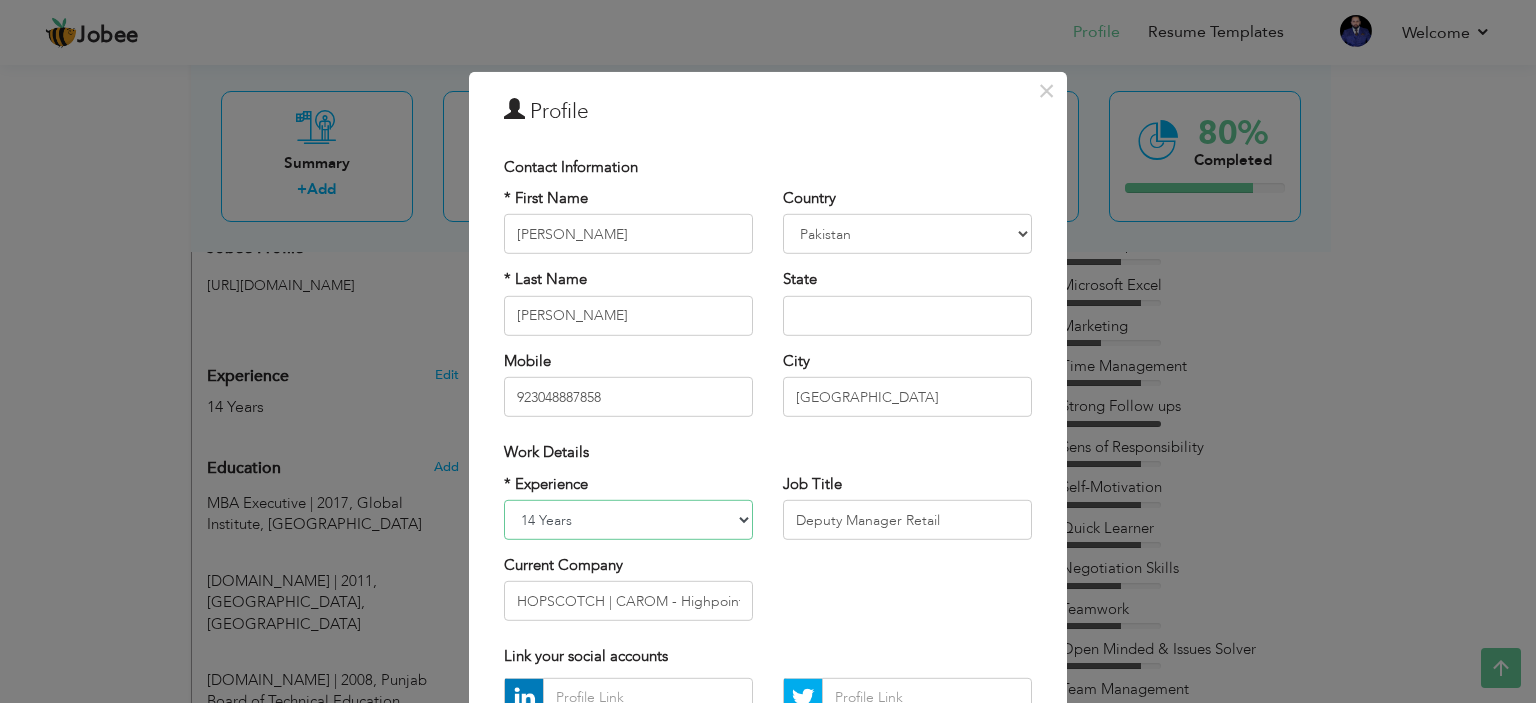 select on "number:15" 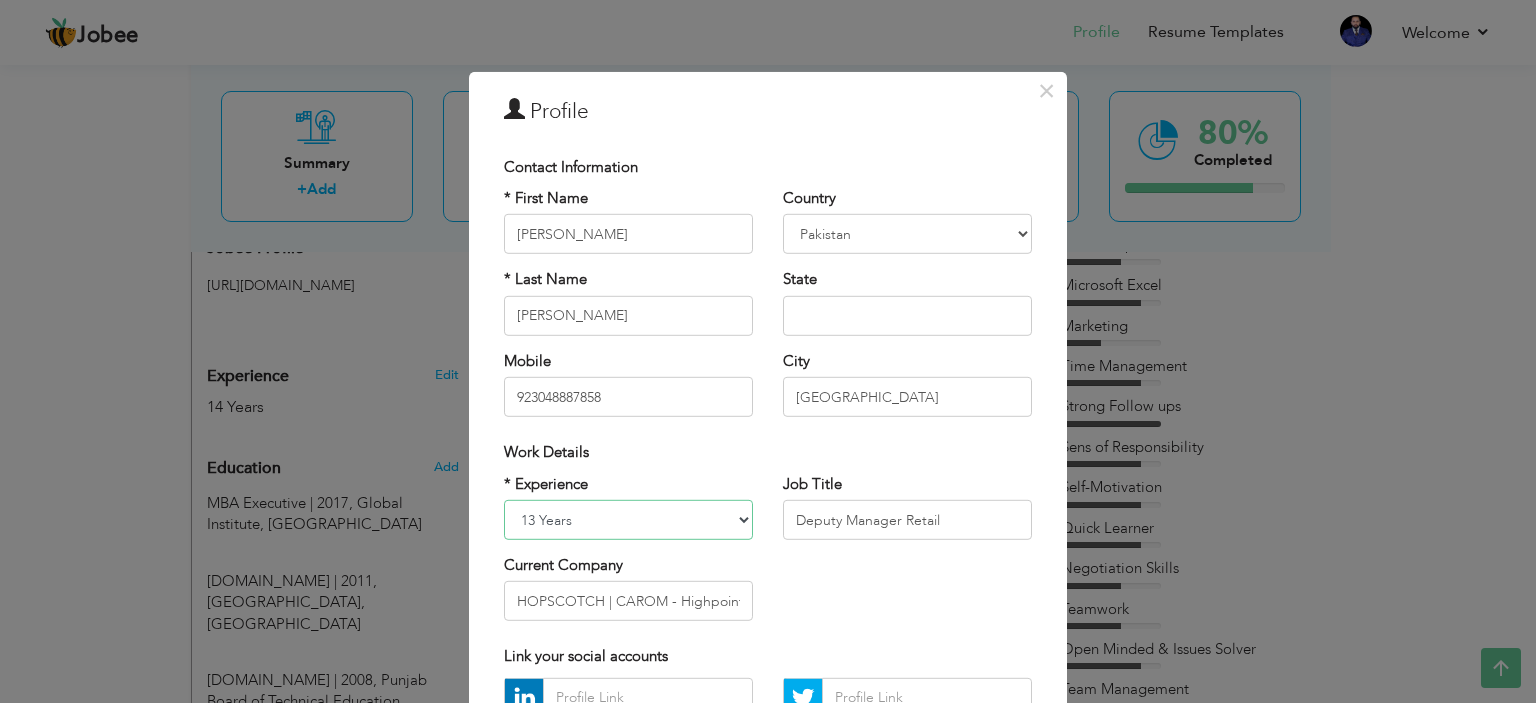 click on "Entry Level Less than 1 Year 1 Year 2 Years 3 Years 4 Years 5 Years 6 Years 7 Years 8 Years 9 Years 10 Years 11 Years 12 Years 13 Years 14 Years 15 Years 16 Years 17 Years 18 Years 19 Years 20 Years 21 Years 22 Years 23 Years 24 Years 25 Years 26 Years 27 Years 28 Years 29 Years 30 Years 31 Years 32 Years 33 Years 34 Years 35 Years More than 35 Years" at bounding box center [628, 520] 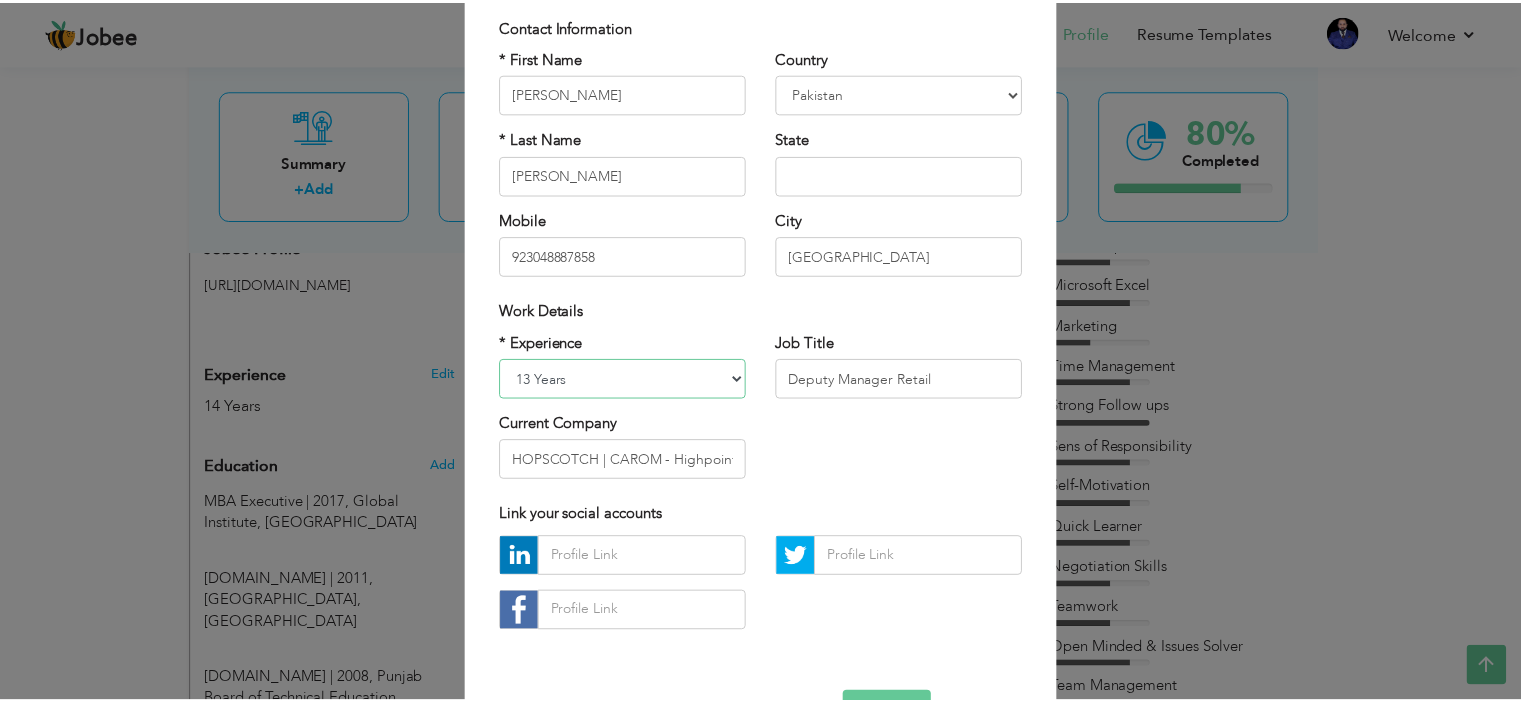 scroll, scrollTop: 205, scrollLeft: 0, axis: vertical 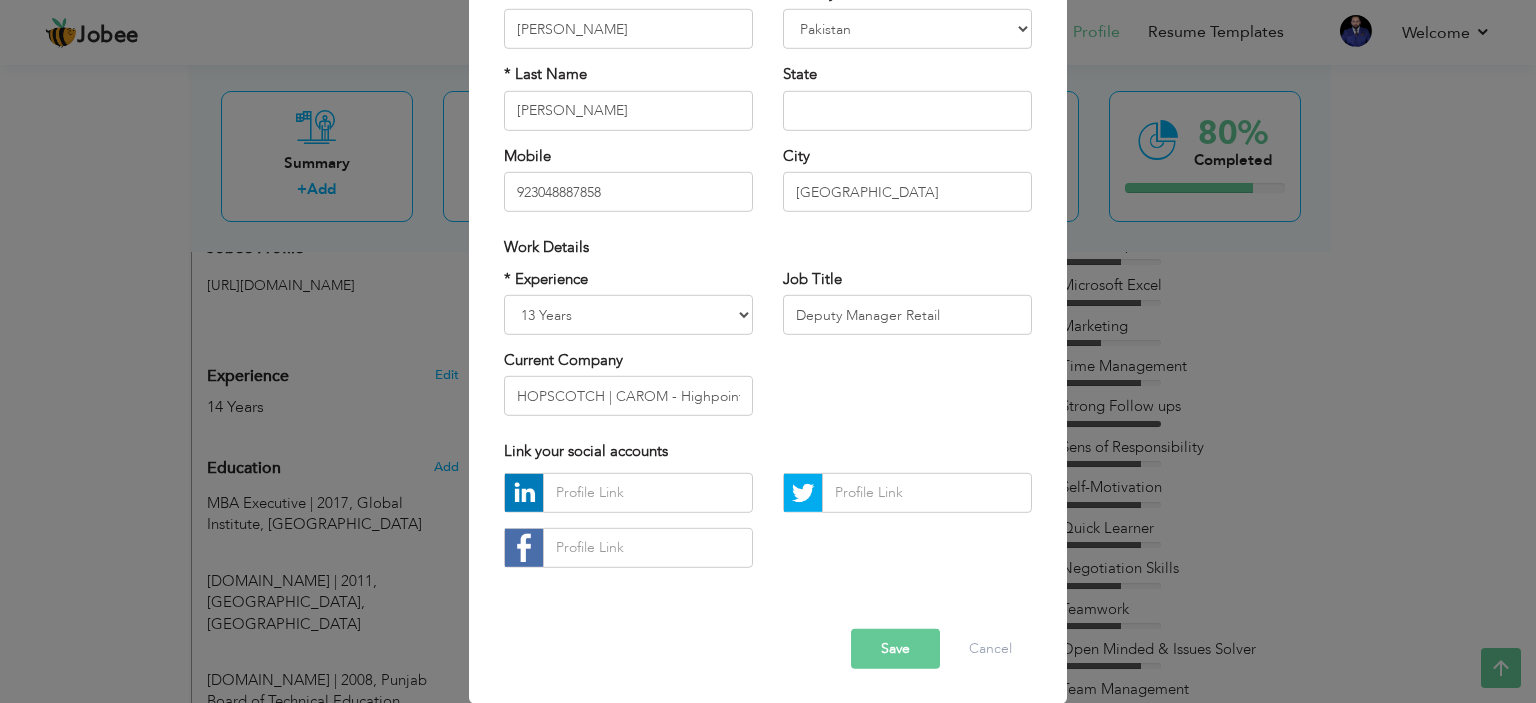click on "Save" at bounding box center [895, 649] 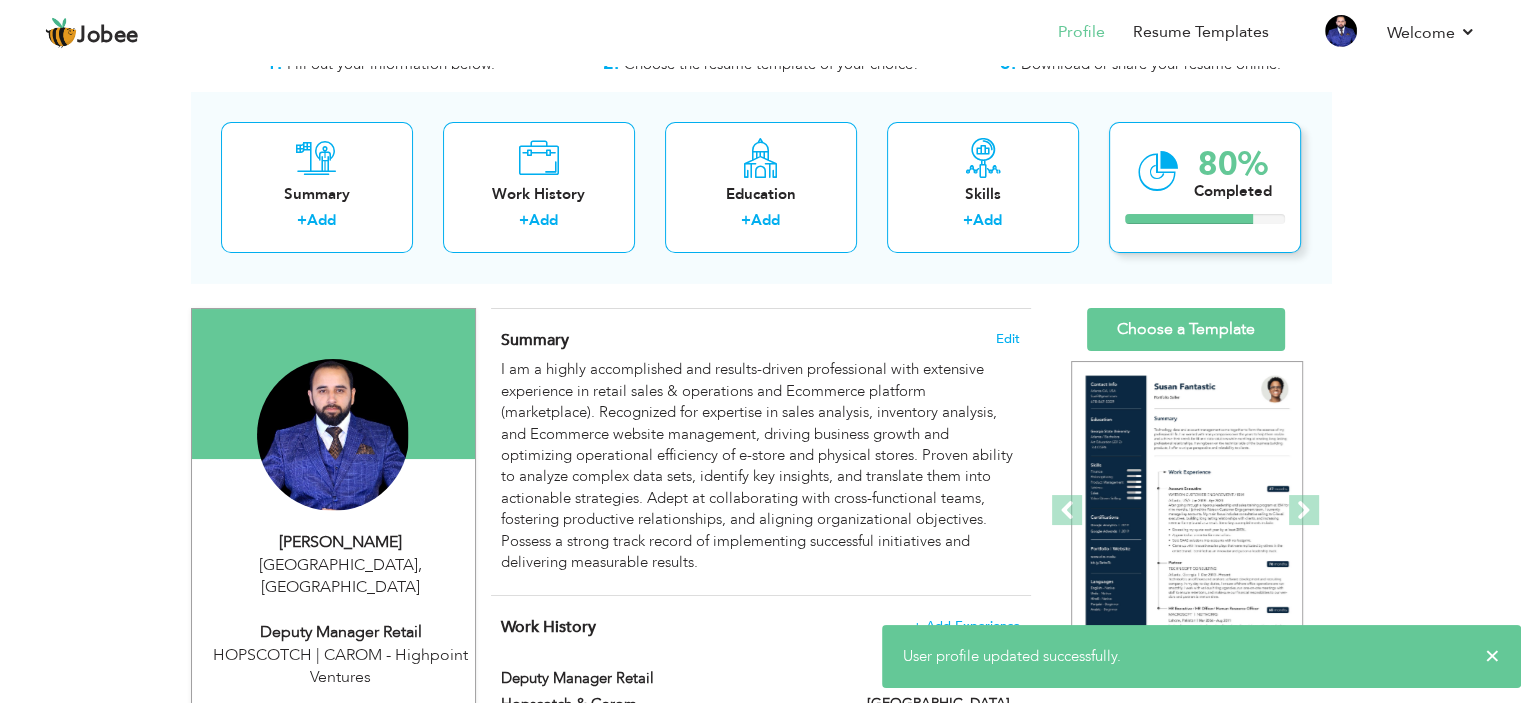 scroll, scrollTop: 0, scrollLeft: 0, axis: both 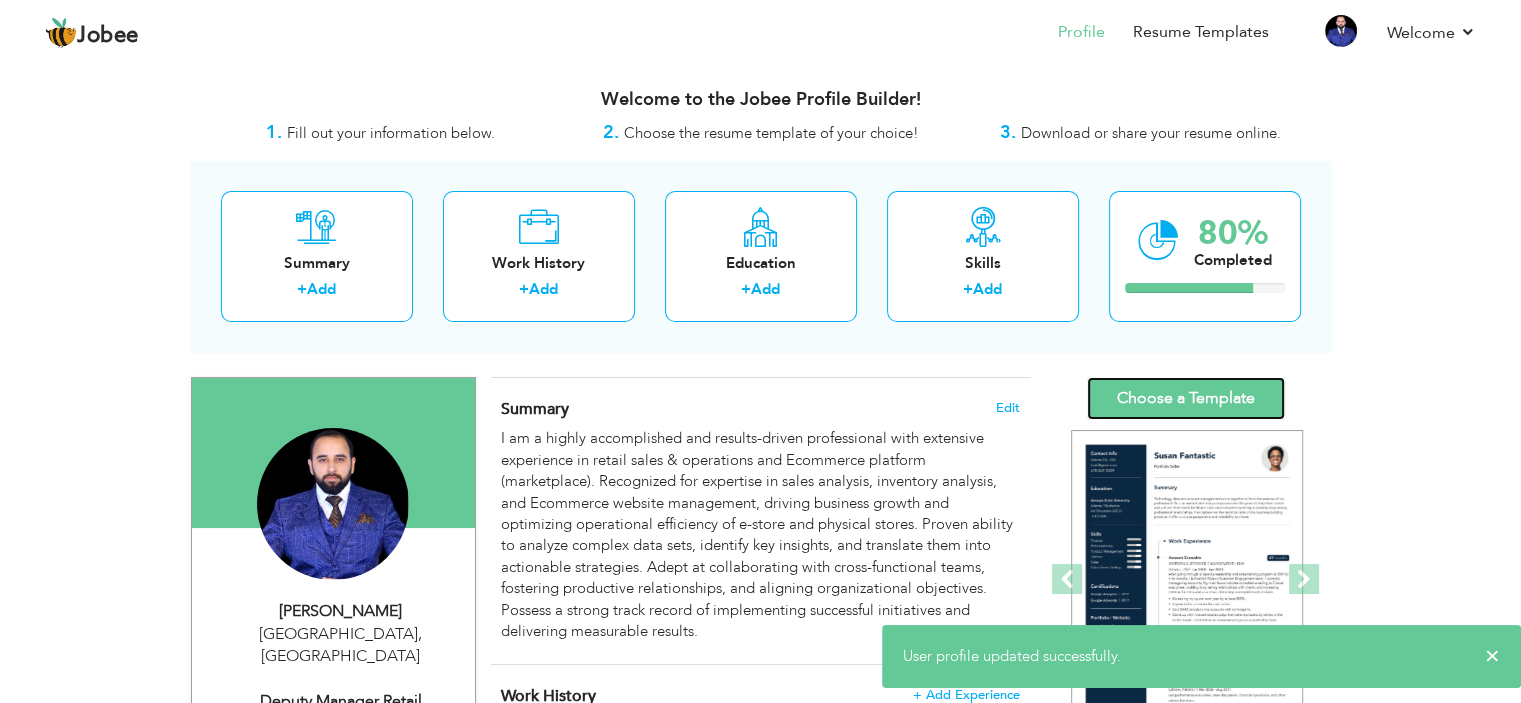 click on "Choose a Template" at bounding box center [1186, 398] 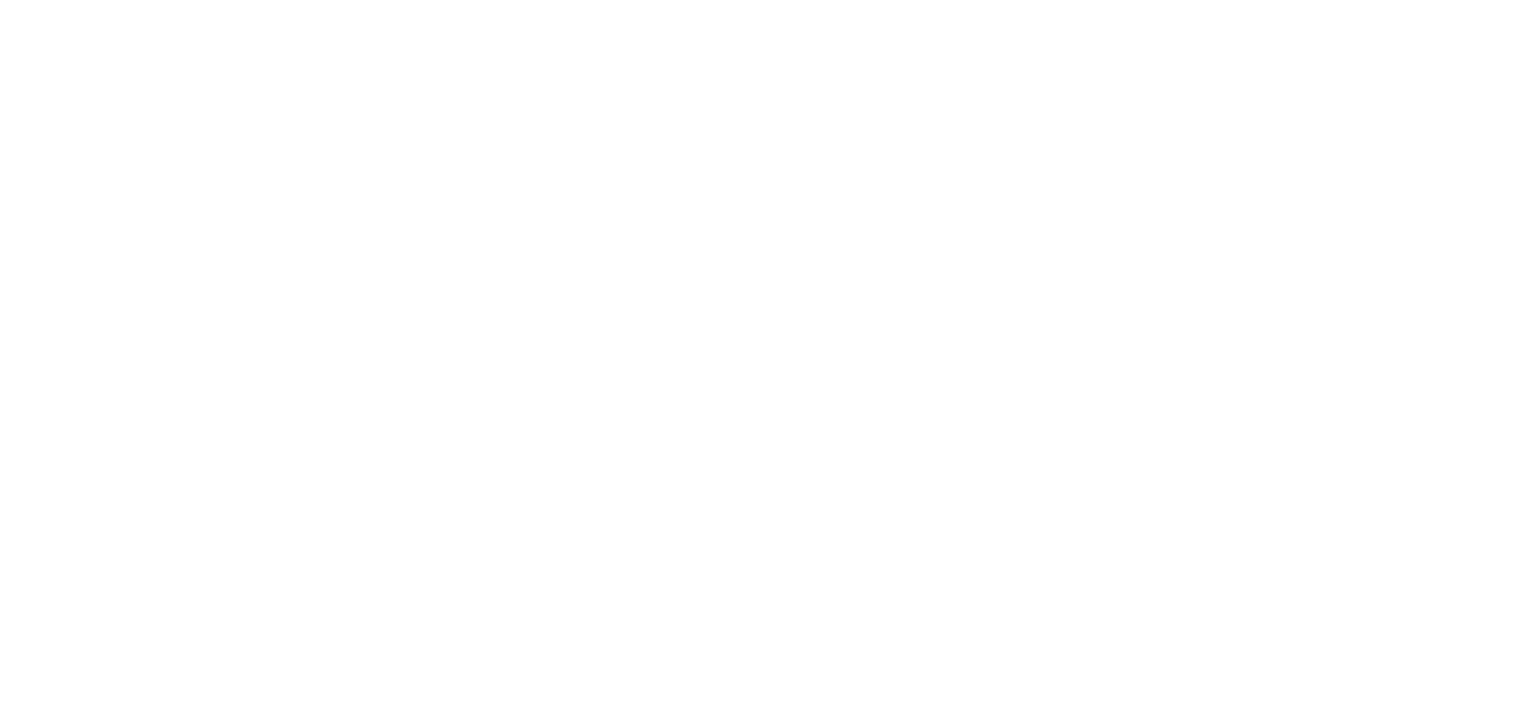 scroll, scrollTop: 0, scrollLeft: 0, axis: both 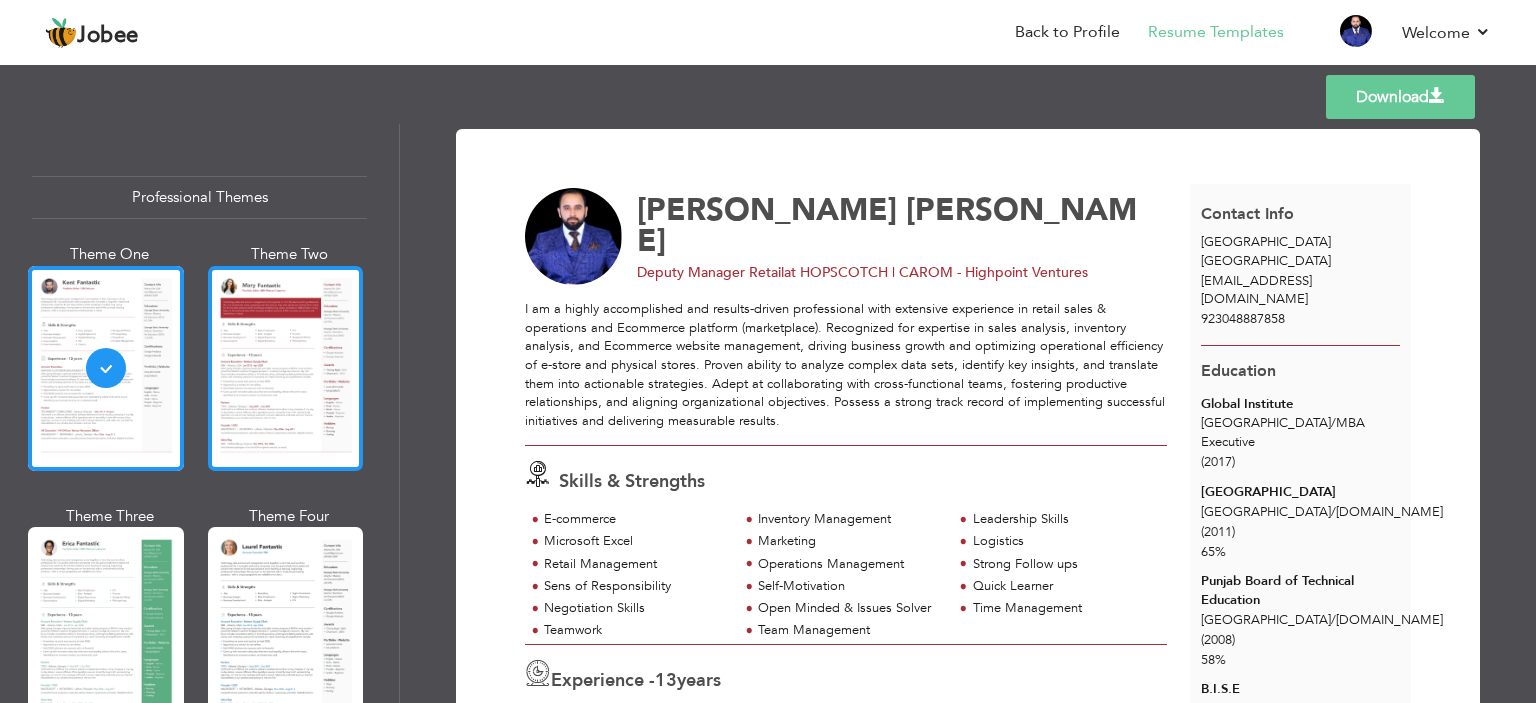 click at bounding box center (286, 368) 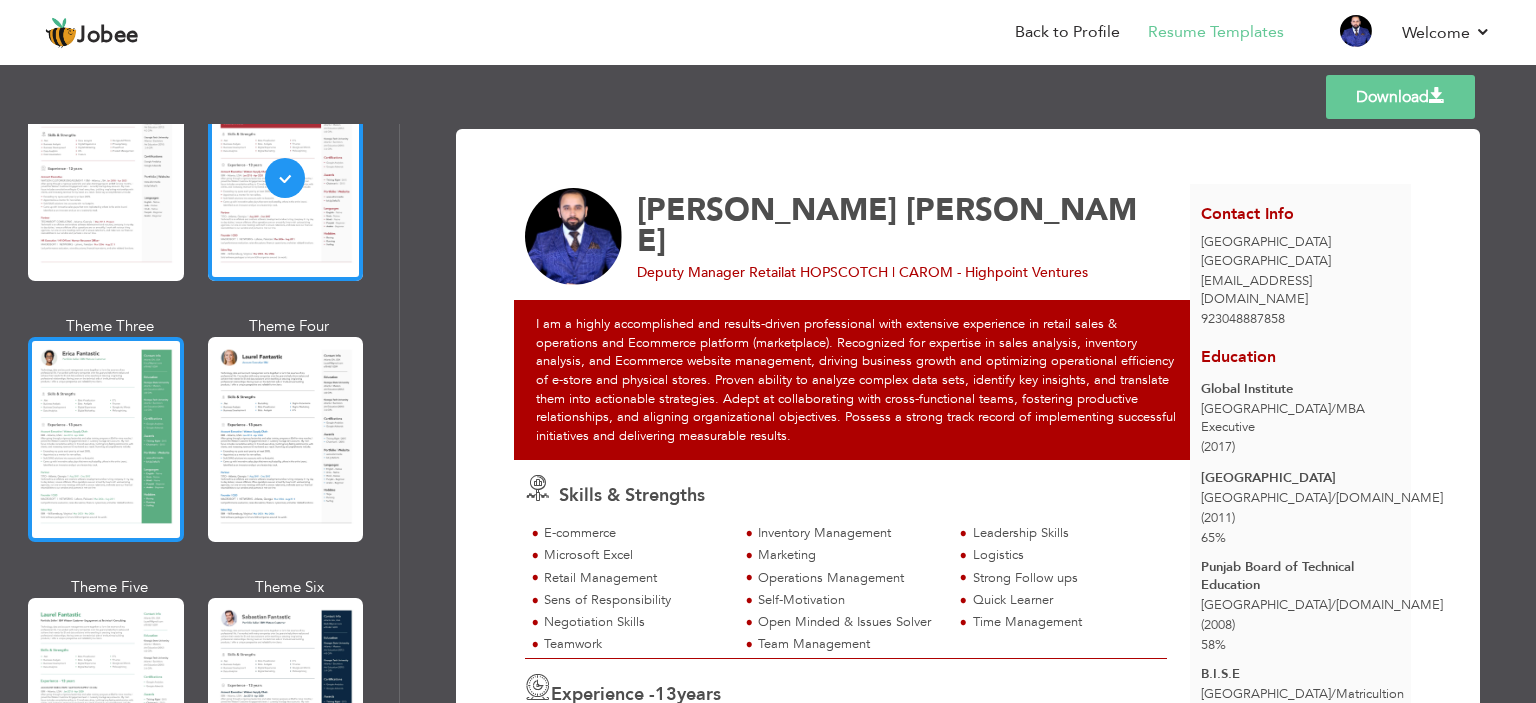 scroll, scrollTop: 200, scrollLeft: 0, axis: vertical 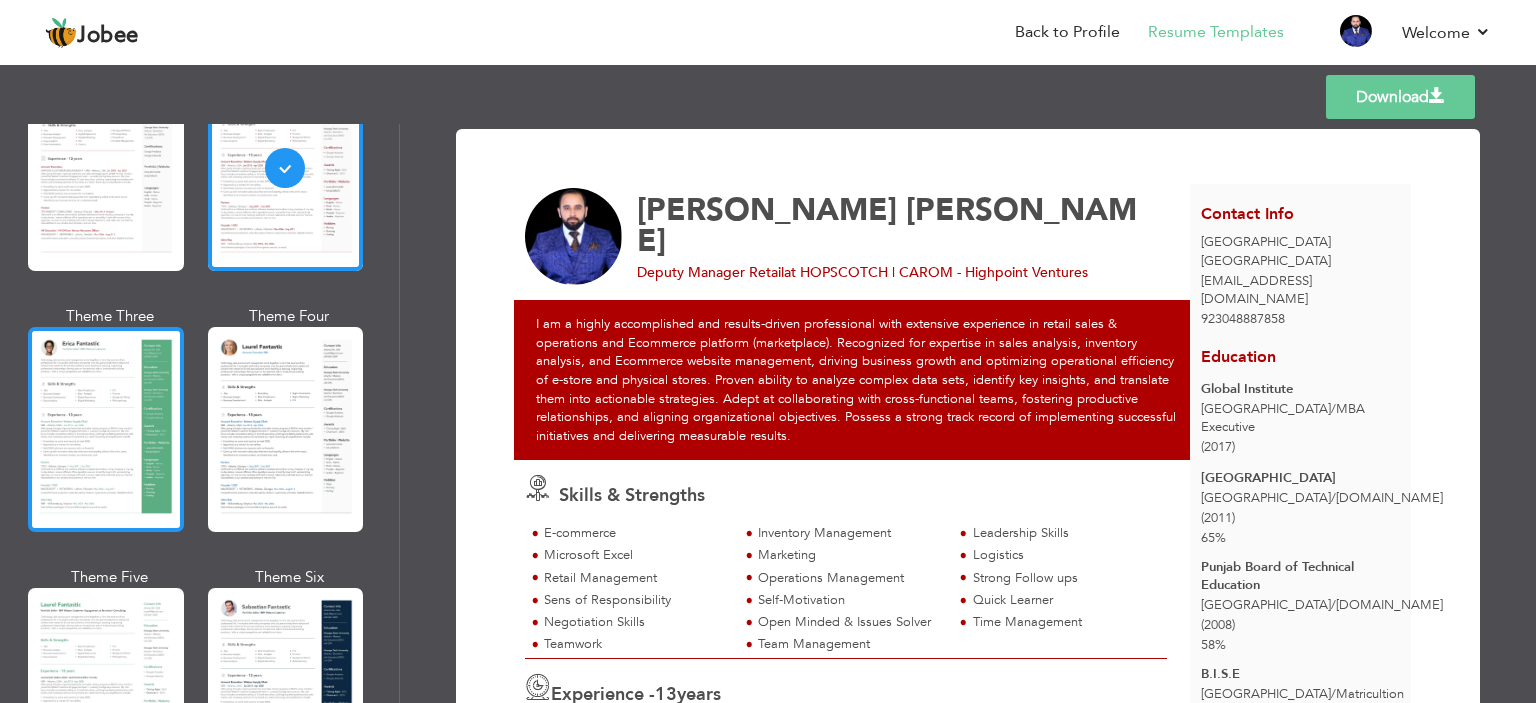click at bounding box center [106, 429] 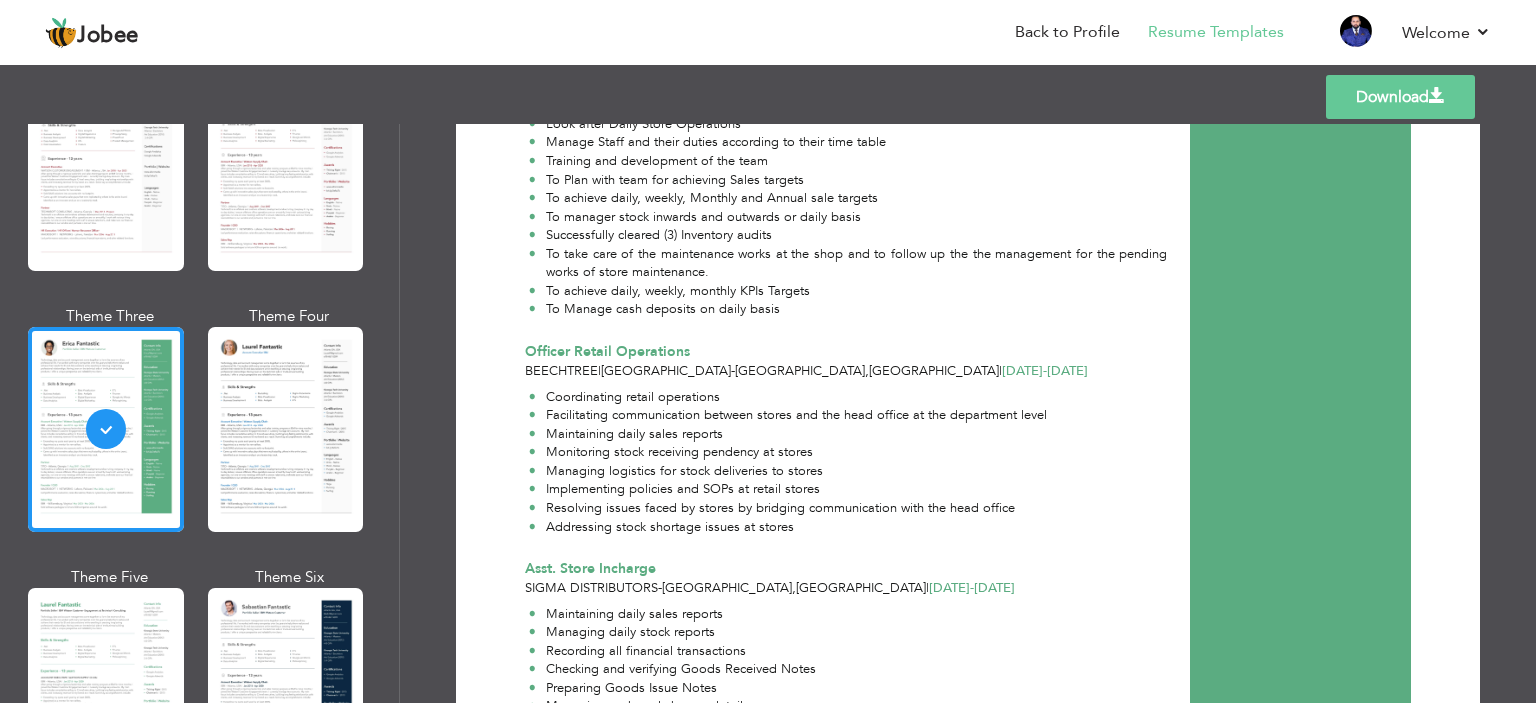 scroll, scrollTop: 2659, scrollLeft: 0, axis: vertical 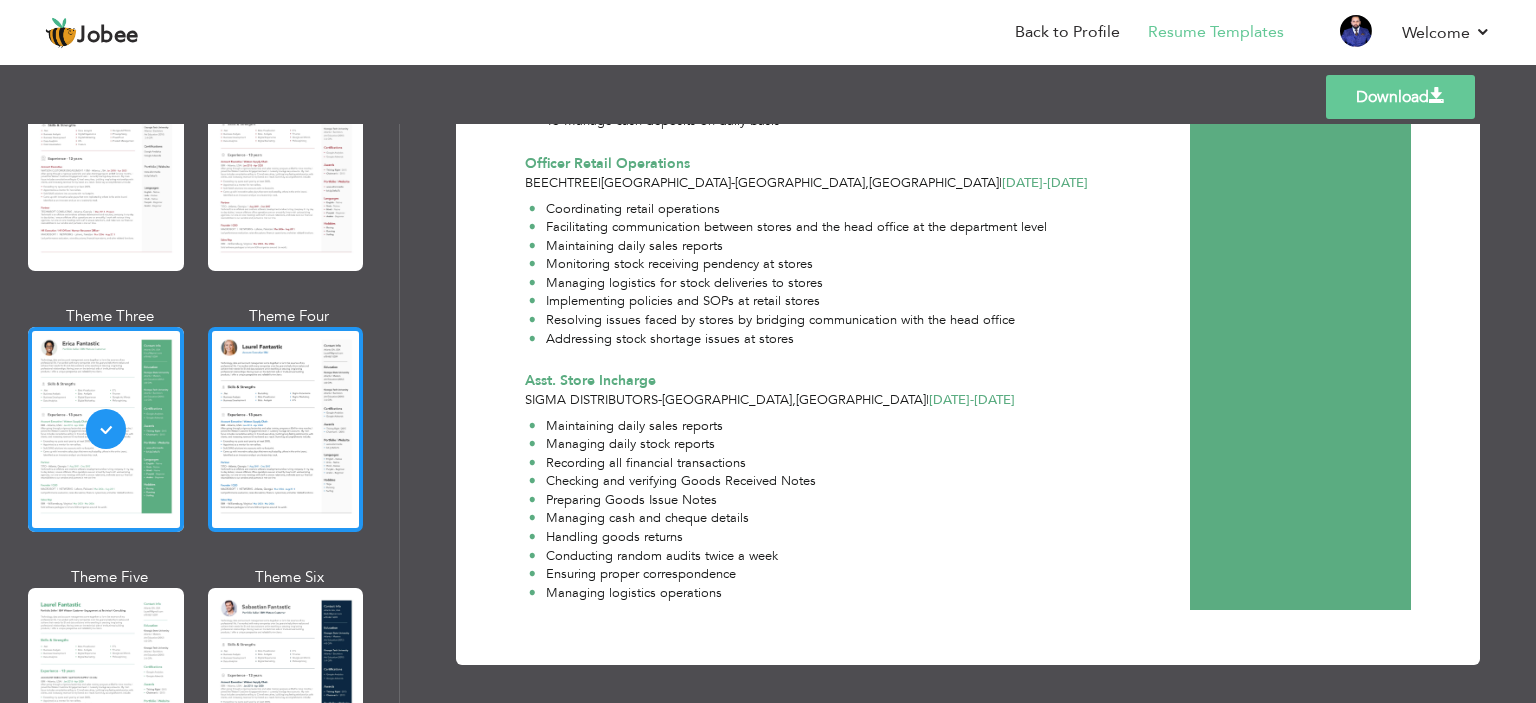 click at bounding box center (286, 429) 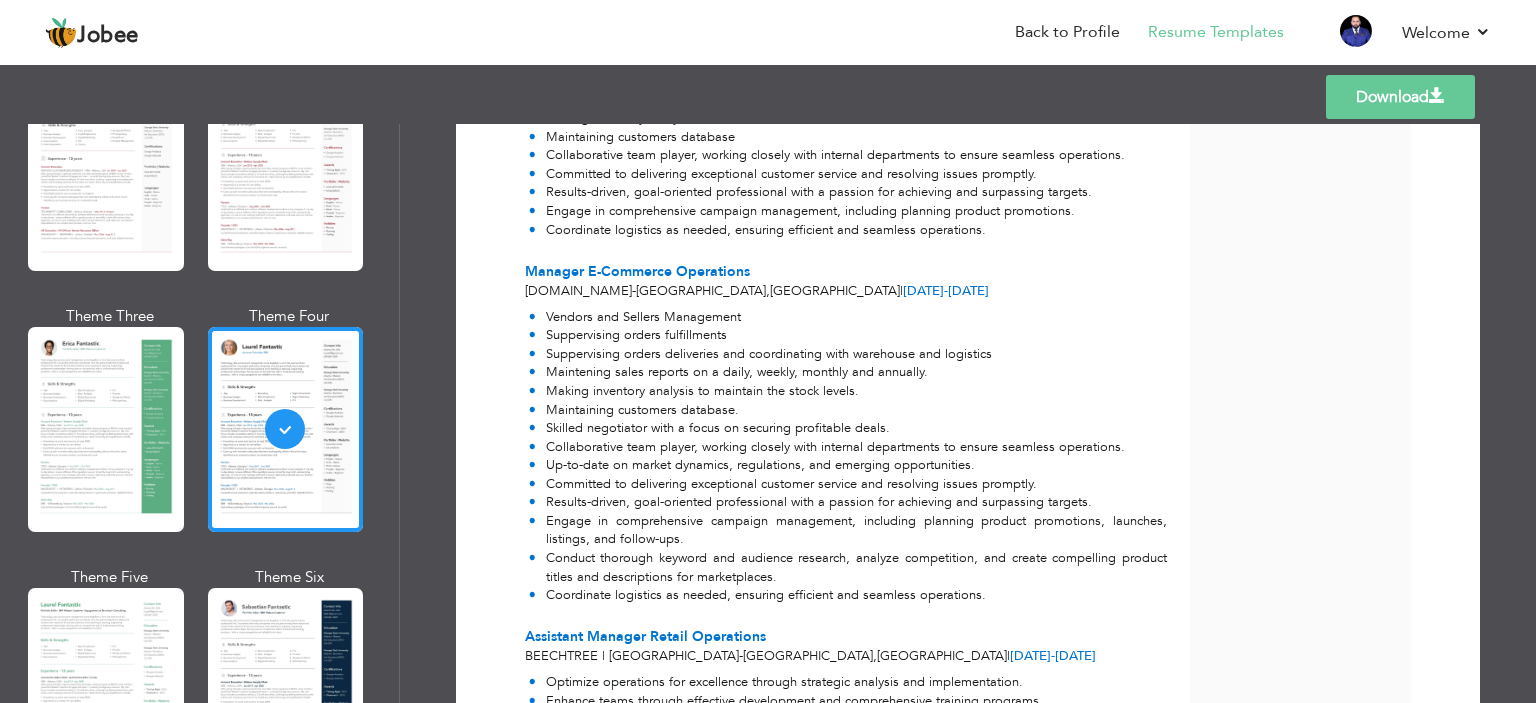 scroll, scrollTop: 1800, scrollLeft: 0, axis: vertical 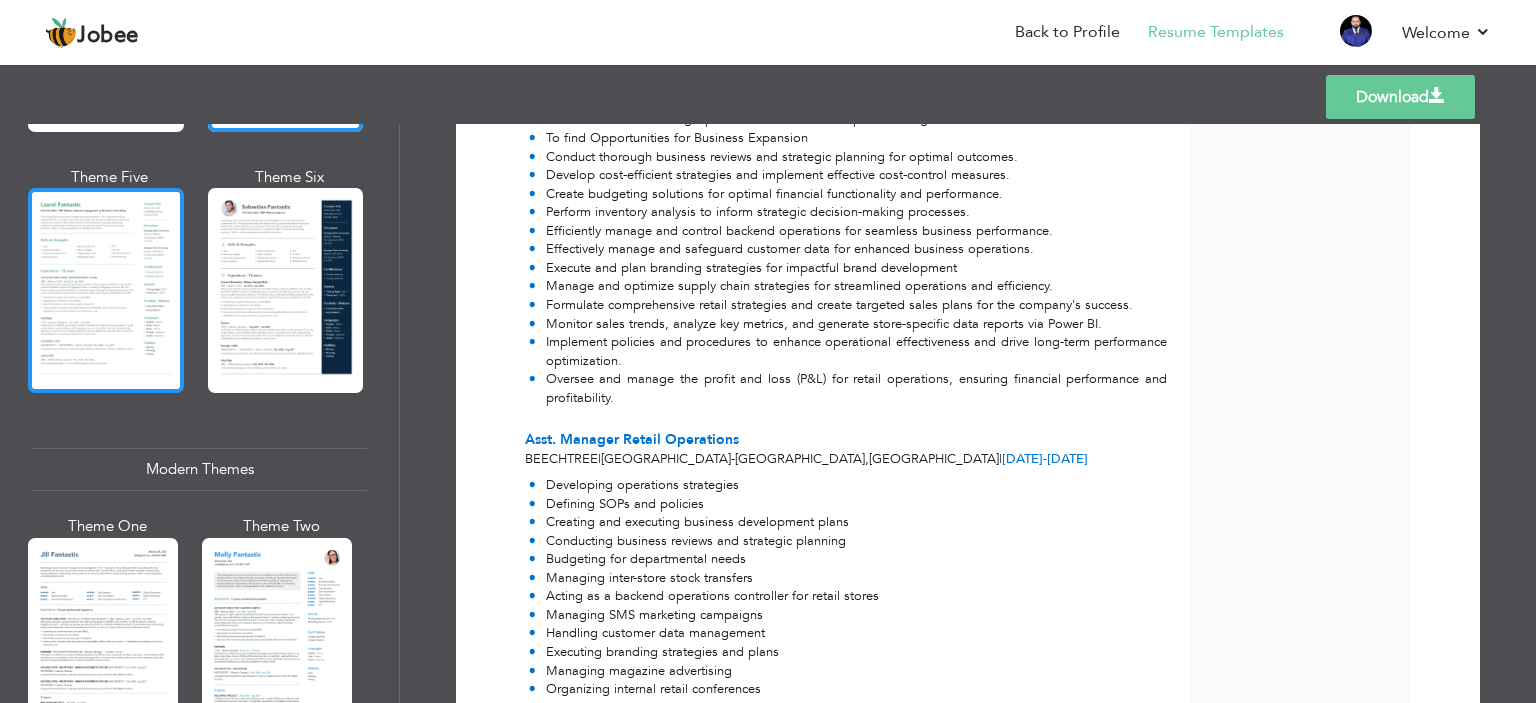 click at bounding box center (106, 290) 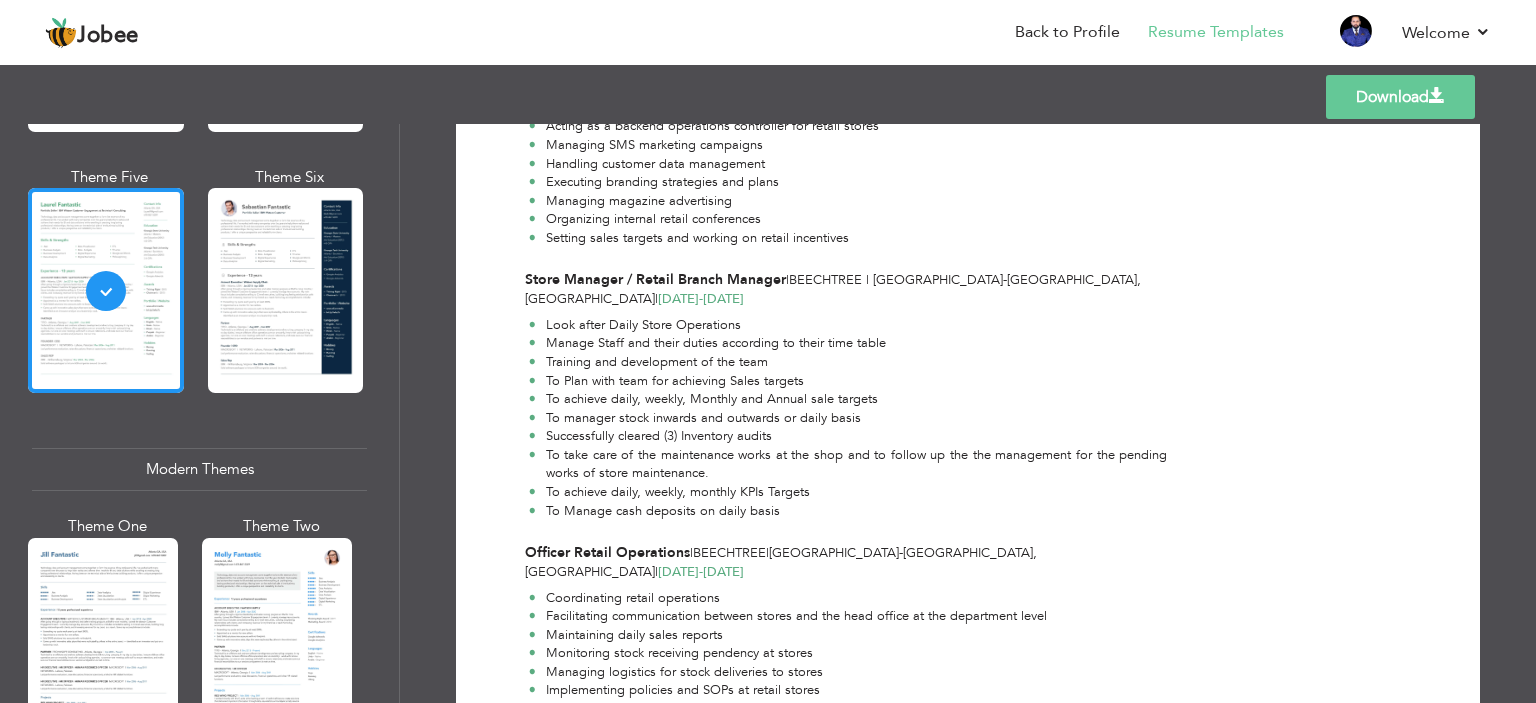 scroll, scrollTop: 2496, scrollLeft: 0, axis: vertical 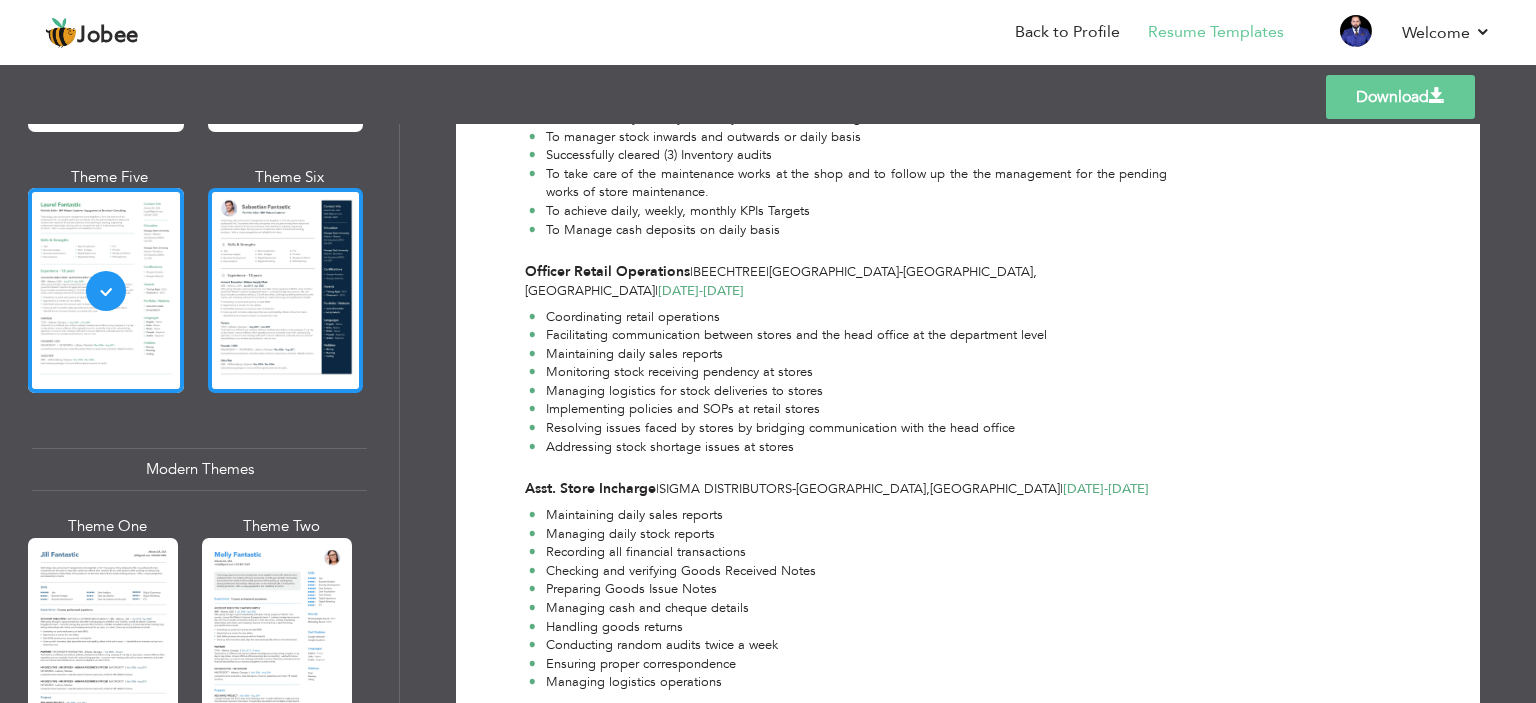 click at bounding box center (286, 290) 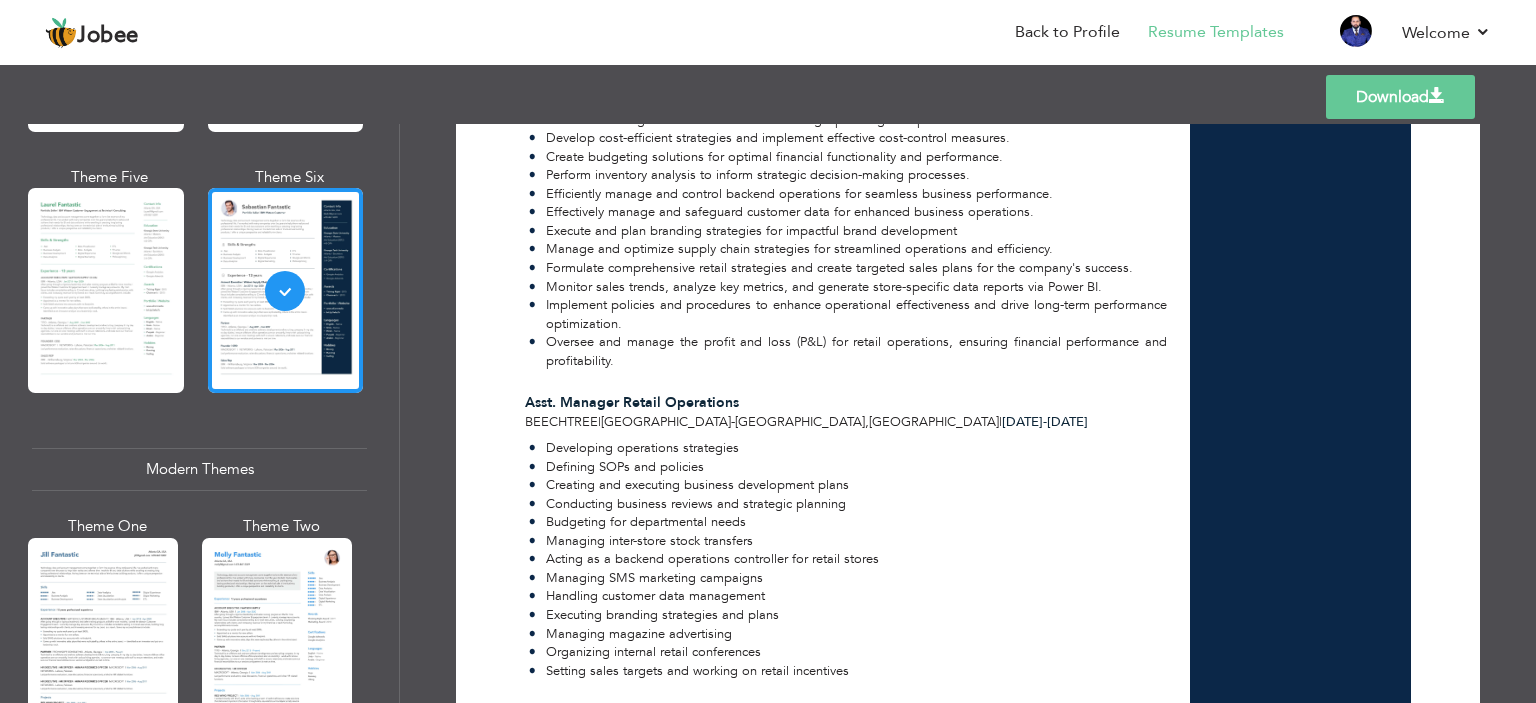 scroll, scrollTop: 1859, scrollLeft: 0, axis: vertical 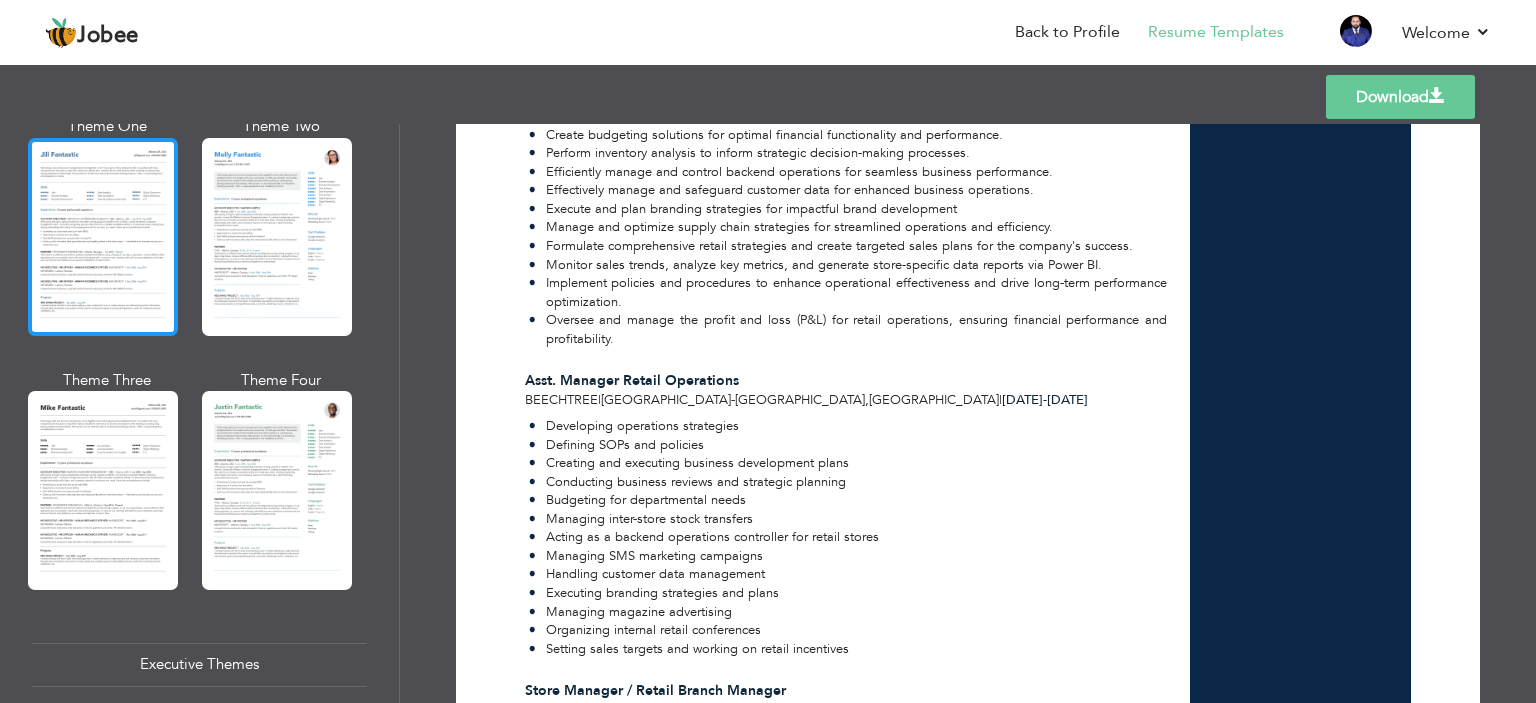 click at bounding box center (103, 237) 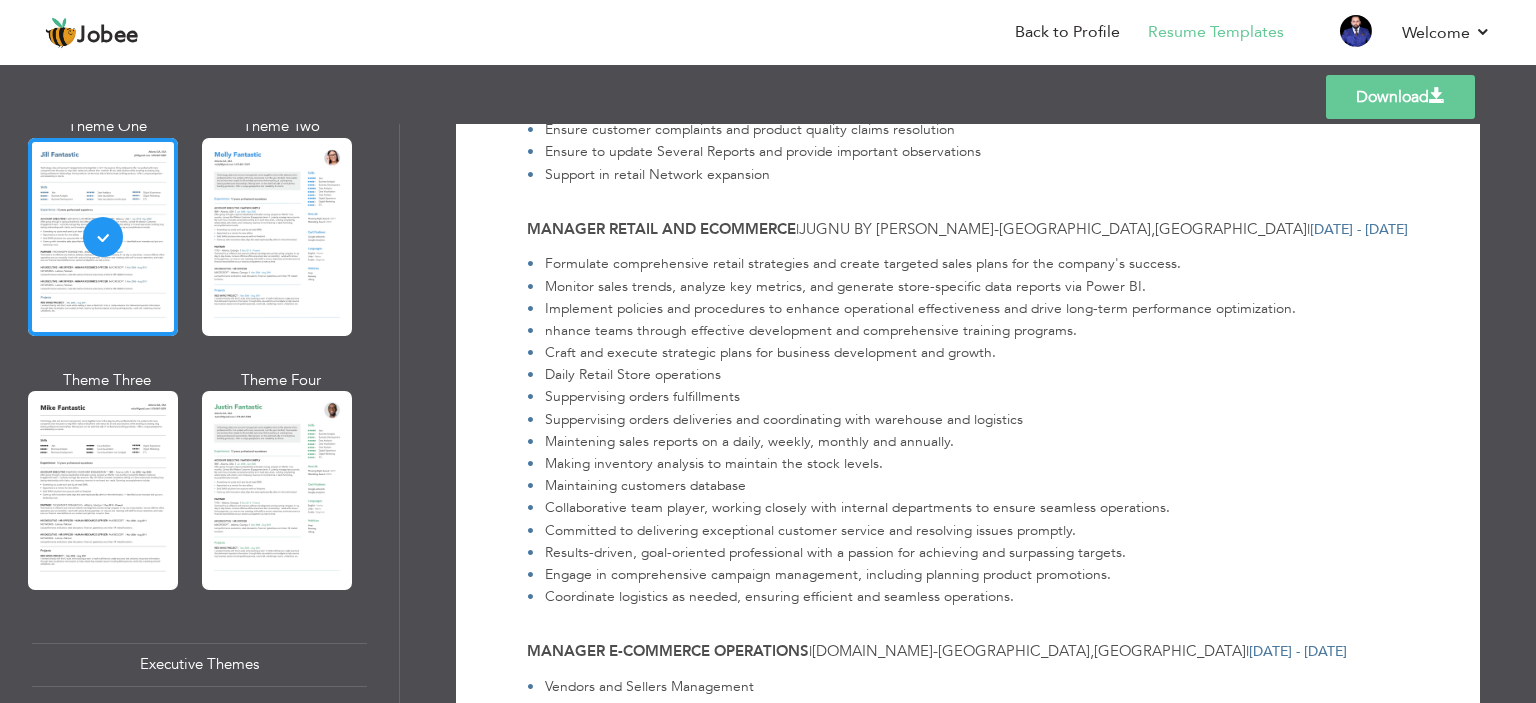 scroll, scrollTop: 1000, scrollLeft: 0, axis: vertical 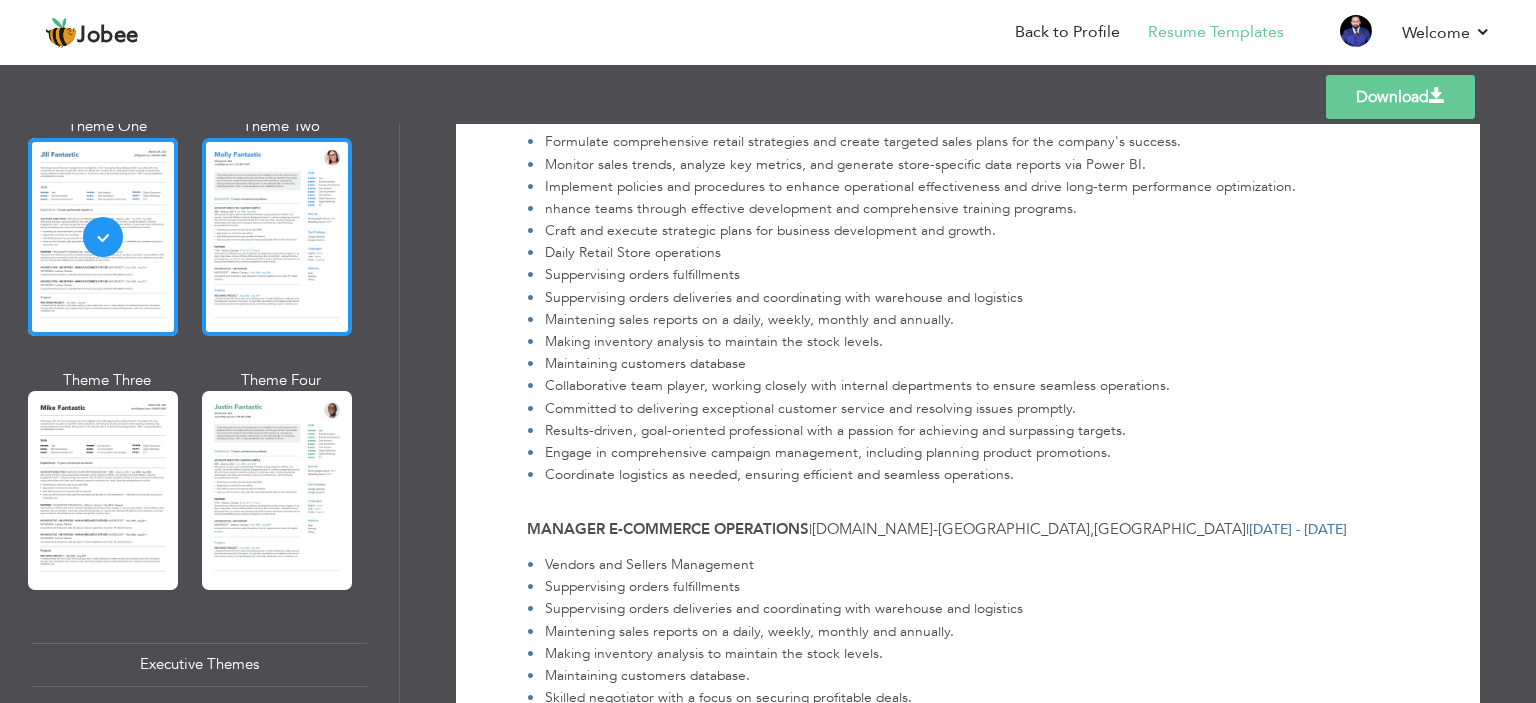 click at bounding box center (277, 237) 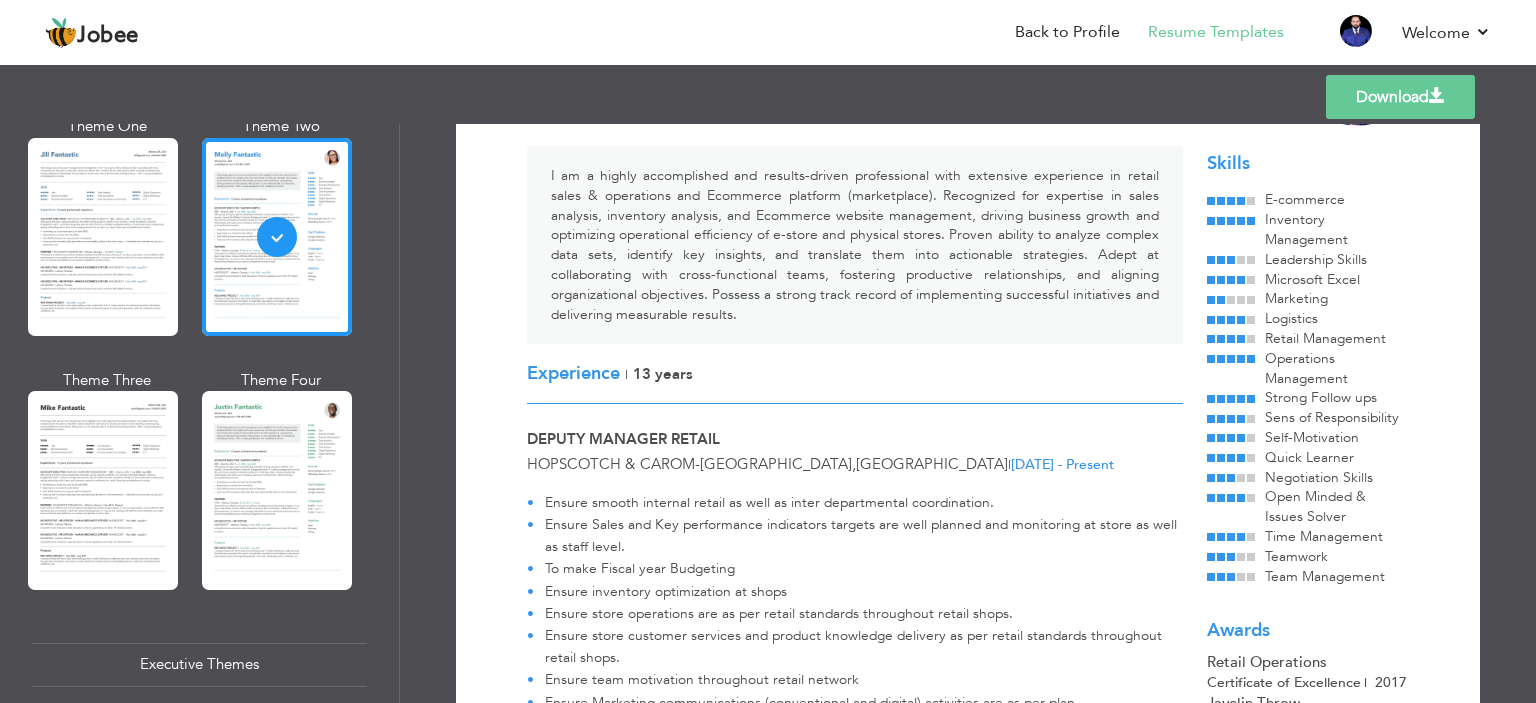 scroll, scrollTop: 0, scrollLeft: 0, axis: both 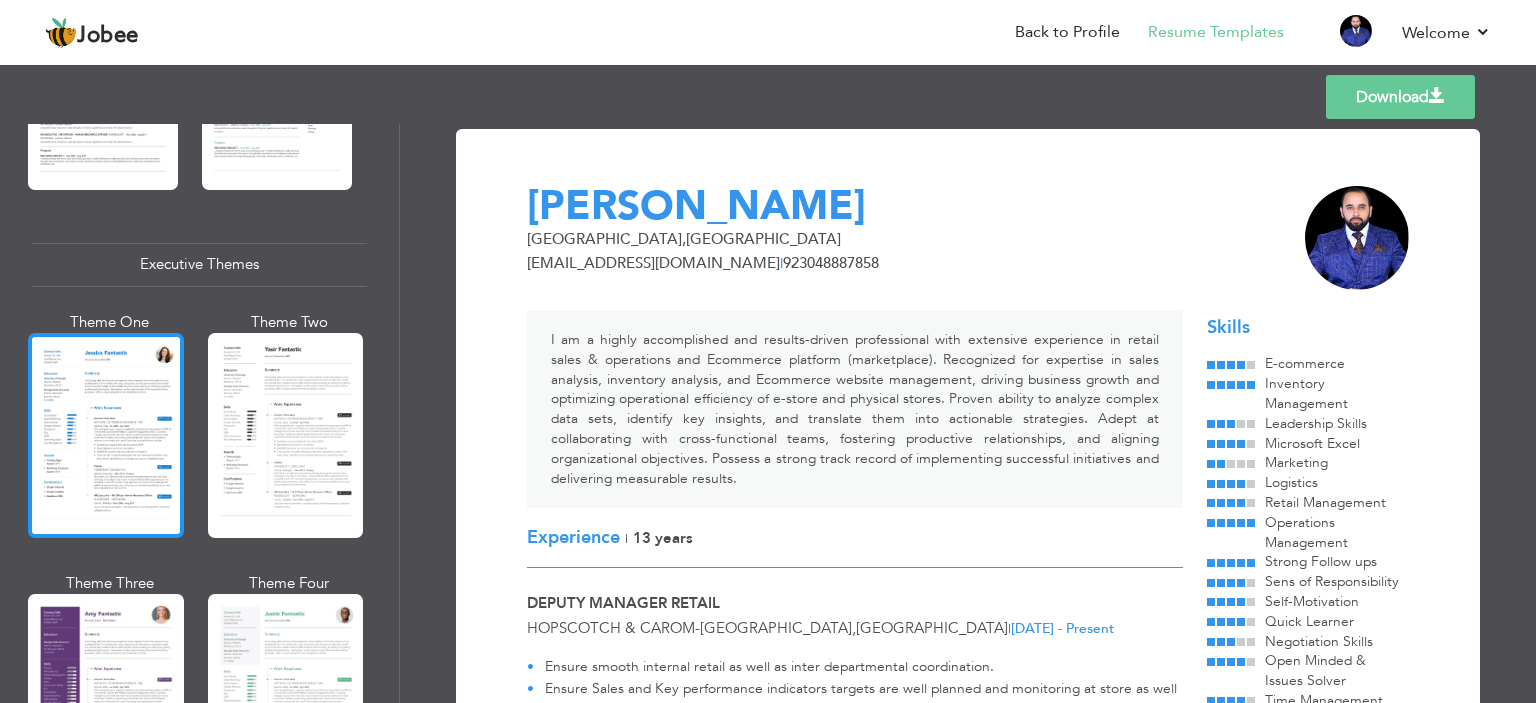 click at bounding box center [106, 435] 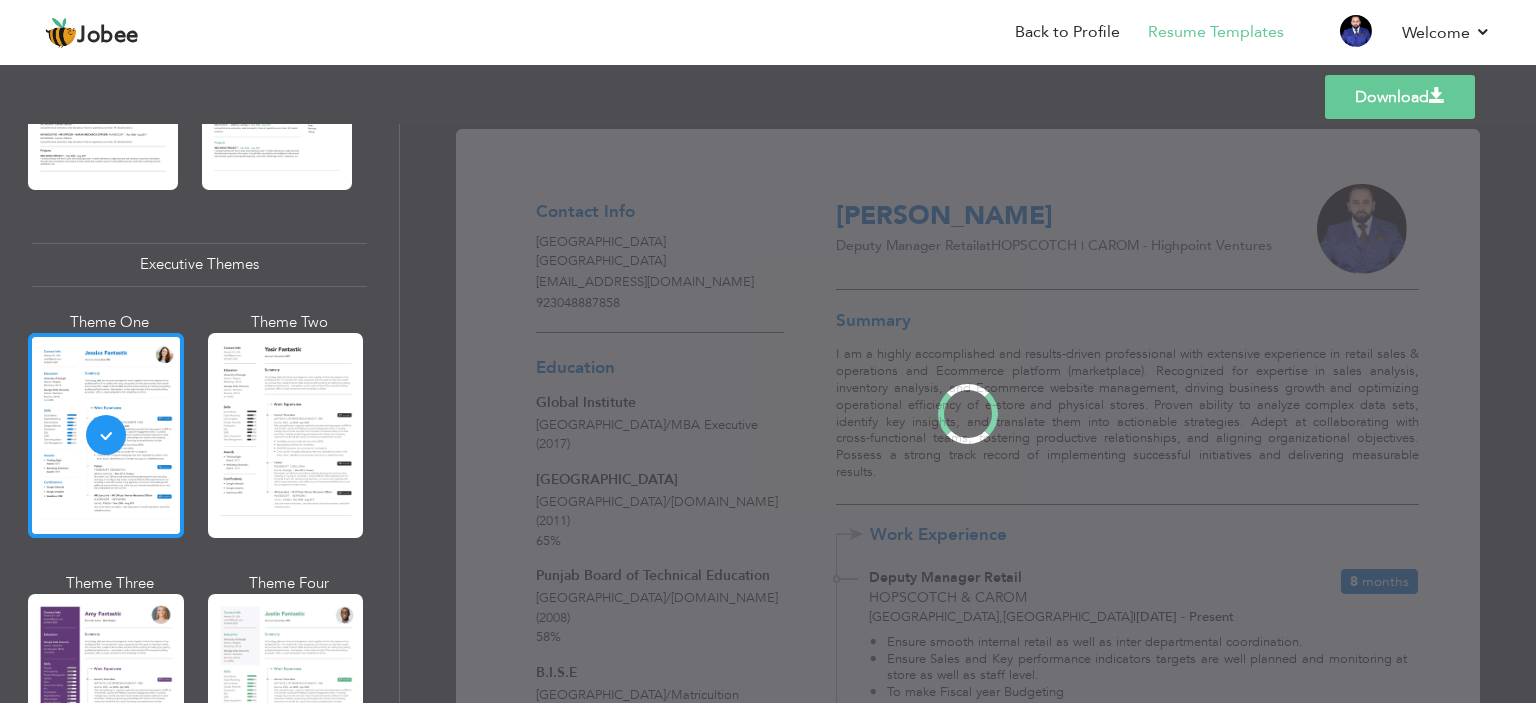 scroll, scrollTop: 1399, scrollLeft: 0, axis: vertical 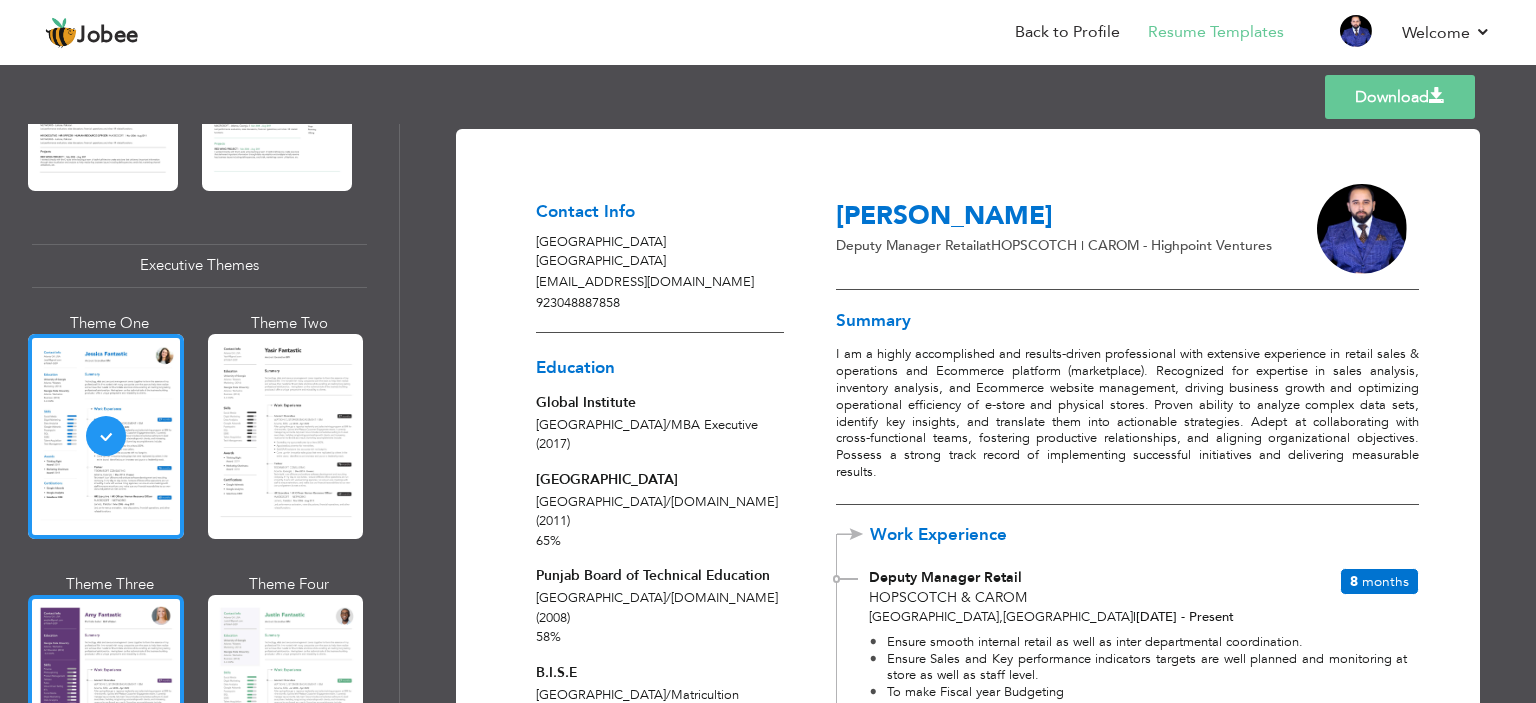click at bounding box center [106, 697] 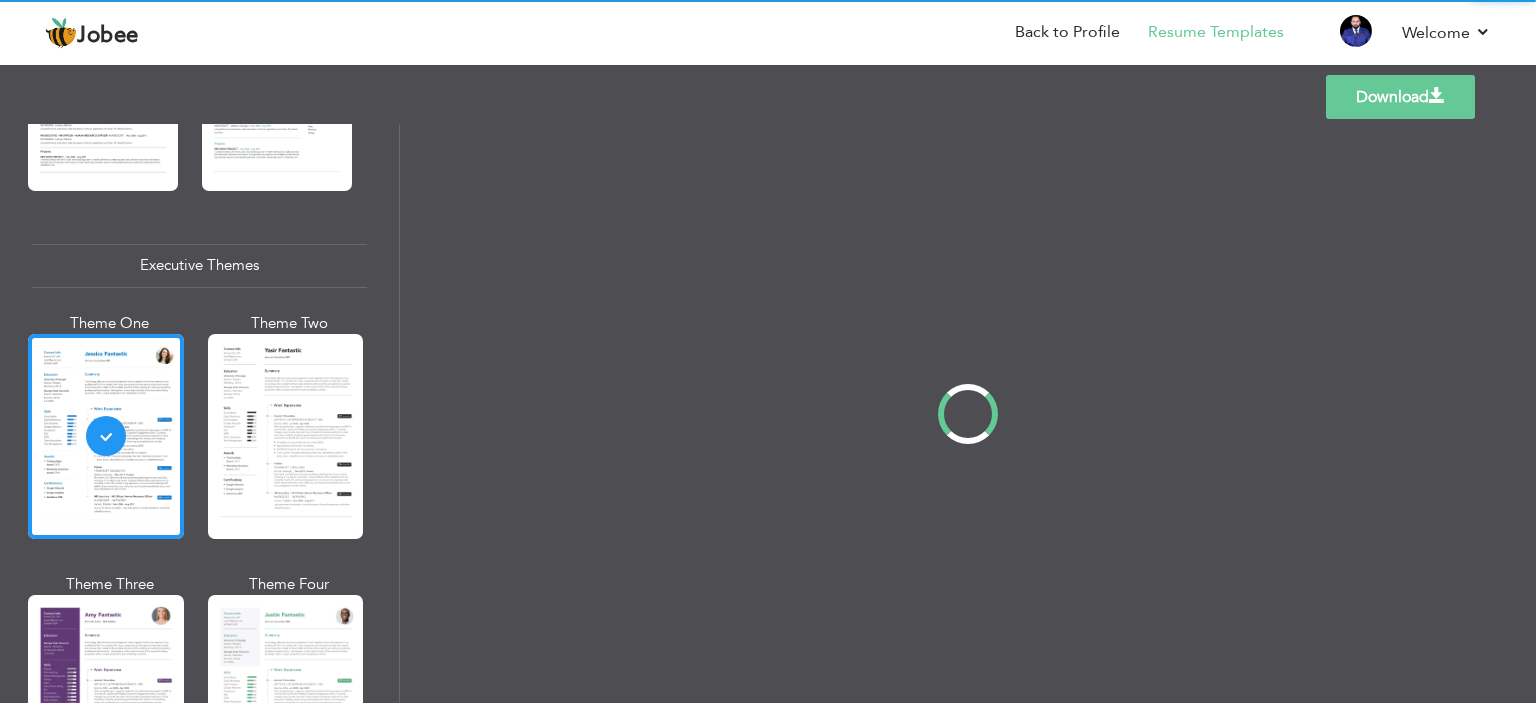 scroll, scrollTop: 1400, scrollLeft: 0, axis: vertical 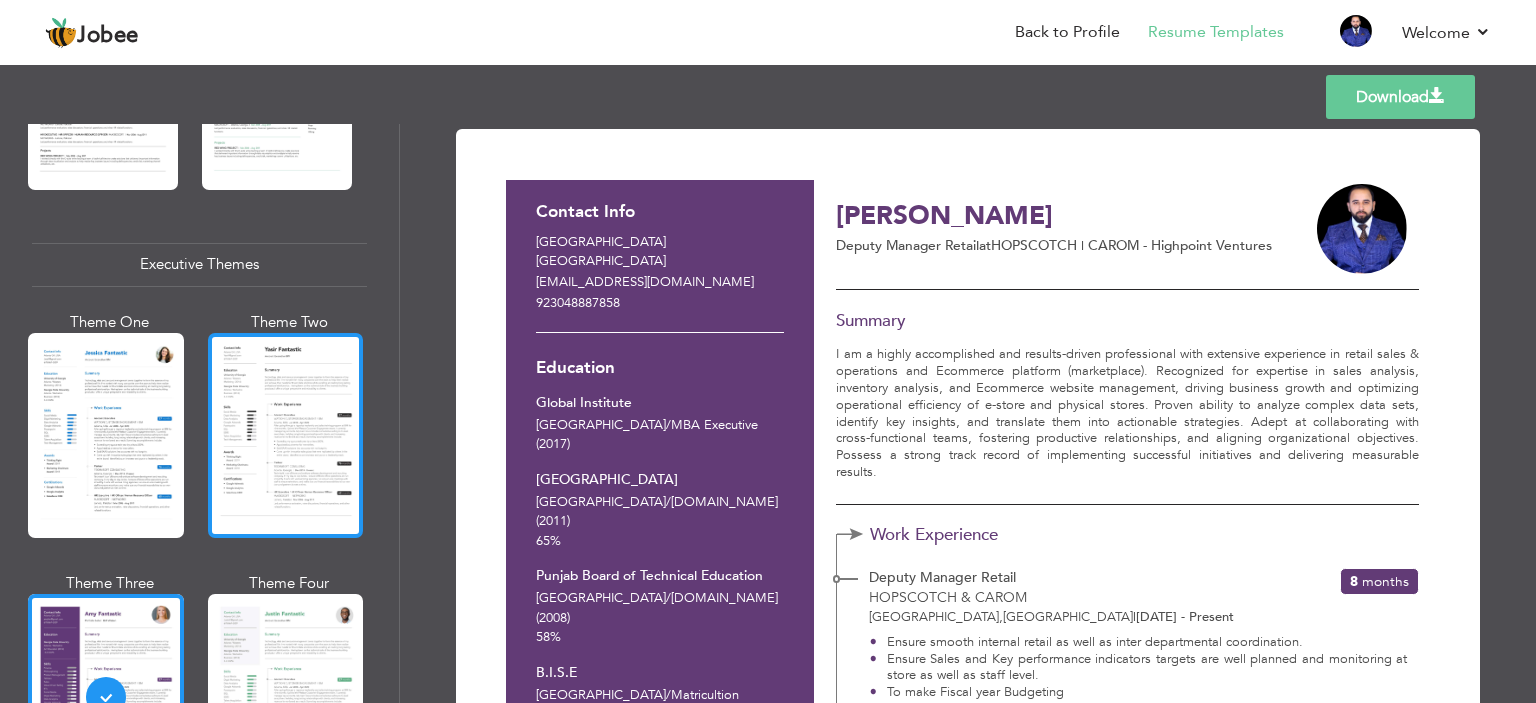 click at bounding box center [286, 435] 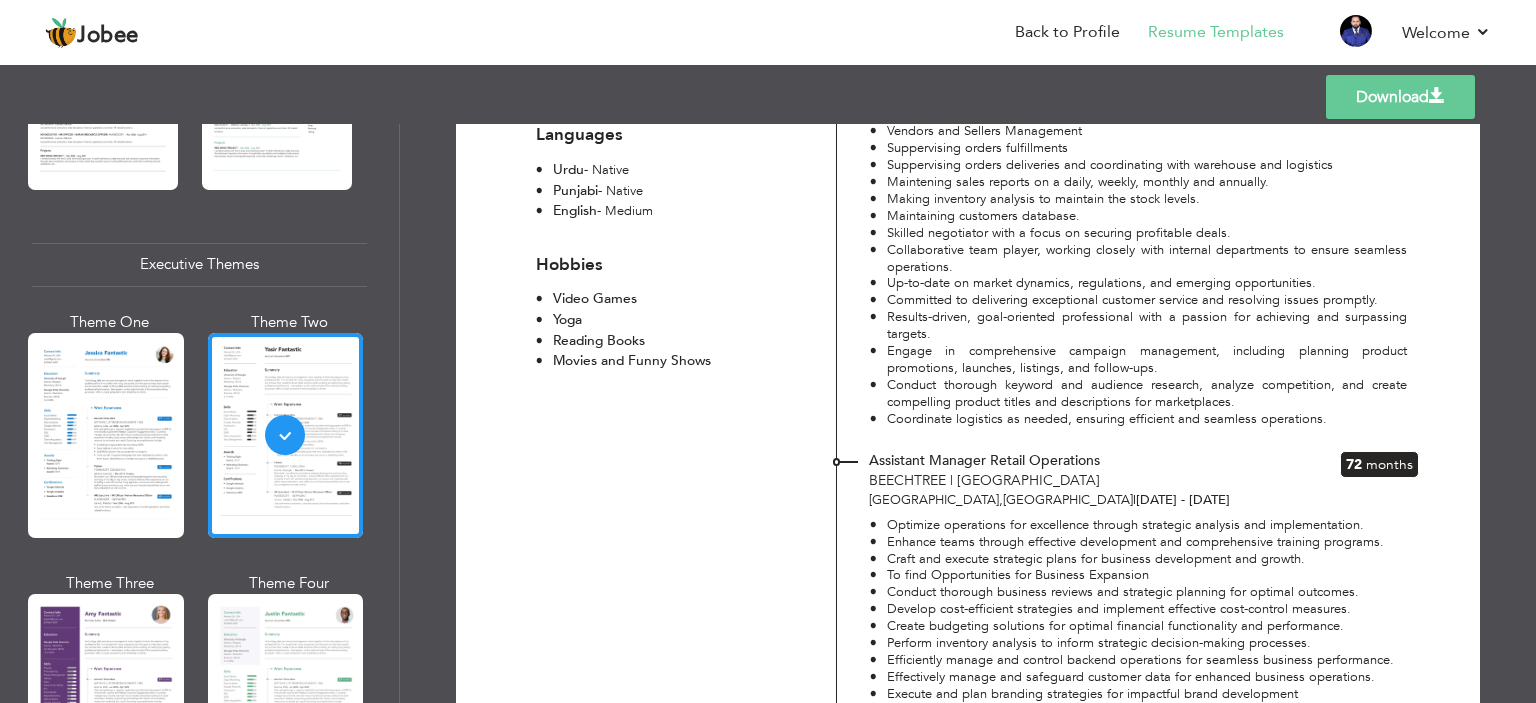 scroll, scrollTop: 1300, scrollLeft: 0, axis: vertical 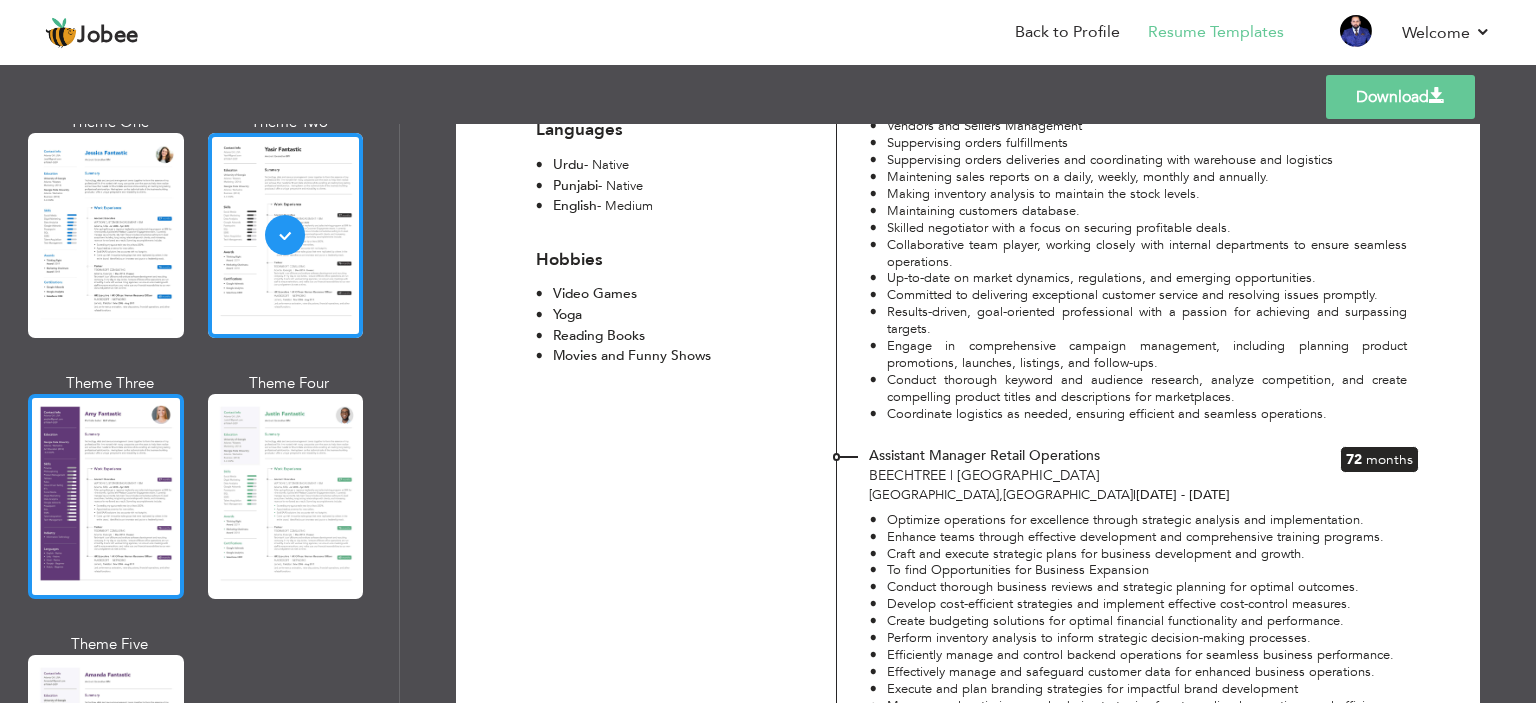 click at bounding box center (106, 496) 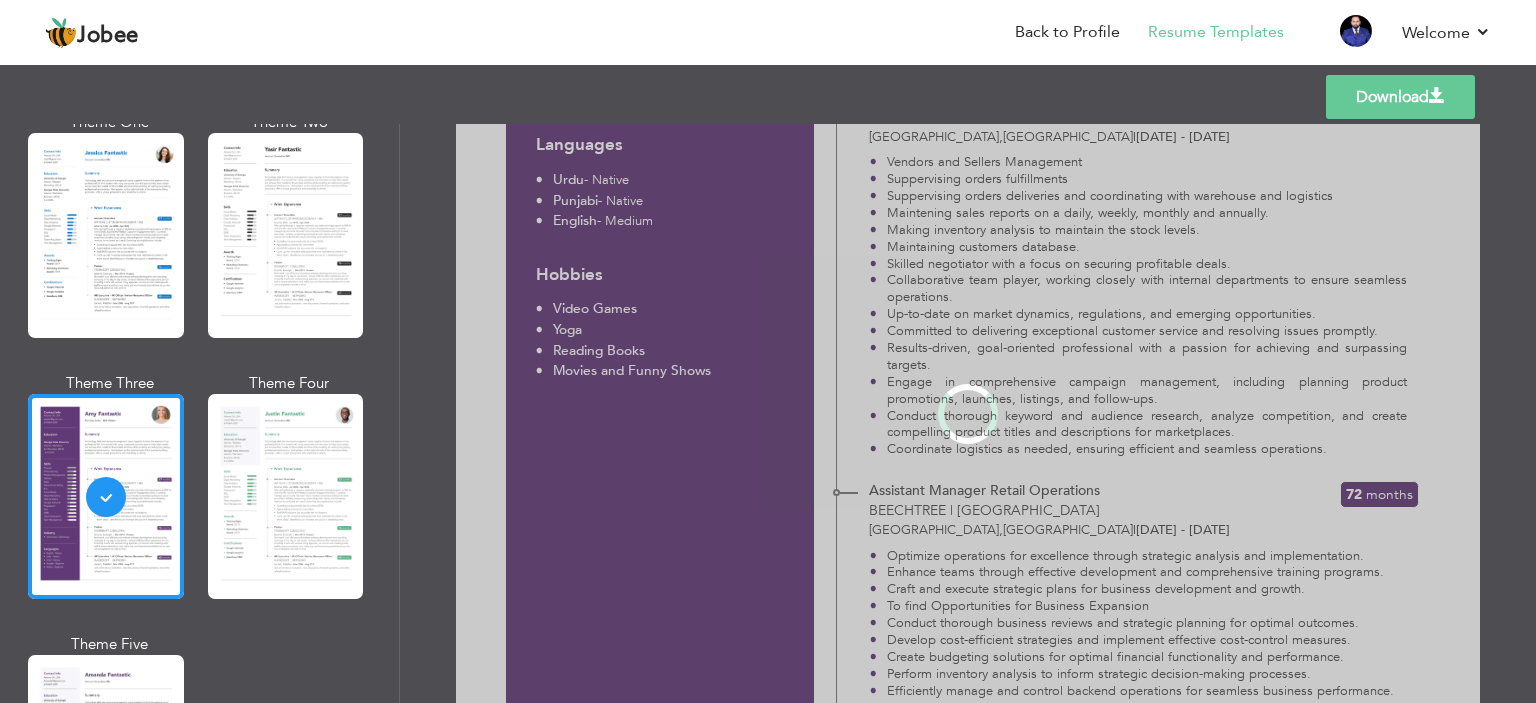 scroll, scrollTop: 0, scrollLeft: 0, axis: both 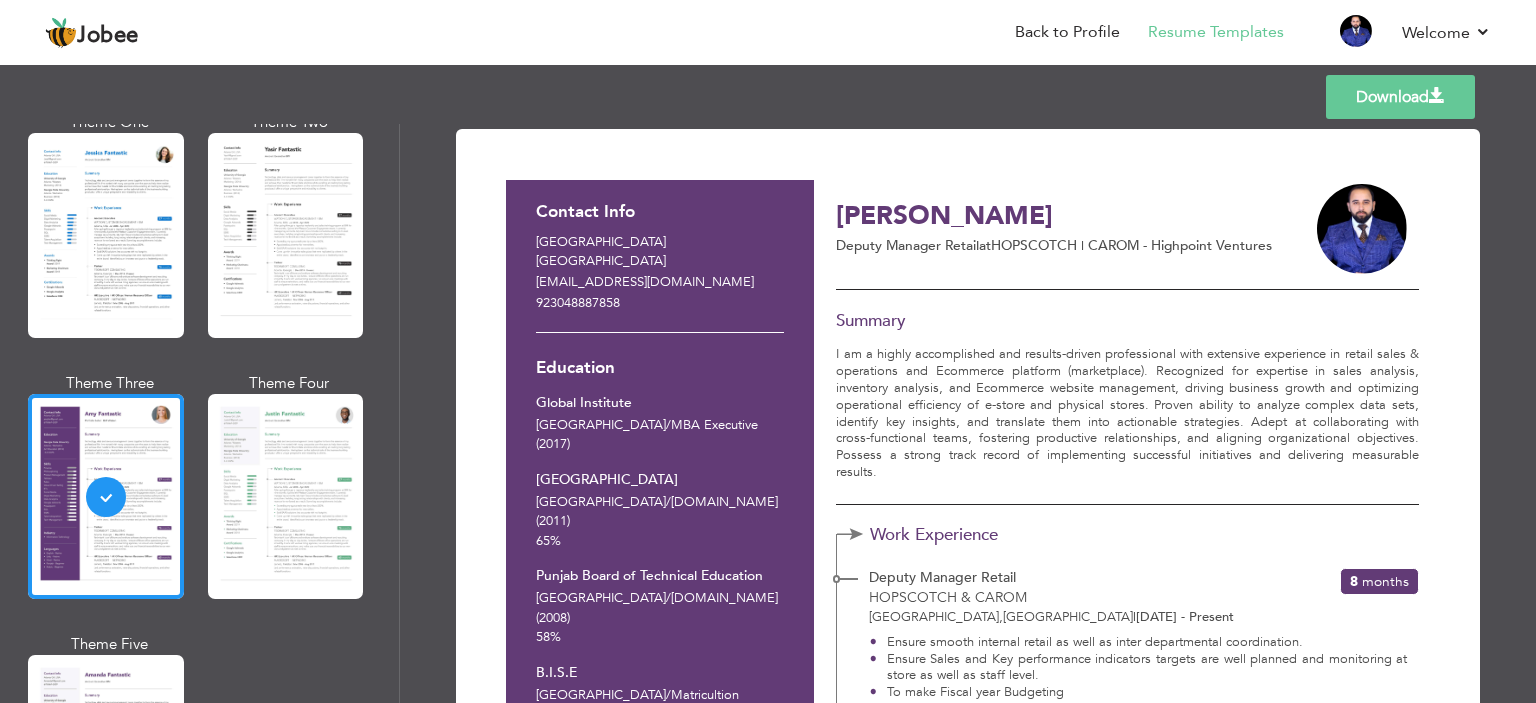 click at bounding box center (286, 496) 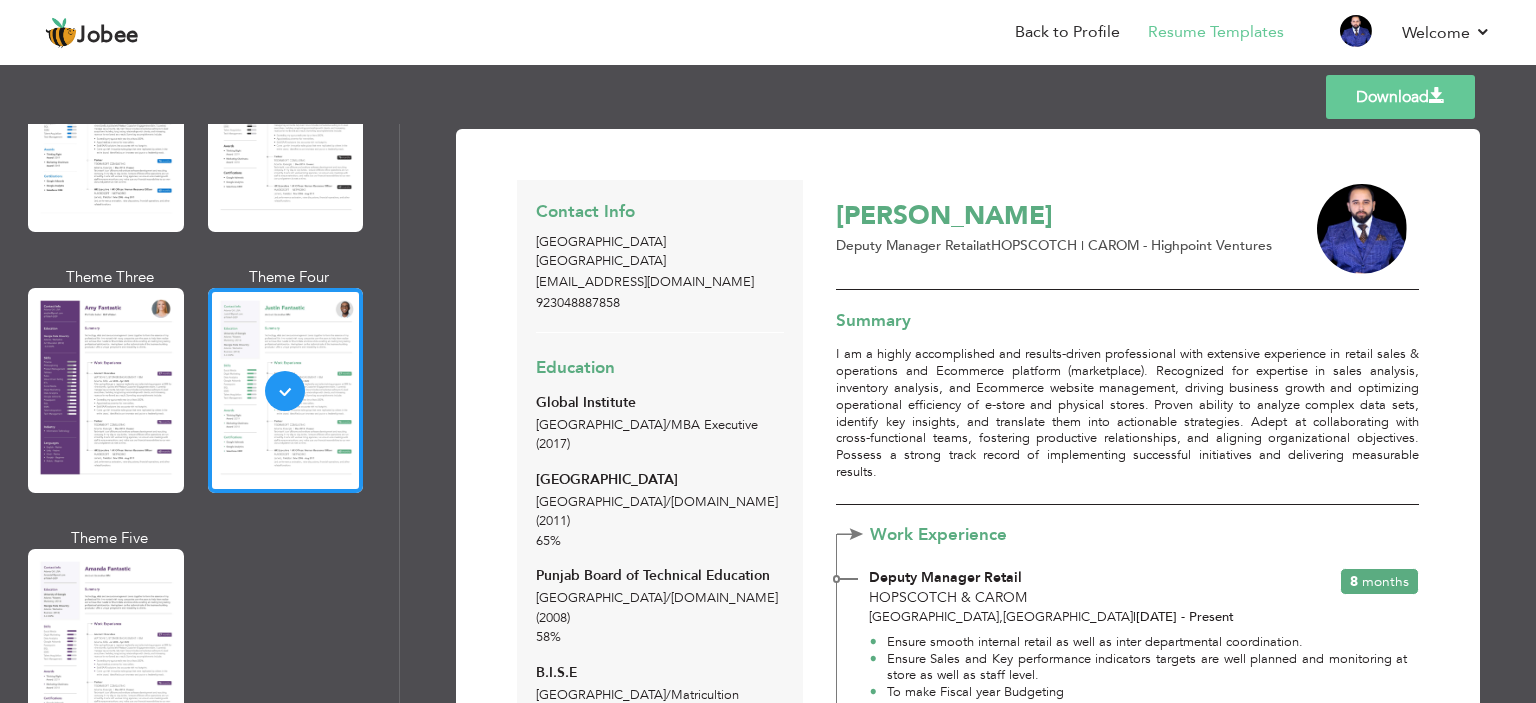 scroll, scrollTop: 1800, scrollLeft: 0, axis: vertical 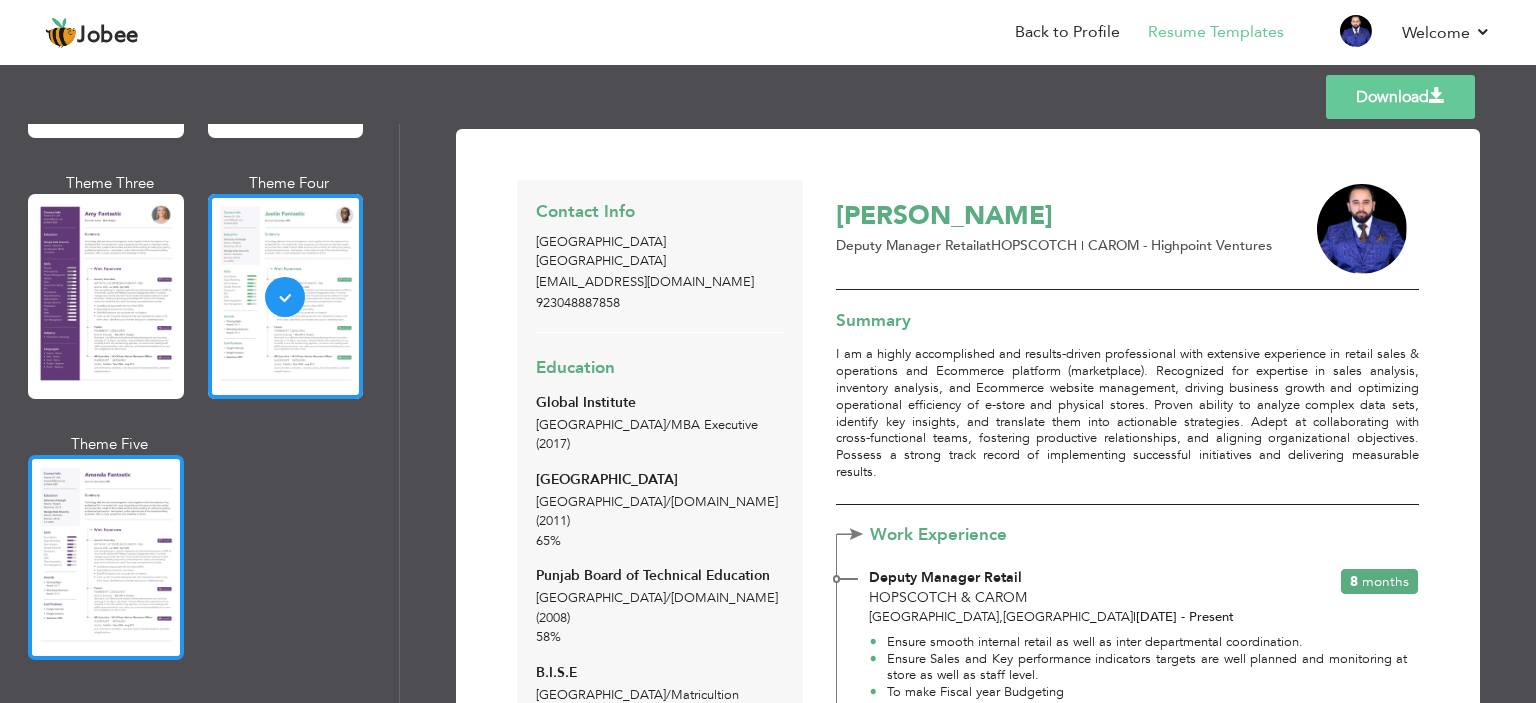 click at bounding box center (106, 557) 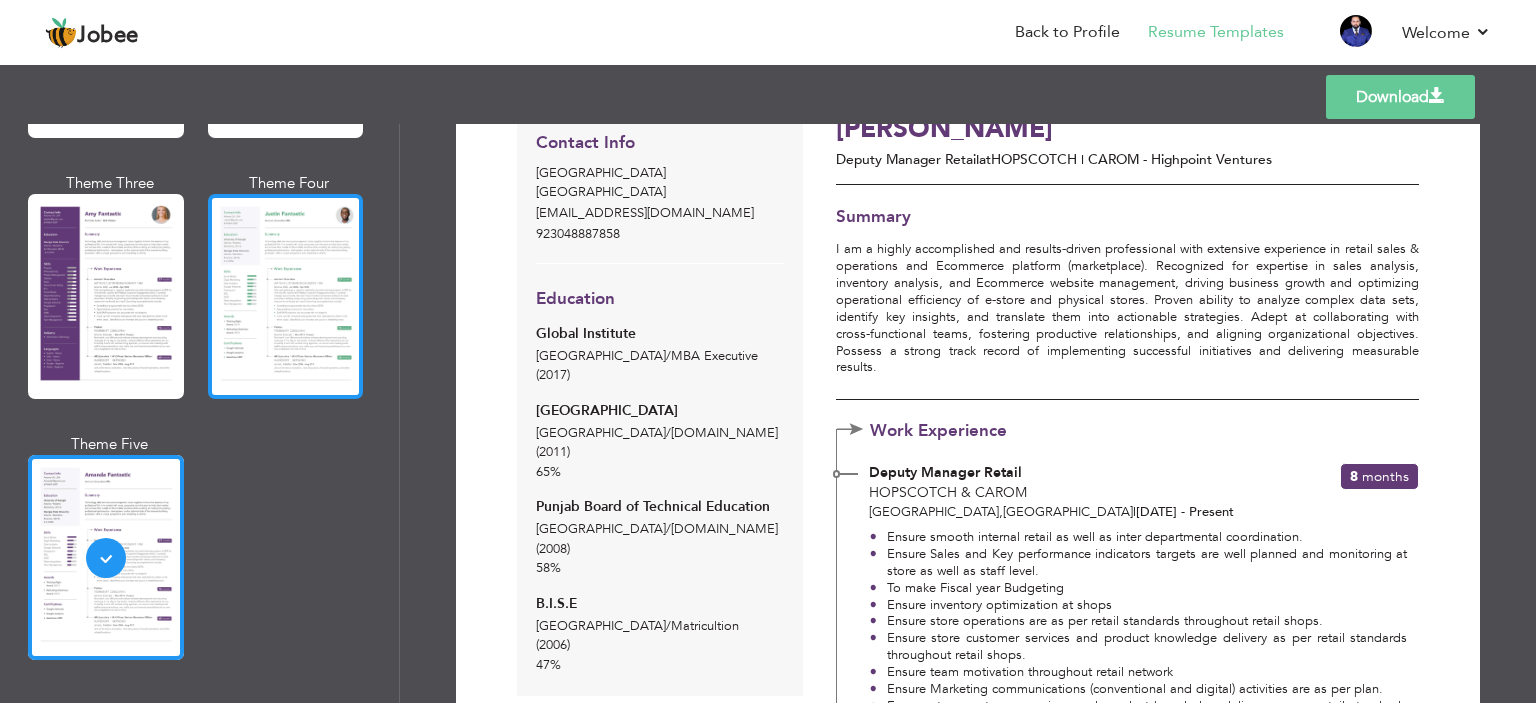 scroll, scrollTop: 100, scrollLeft: 0, axis: vertical 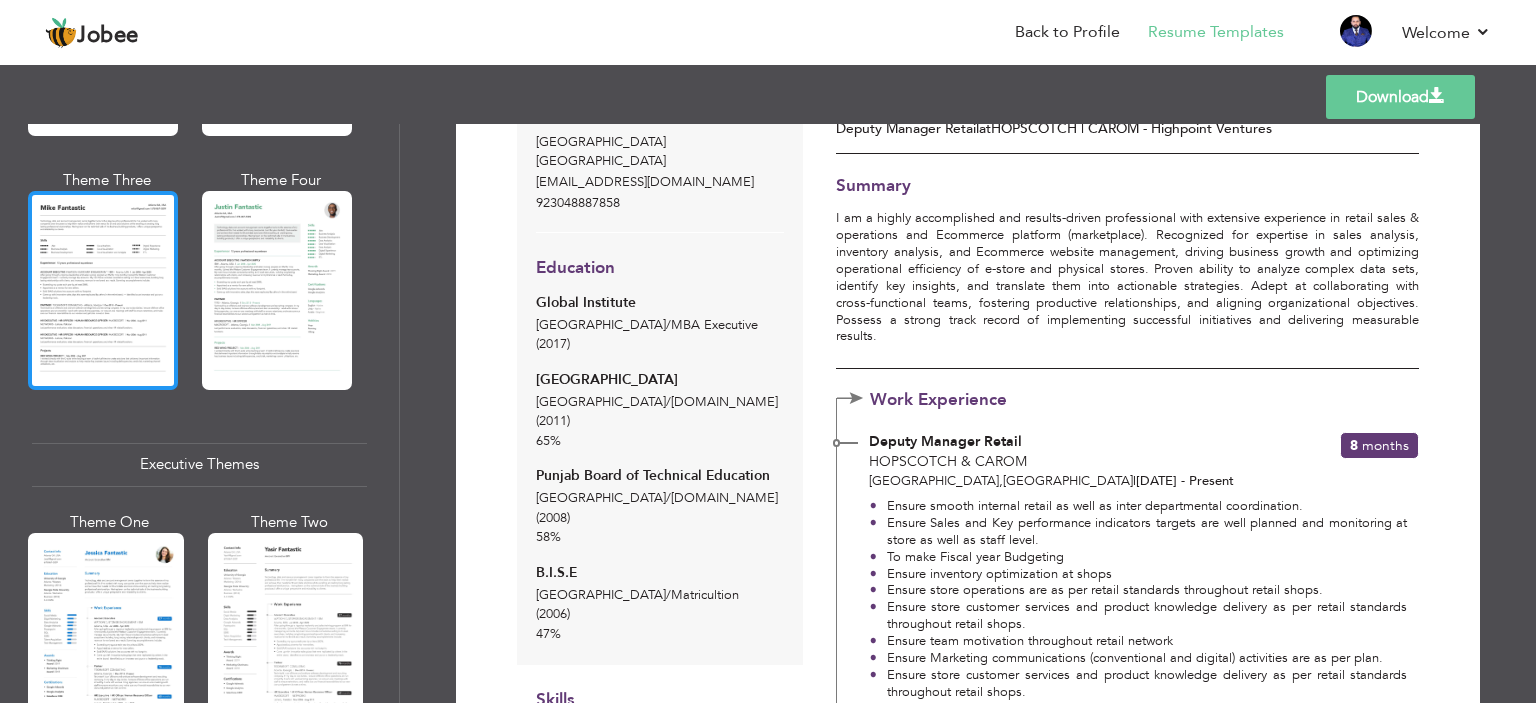 click at bounding box center [103, 290] 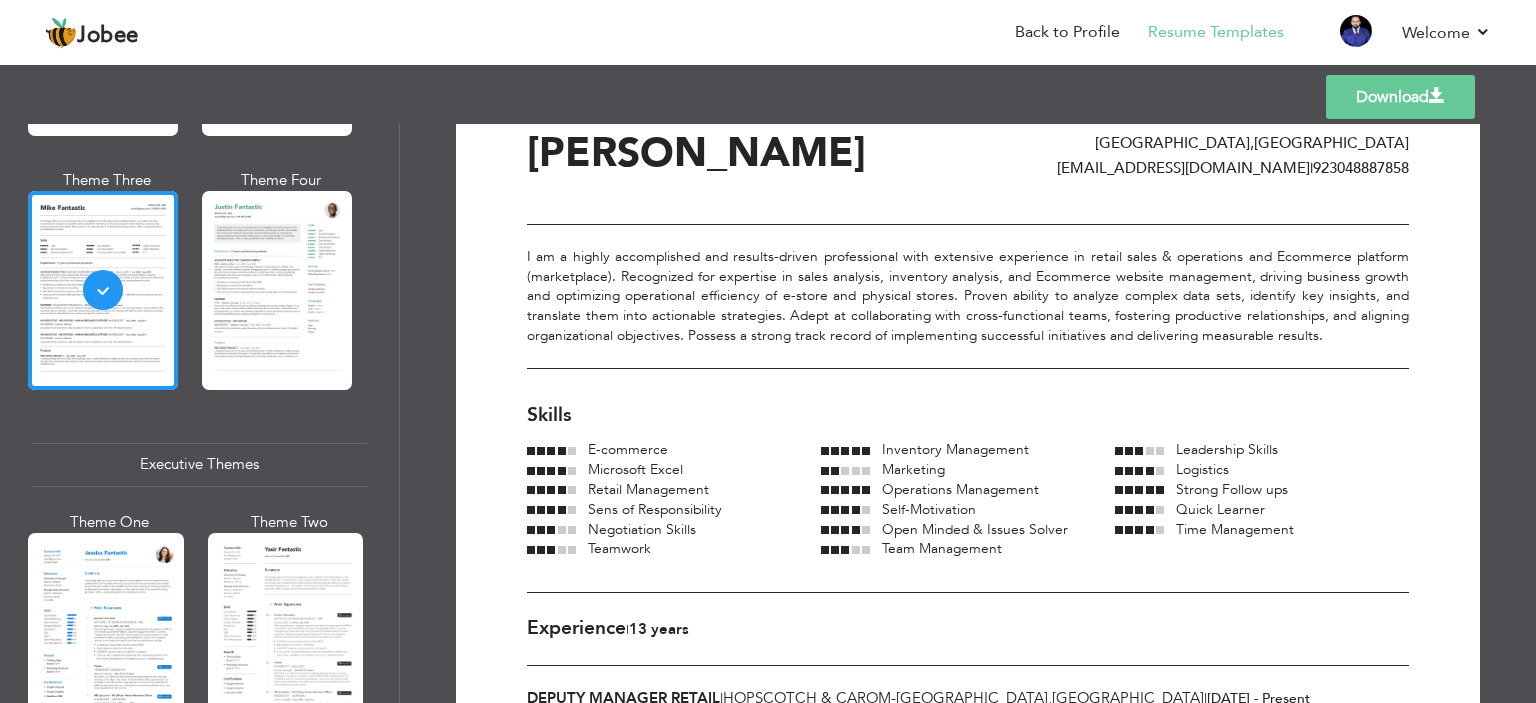 scroll, scrollTop: 0, scrollLeft: 0, axis: both 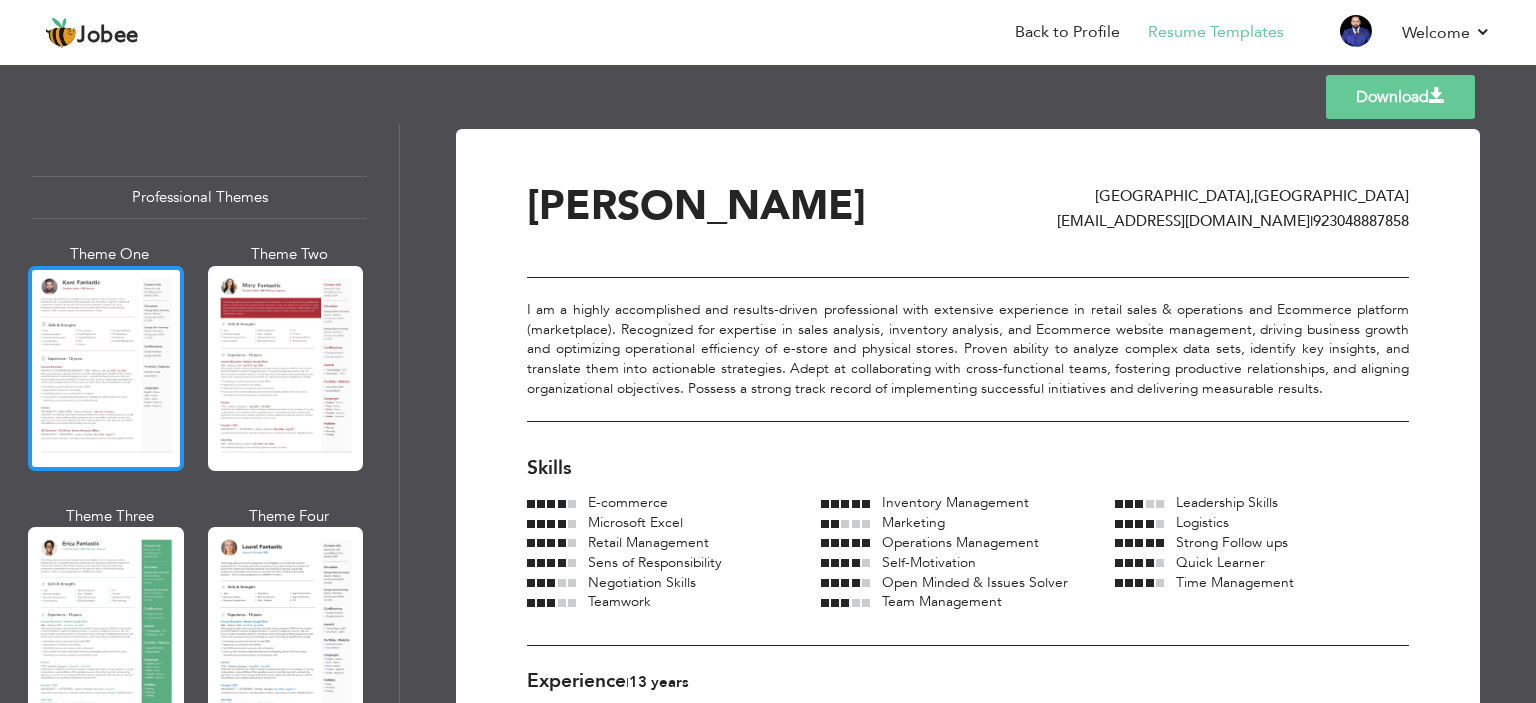 click at bounding box center (106, 368) 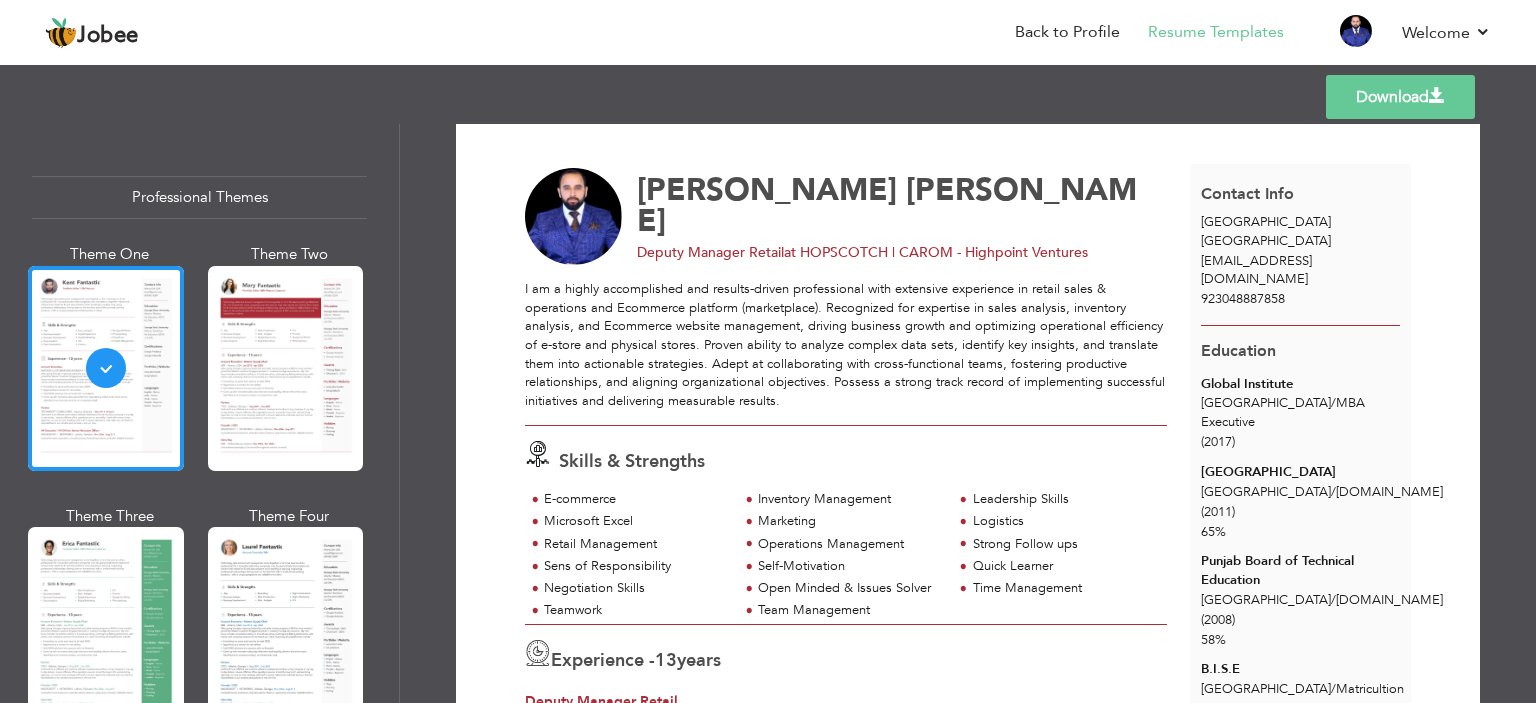 scroll, scrollTop: 0, scrollLeft: 0, axis: both 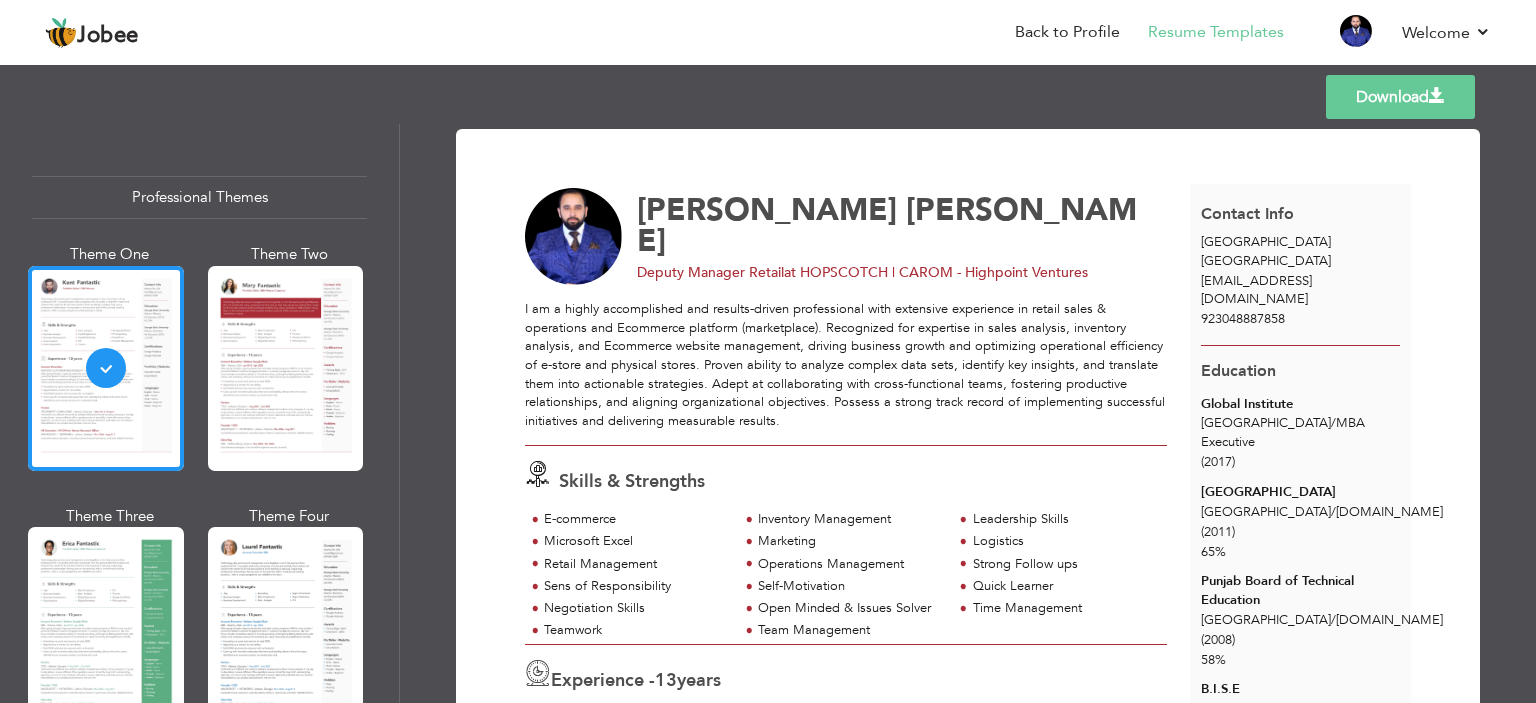 click at bounding box center [106, 629] 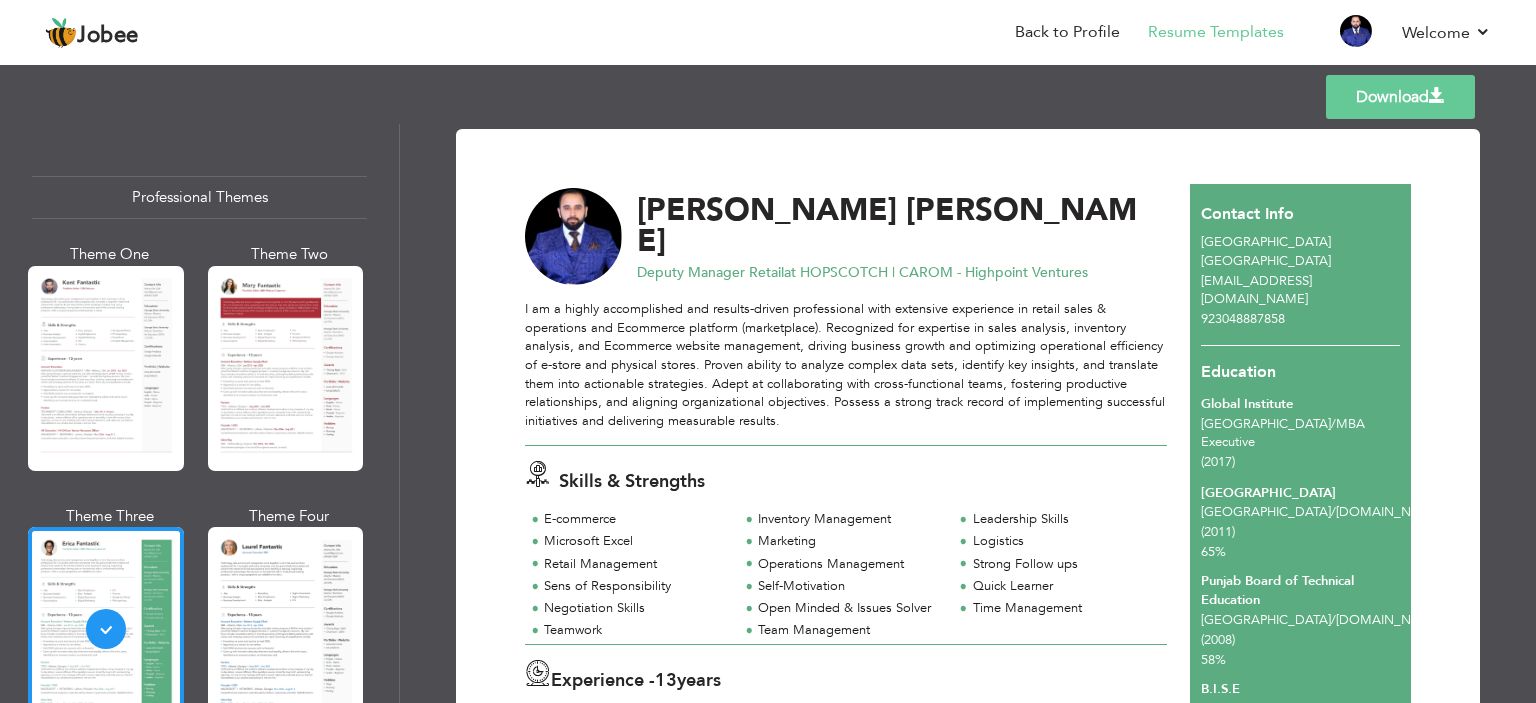 scroll, scrollTop: 0, scrollLeft: 0, axis: both 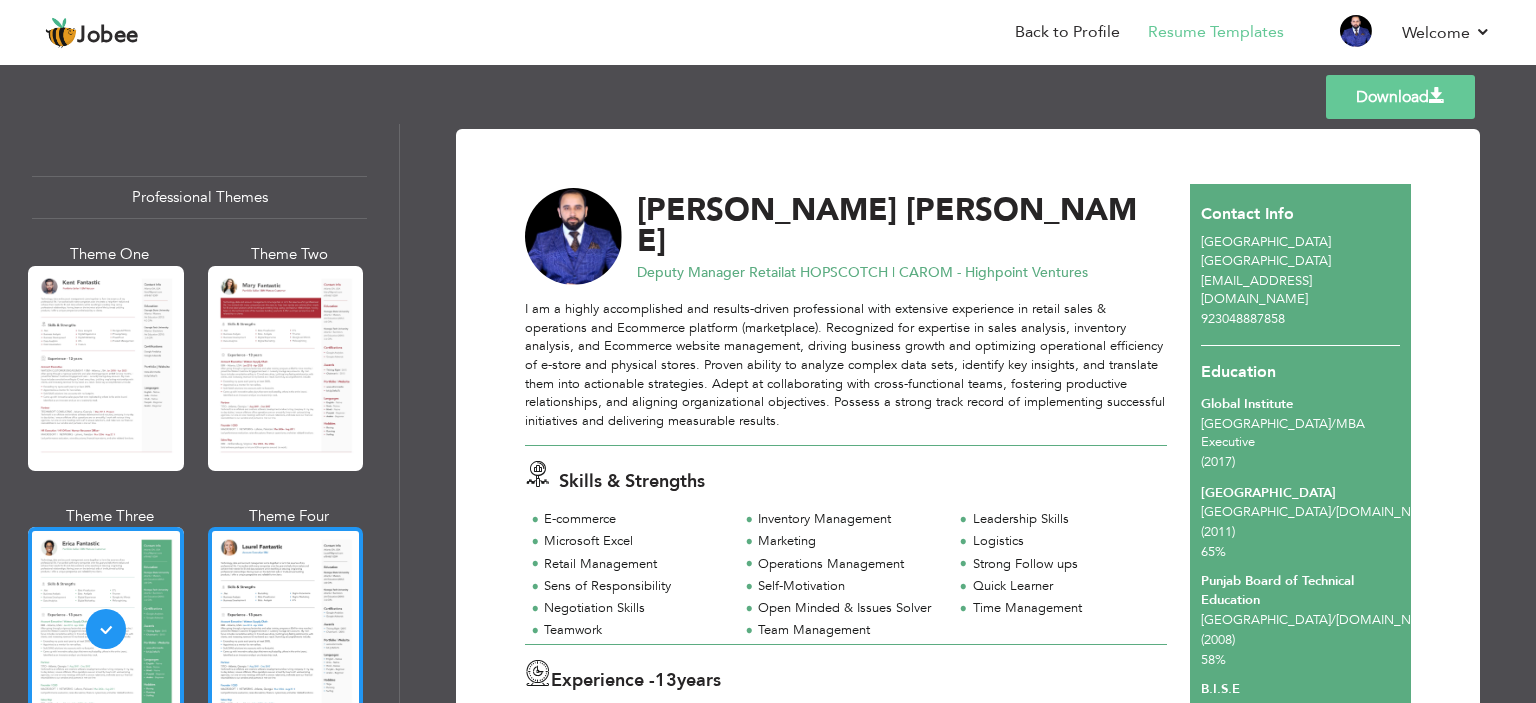 click at bounding box center [286, 629] 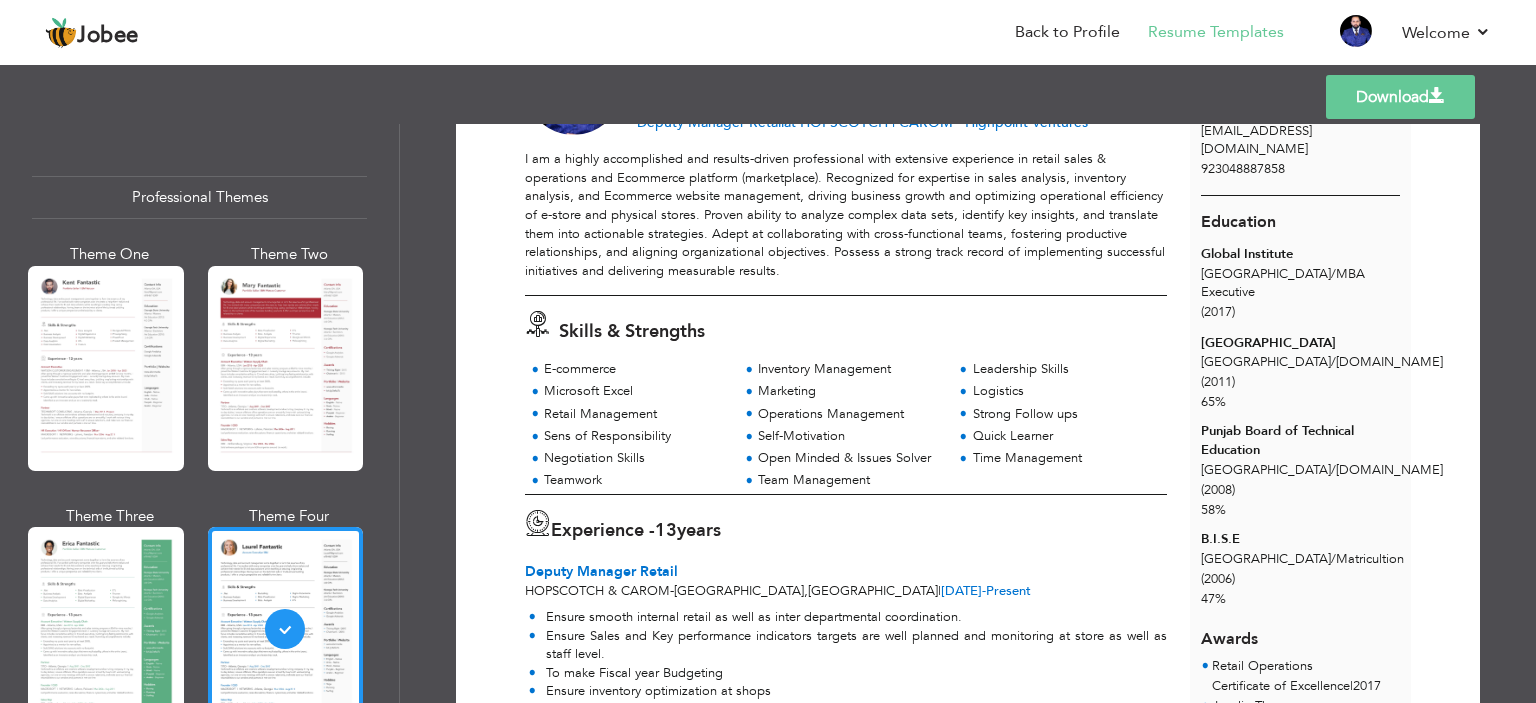 scroll, scrollTop: 0, scrollLeft: 0, axis: both 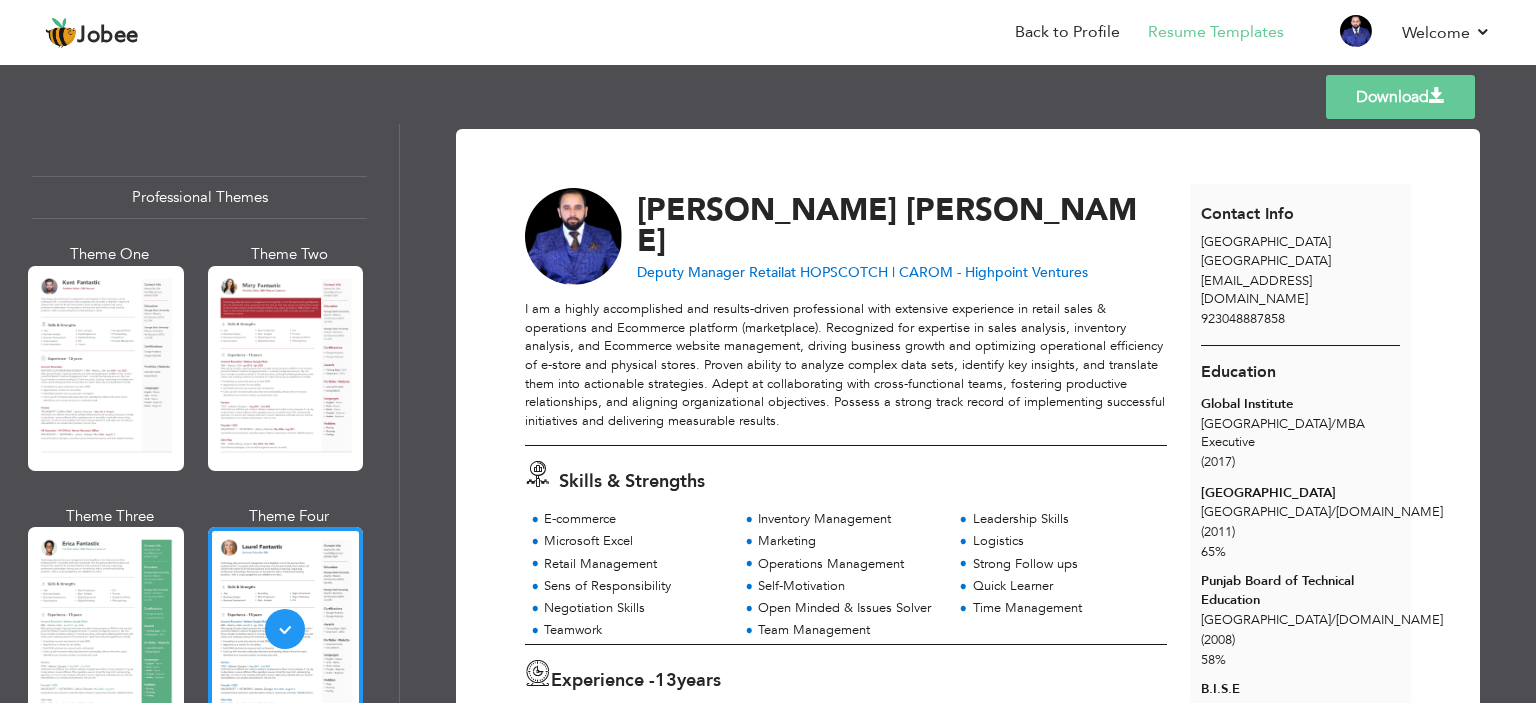 click on "Download" at bounding box center (1400, 97) 